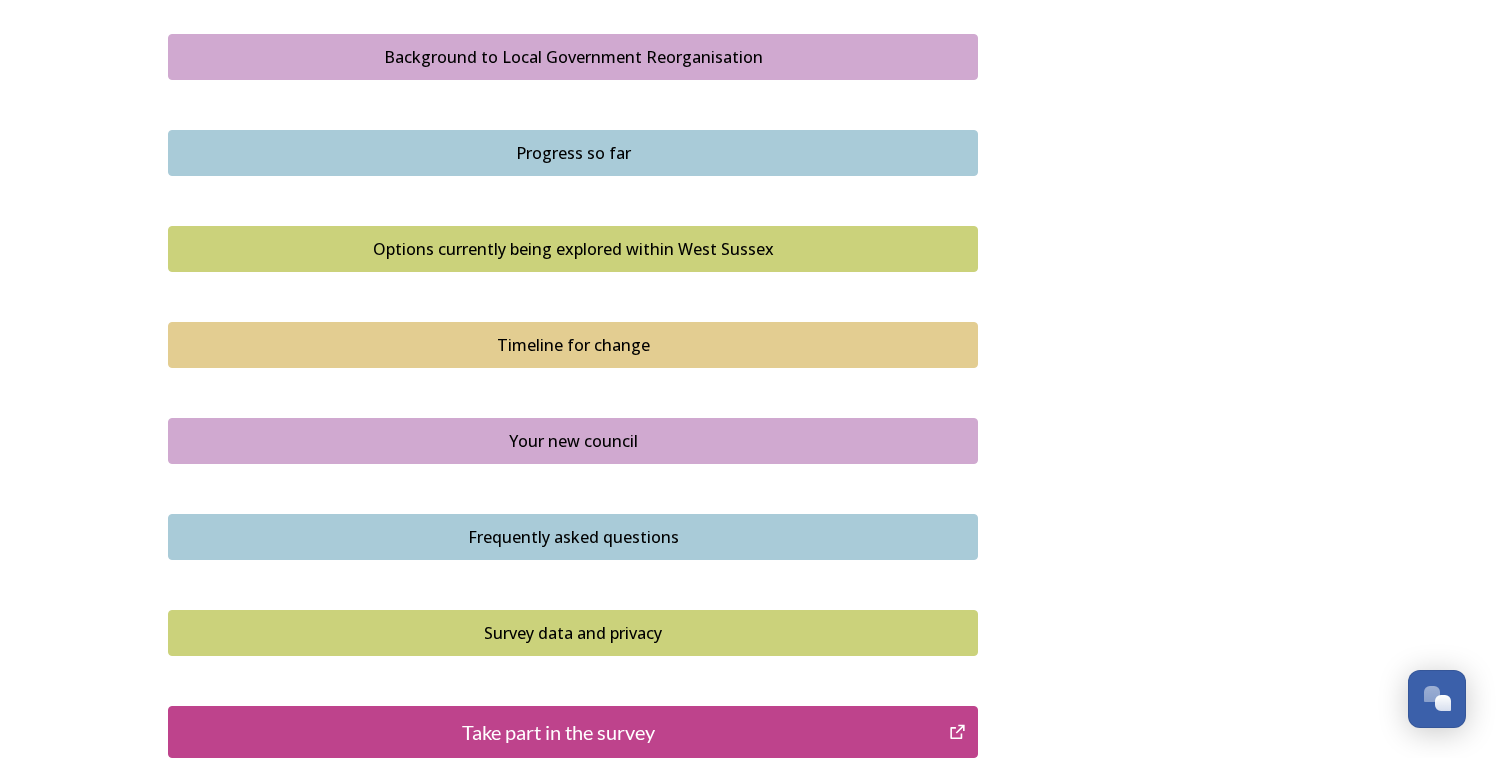 scroll, scrollTop: 1148, scrollLeft: 0, axis: vertical 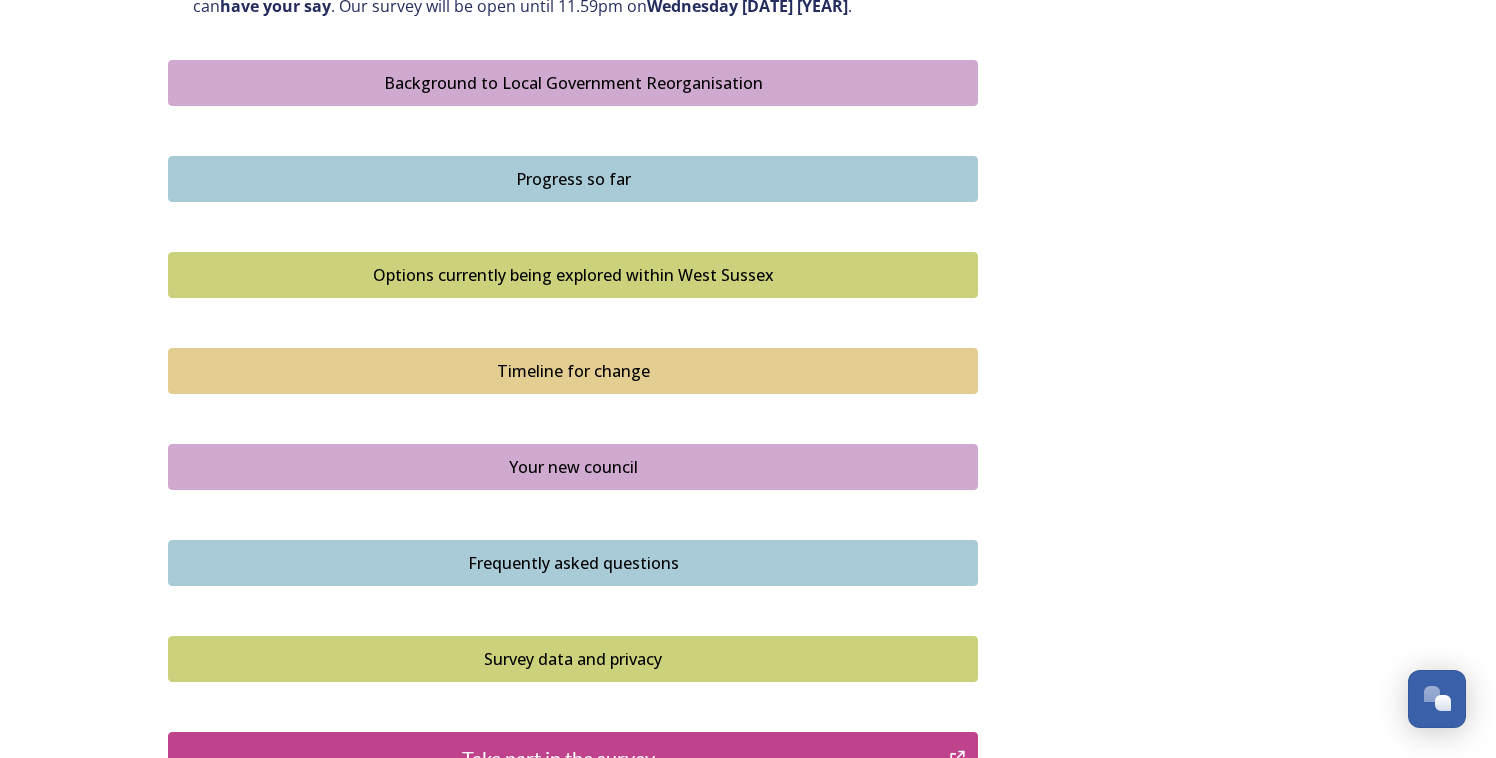 click on "Background to Local Government Reorganisation" at bounding box center (573, 83) 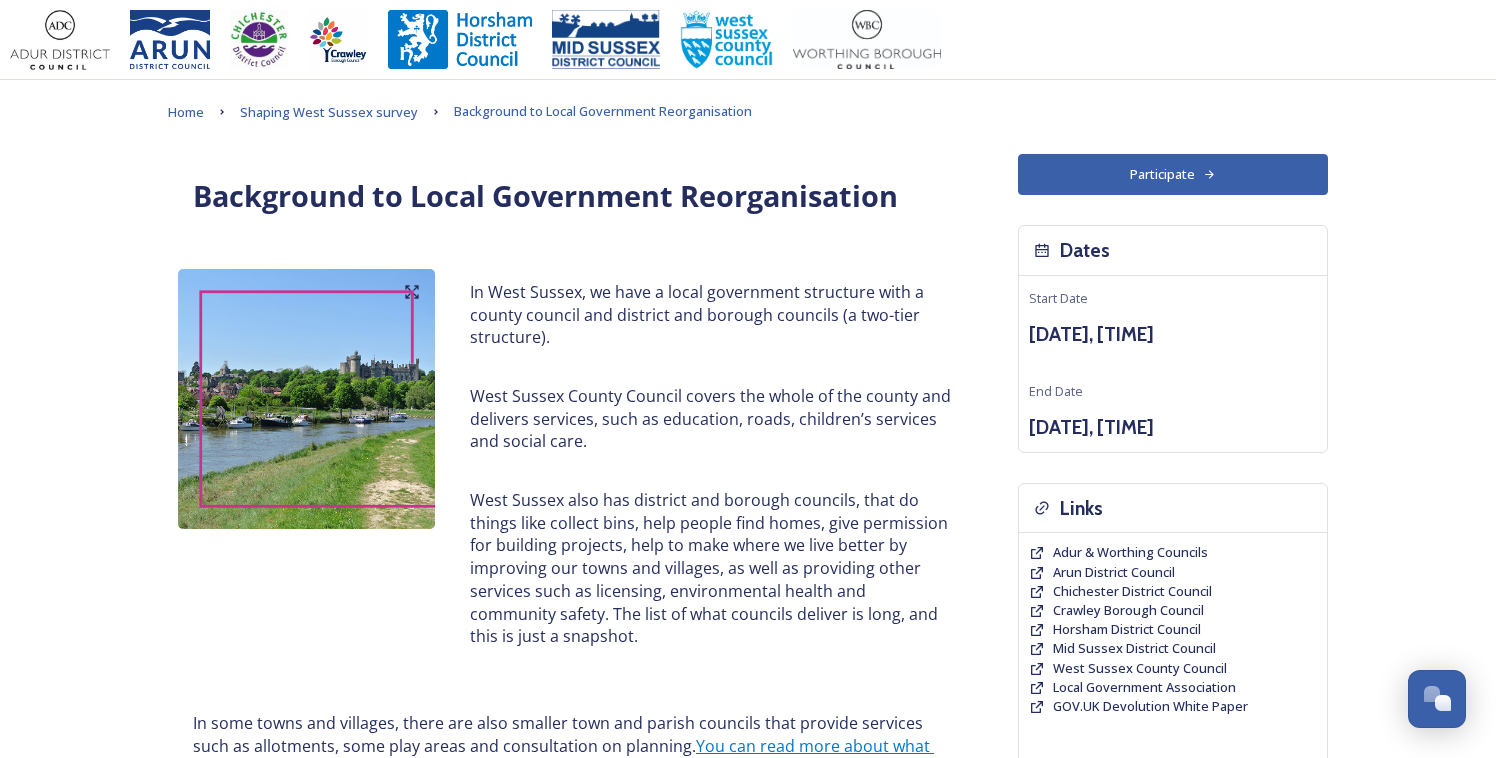 scroll, scrollTop: 0, scrollLeft: 0, axis: both 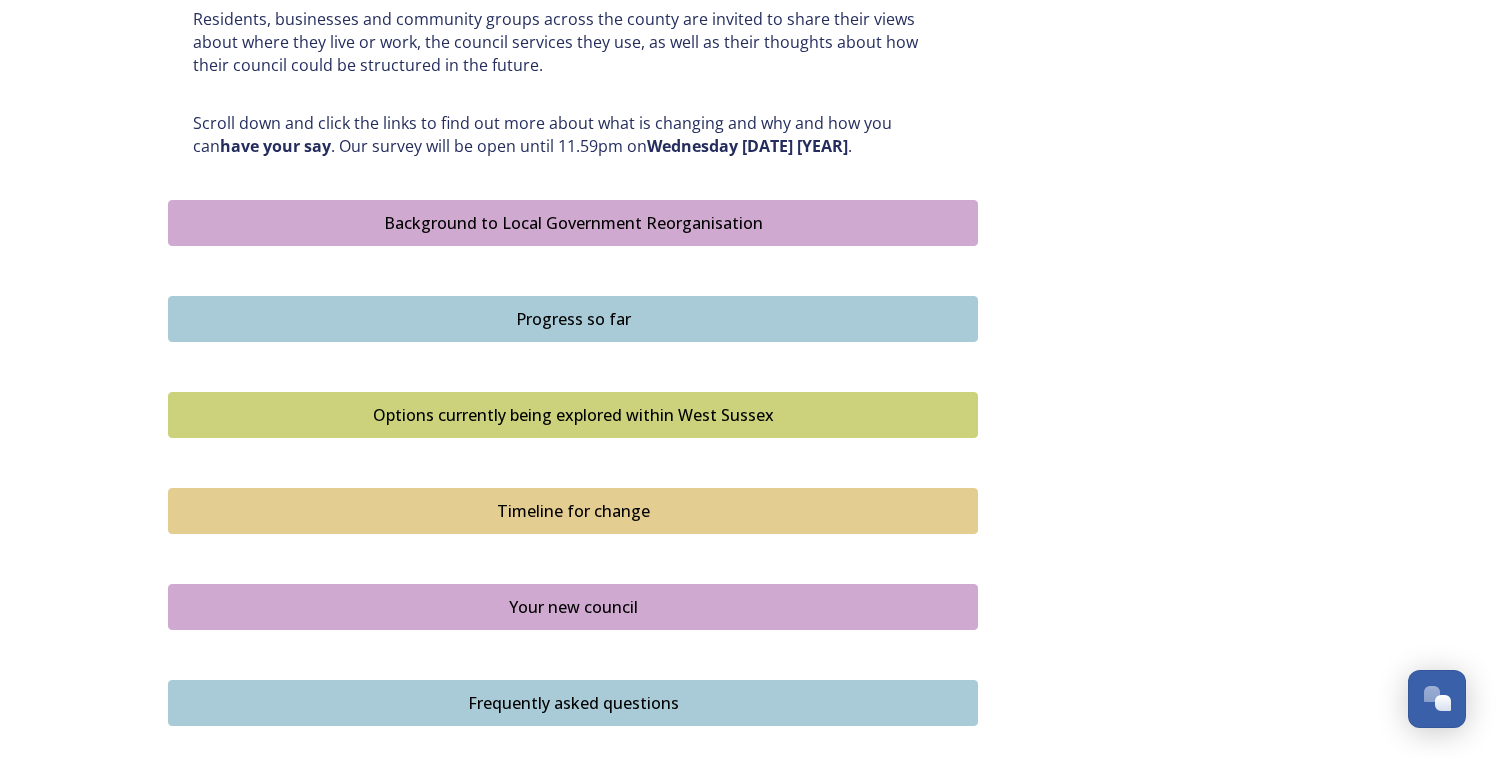 click on "Progress so far" at bounding box center [573, 319] 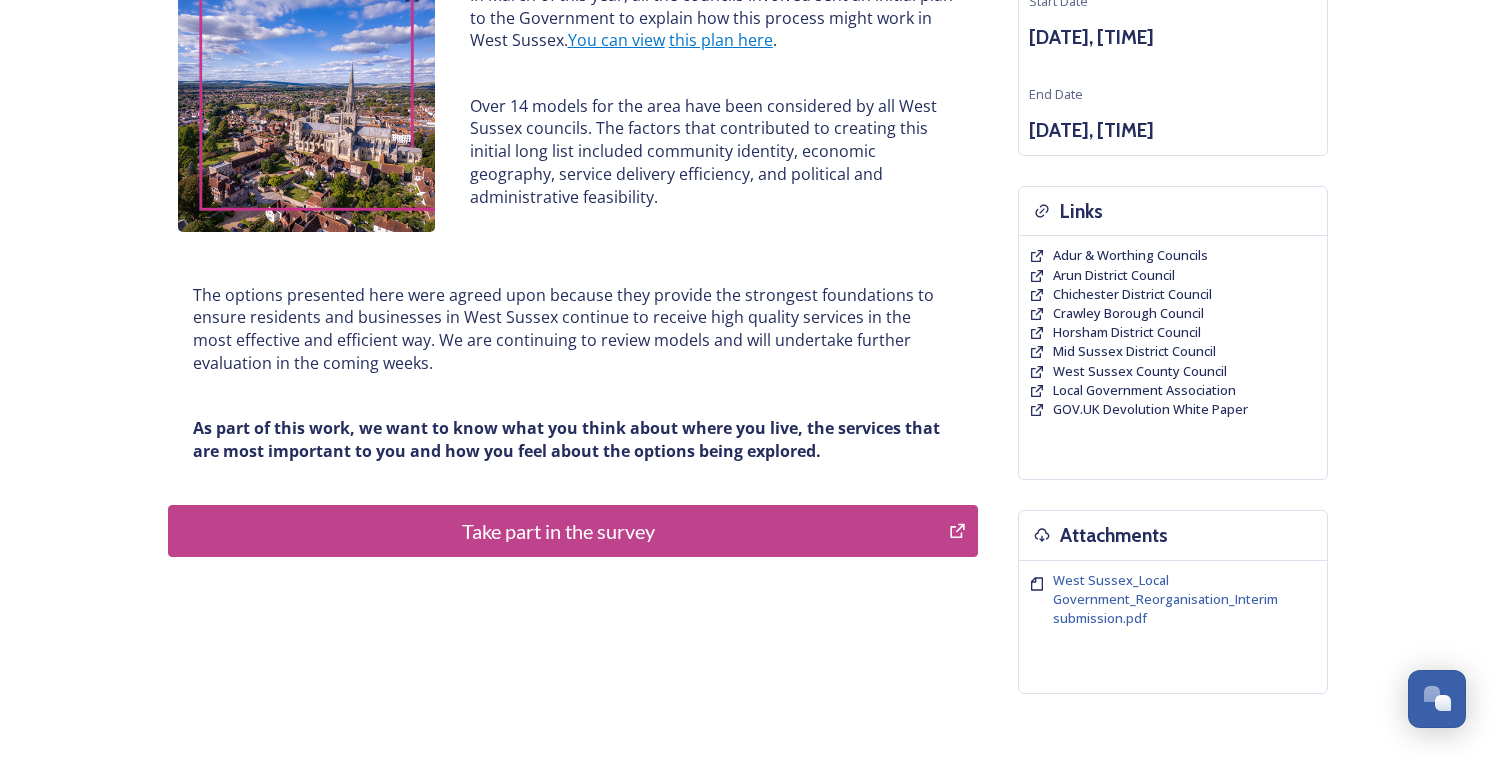 scroll, scrollTop: 296, scrollLeft: 0, axis: vertical 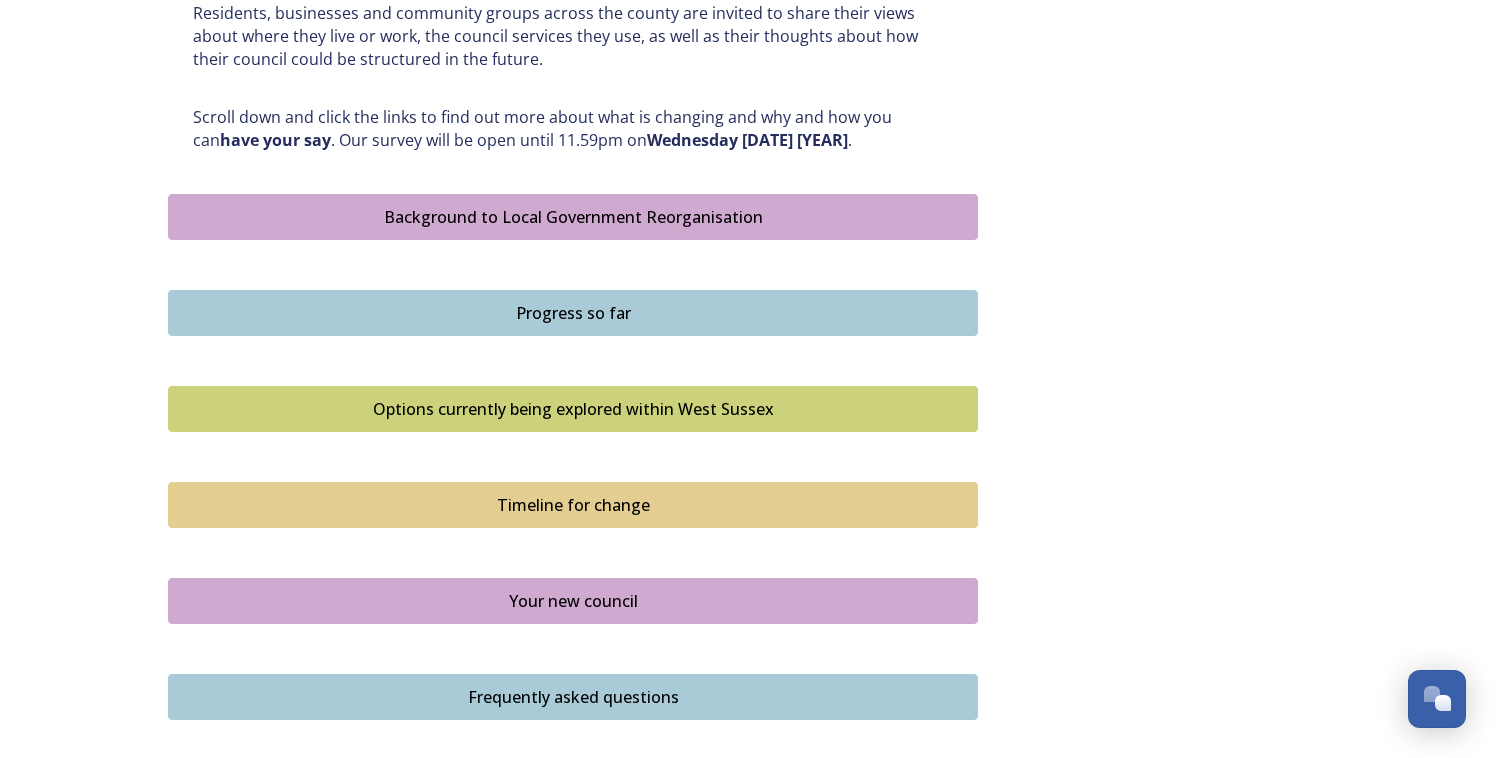 click on "Options currently being explored within West Sussex" at bounding box center [573, 409] 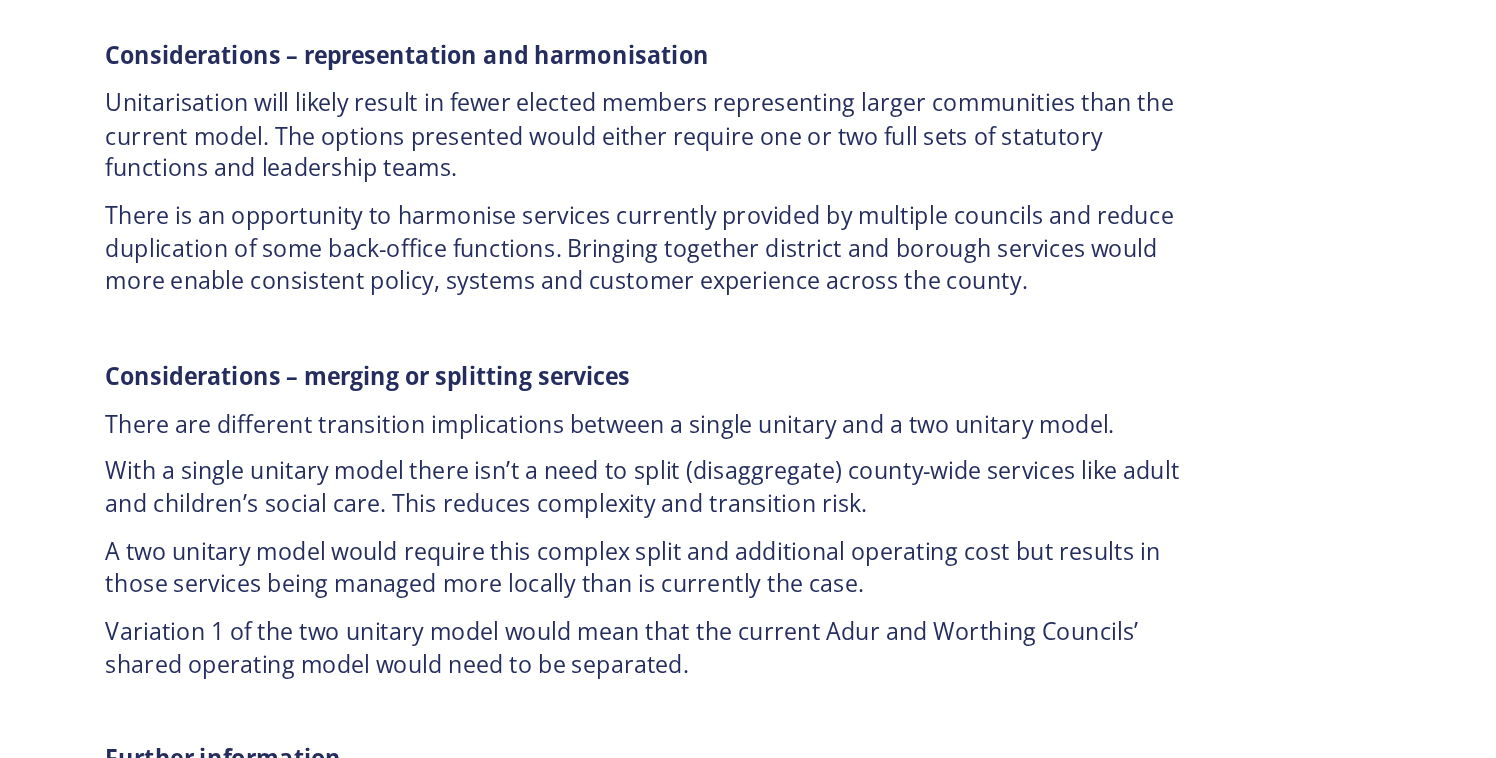scroll, scrollTop: 3692, scrollLeft: 0, axis: vertical 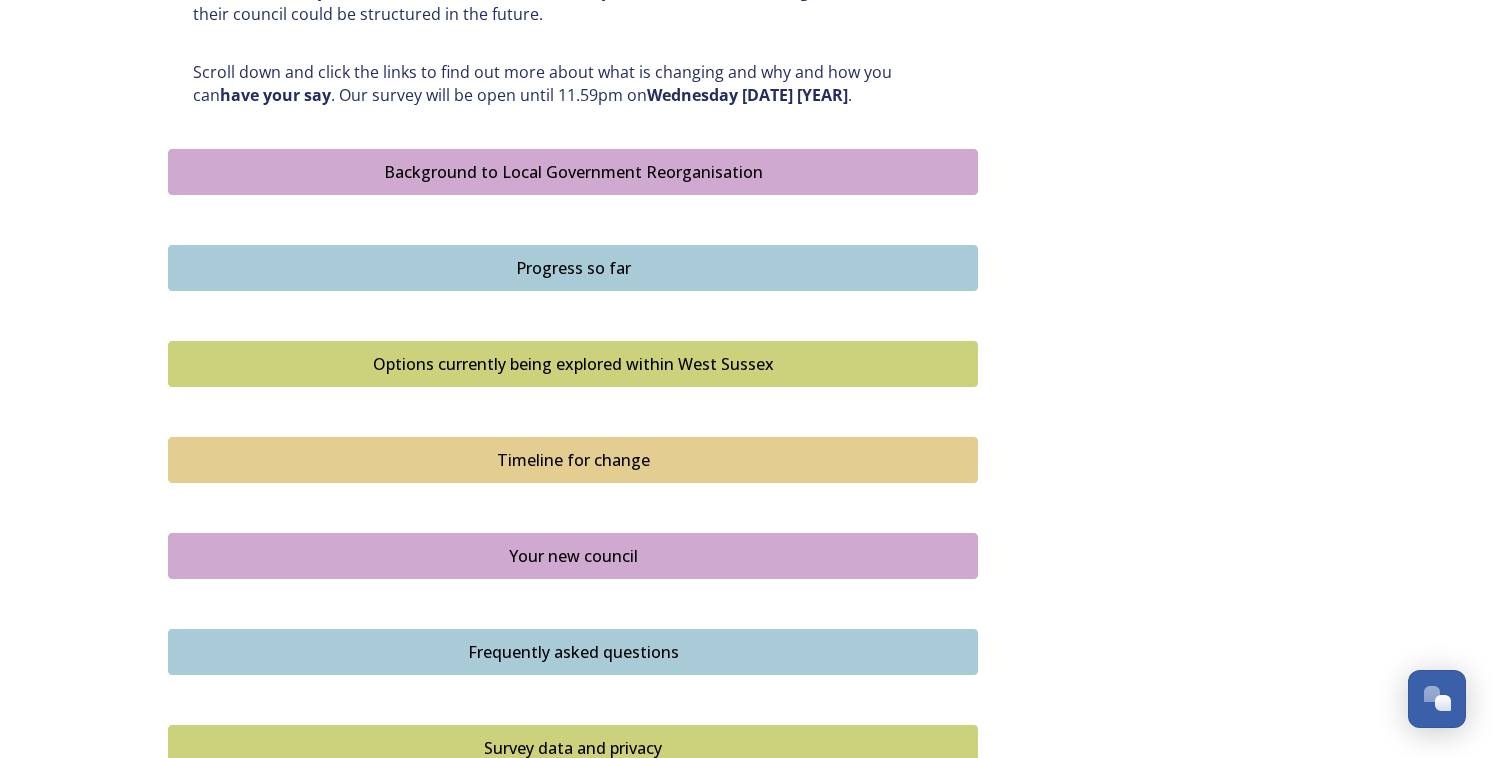 click on "Timeline for change" at bounding box center [573, 460] 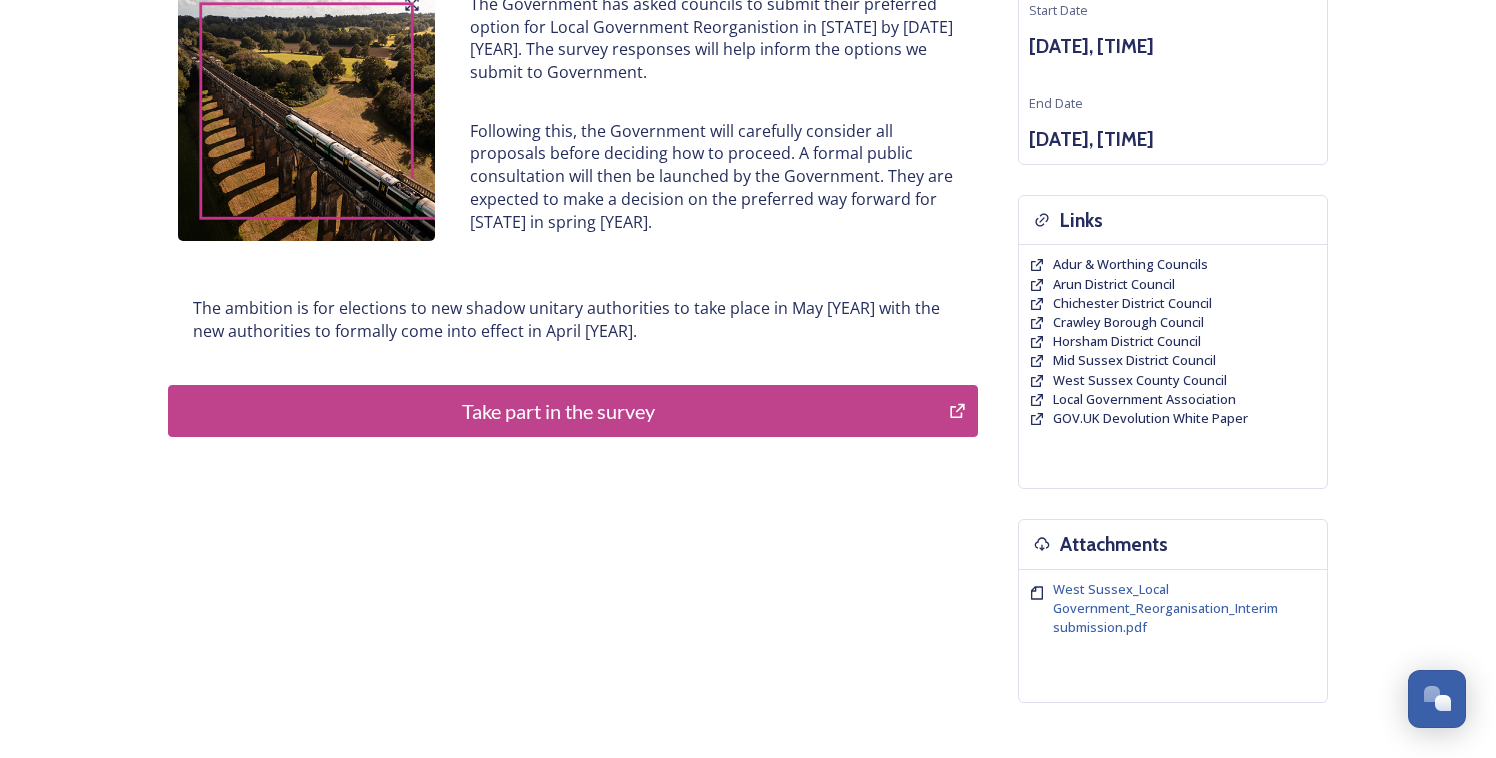 scroll, scrollTop: 281, scrollLeft: 0, axis: vertical 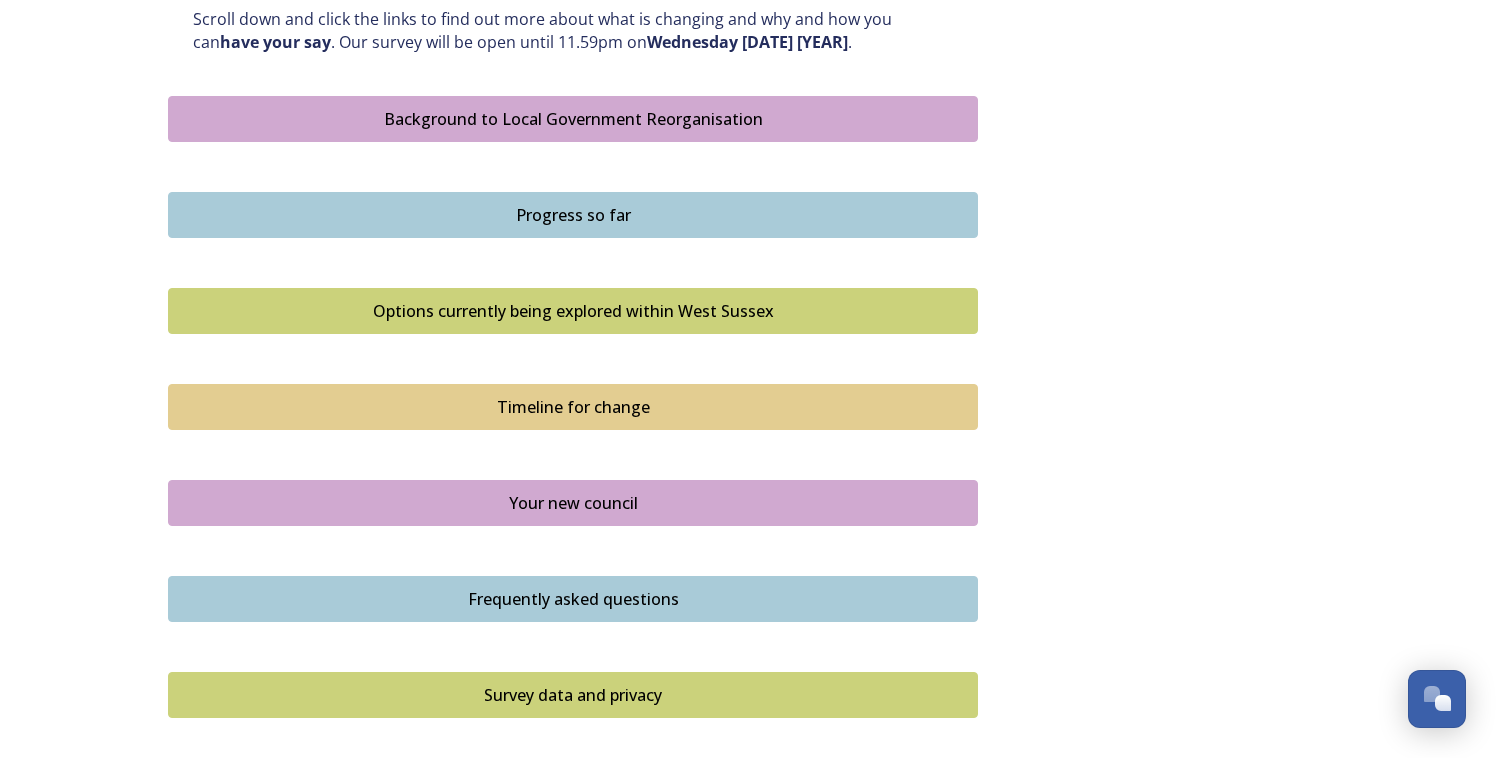 click on "Your new council" at bounding box center [573, 503] 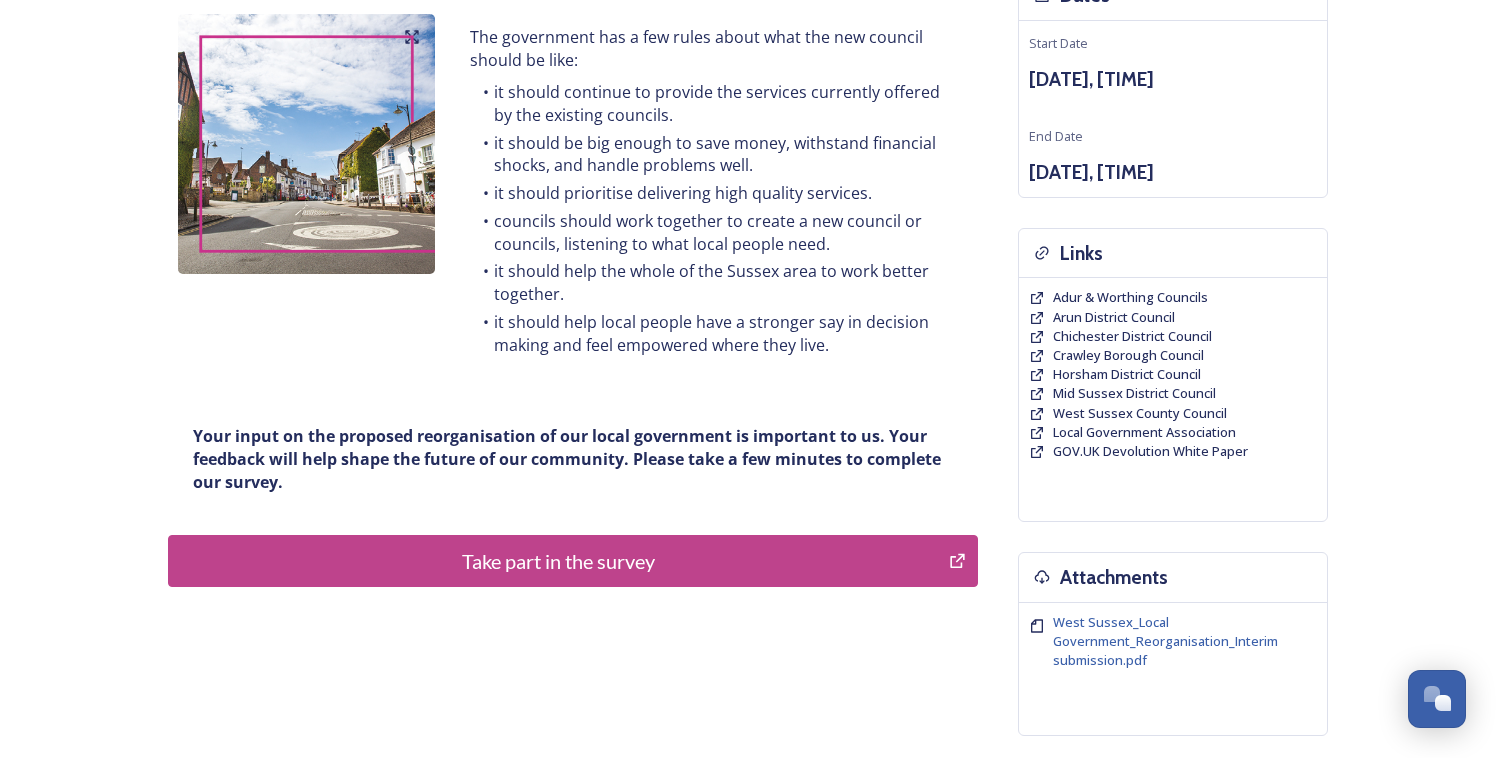 scroll, scrollTop: 260, scrollLeft: 0, axis: vertical 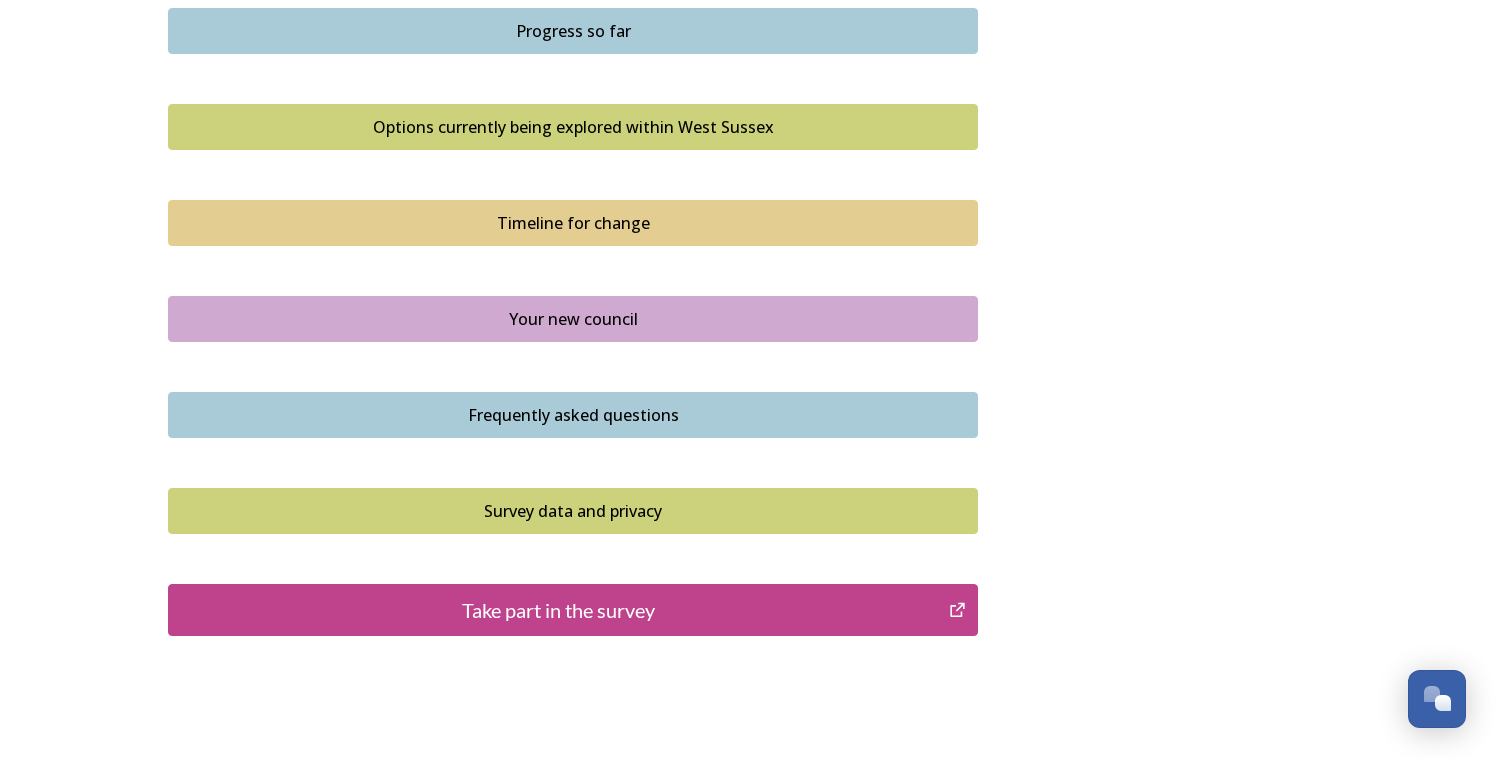 click on "Frequently asked questions" at bounding box center [573, 415] 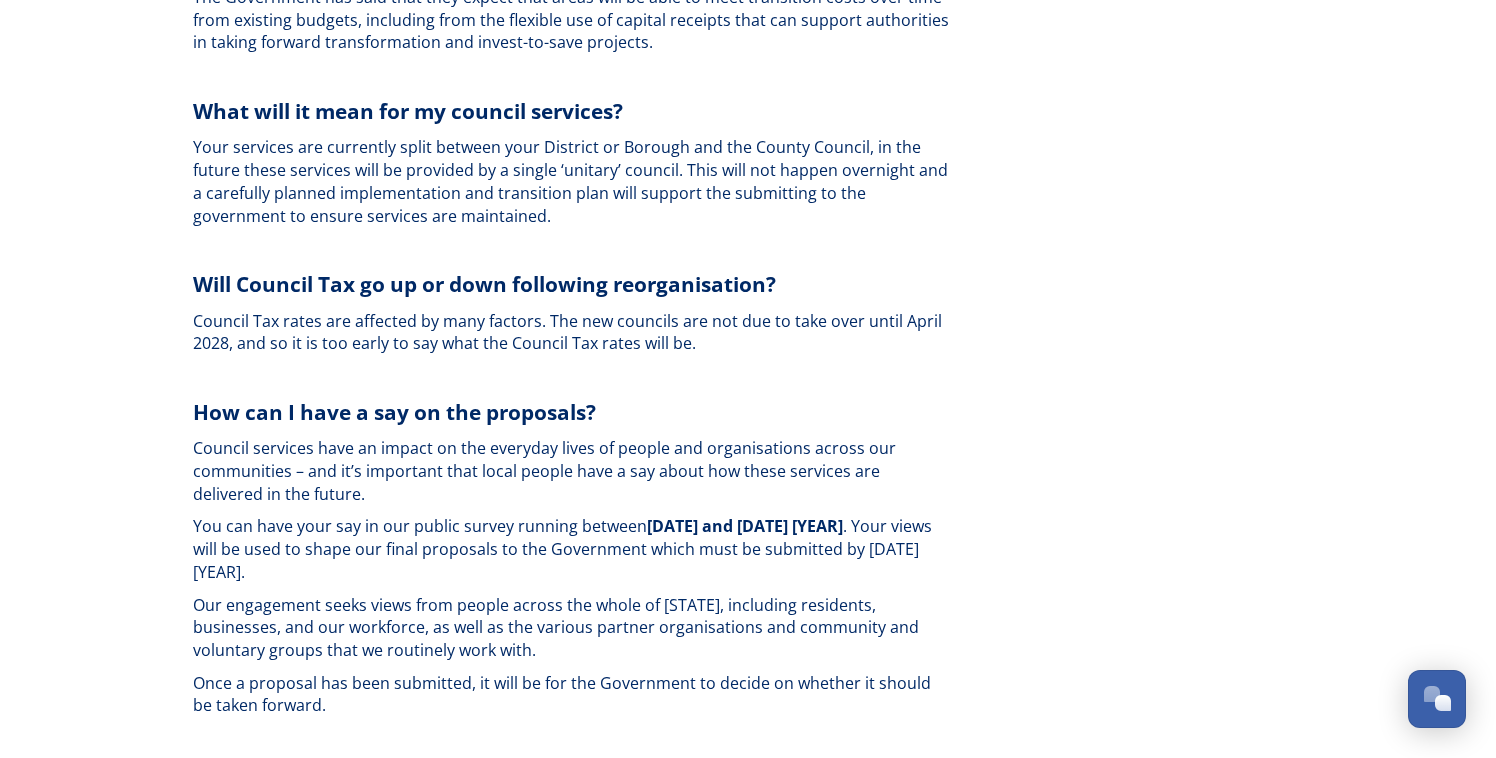 scroll, scrollTop: 4535, scrollLeft: 0, axis: vertical 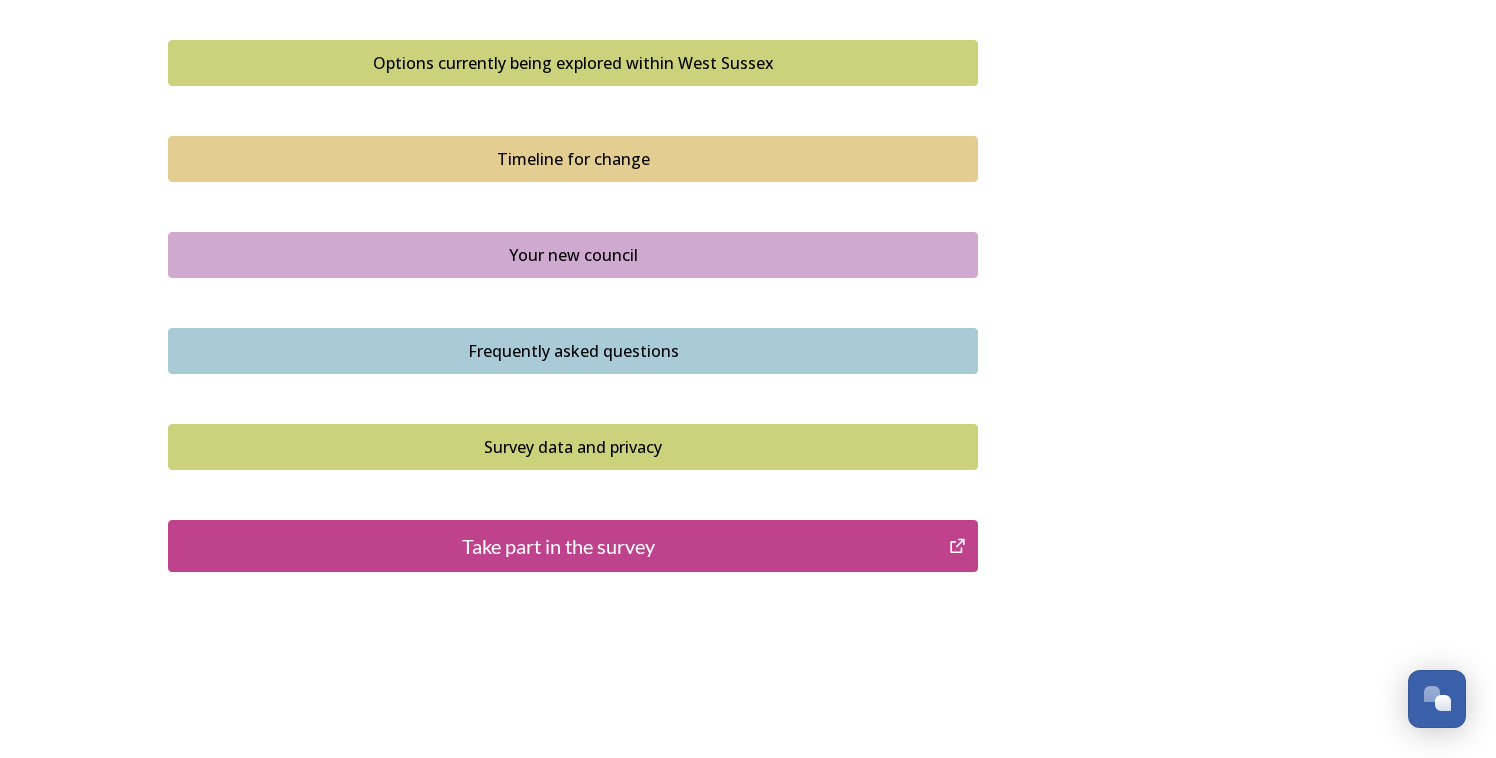 click on "Survey data and privacy" at bounding box center [573, 447] 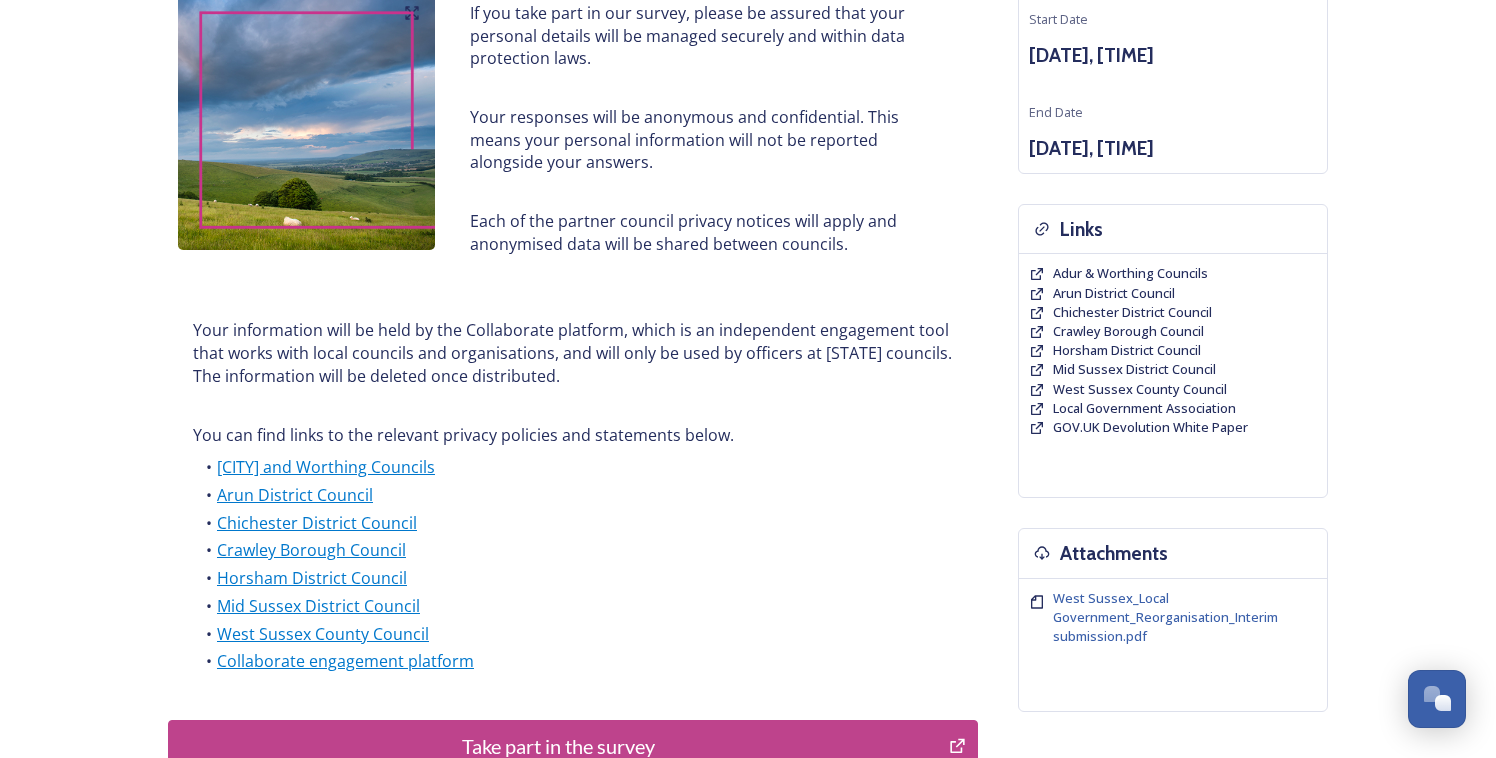 scroll, scrollTop: 281, scrollLeft: 0, axis: vertical 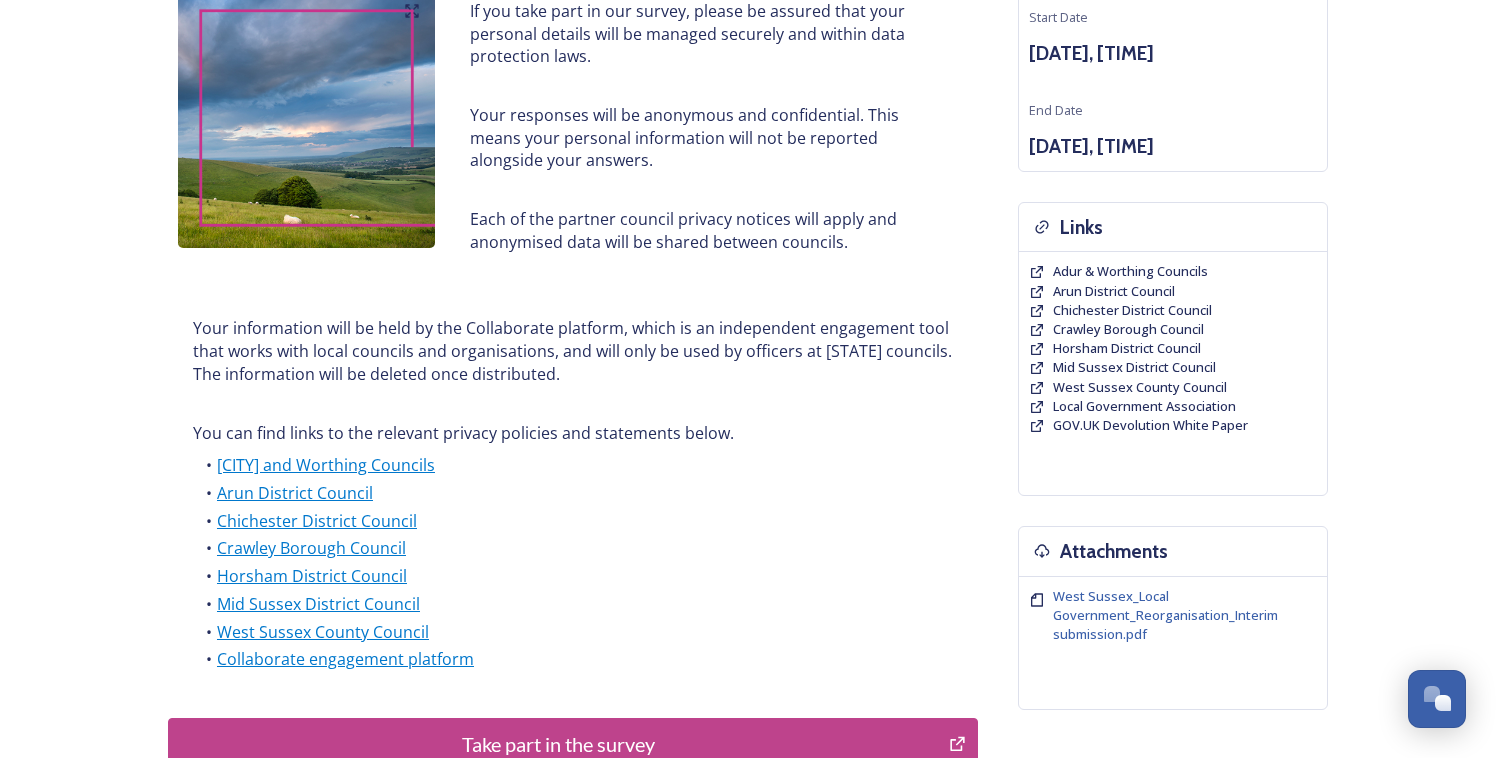 click on "Take part in the survey" at bounding box center (558, 744) 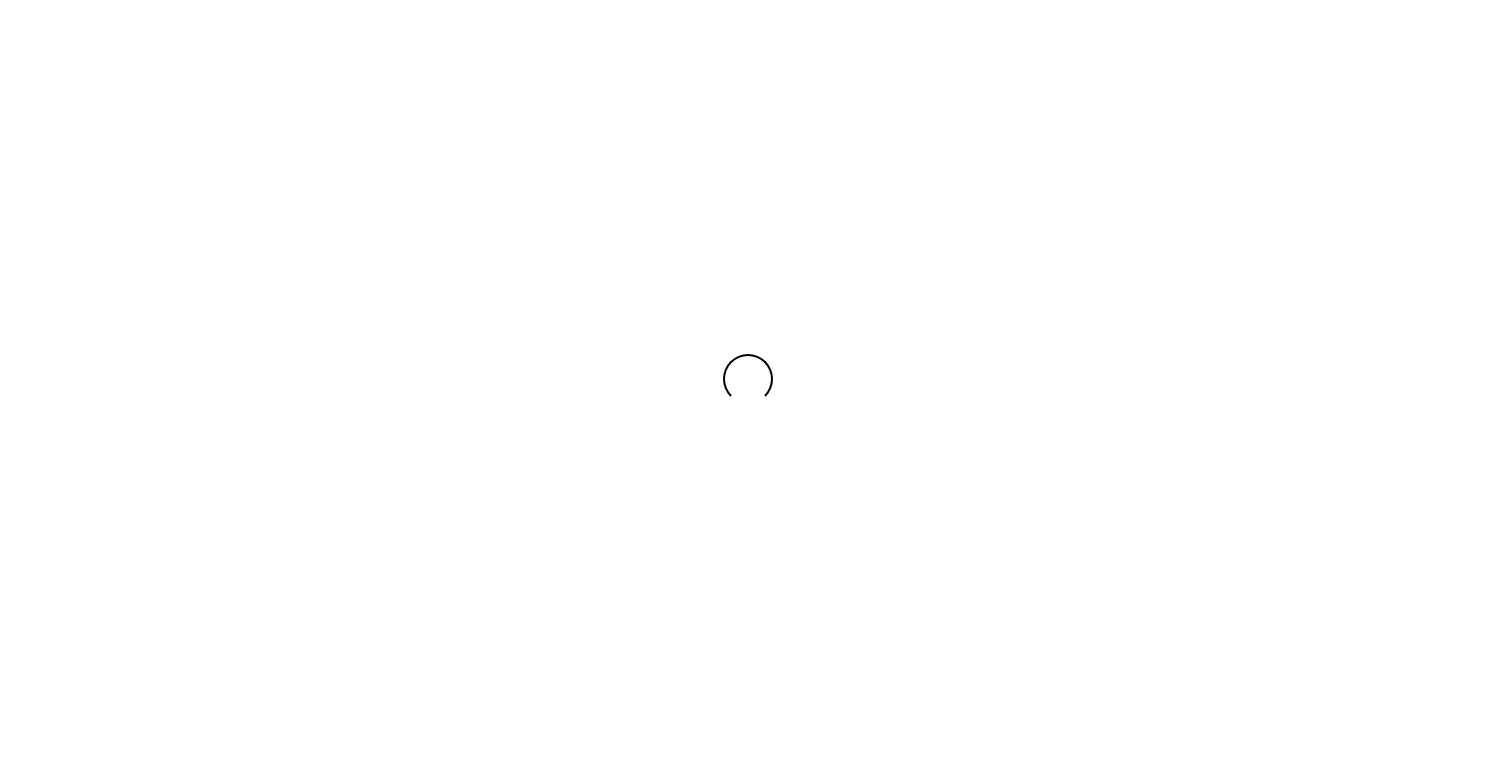 scroll, scrollTop: 0, scrollLeft: 0, axis: both 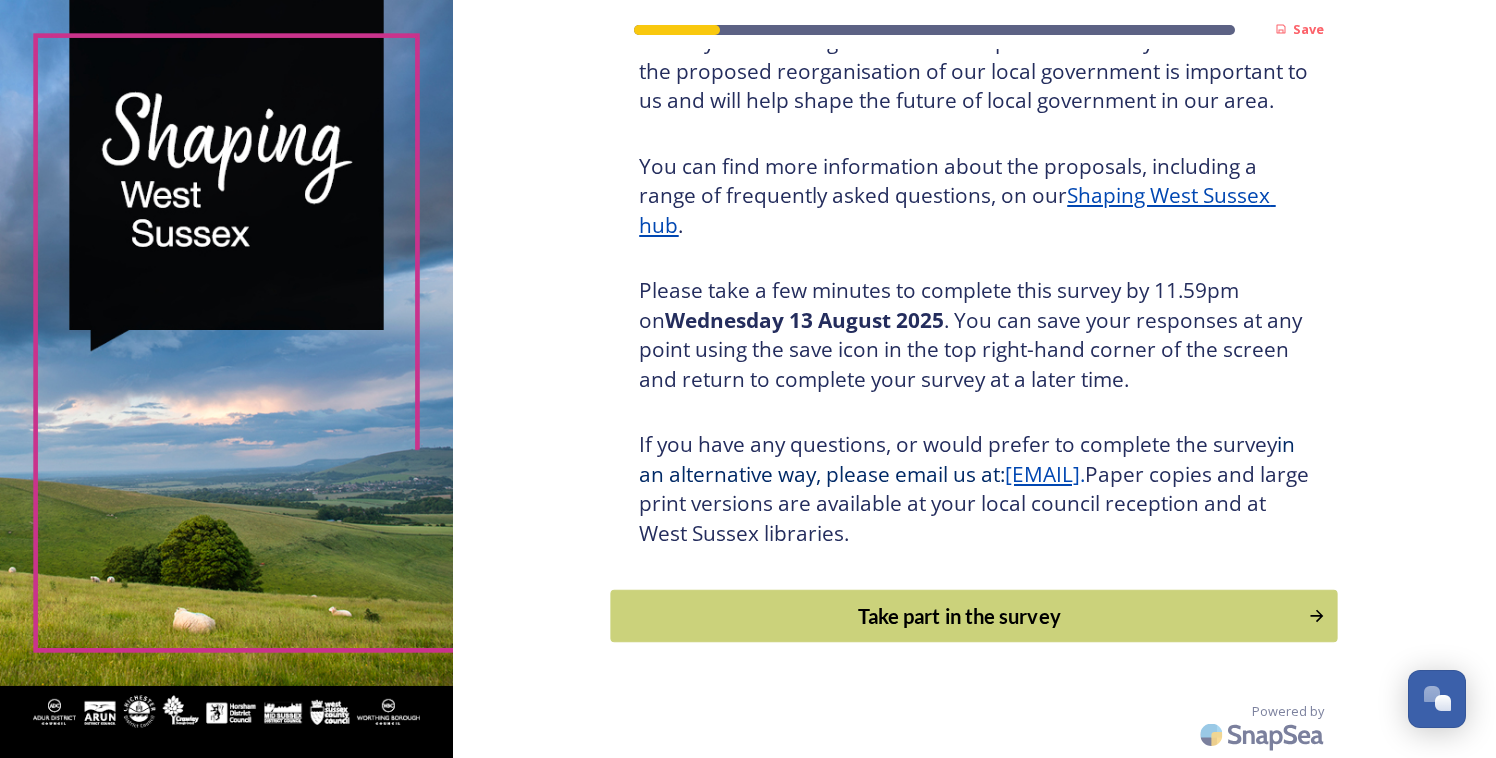 click on "Take part in the survey" at bounding box center [960, 616] 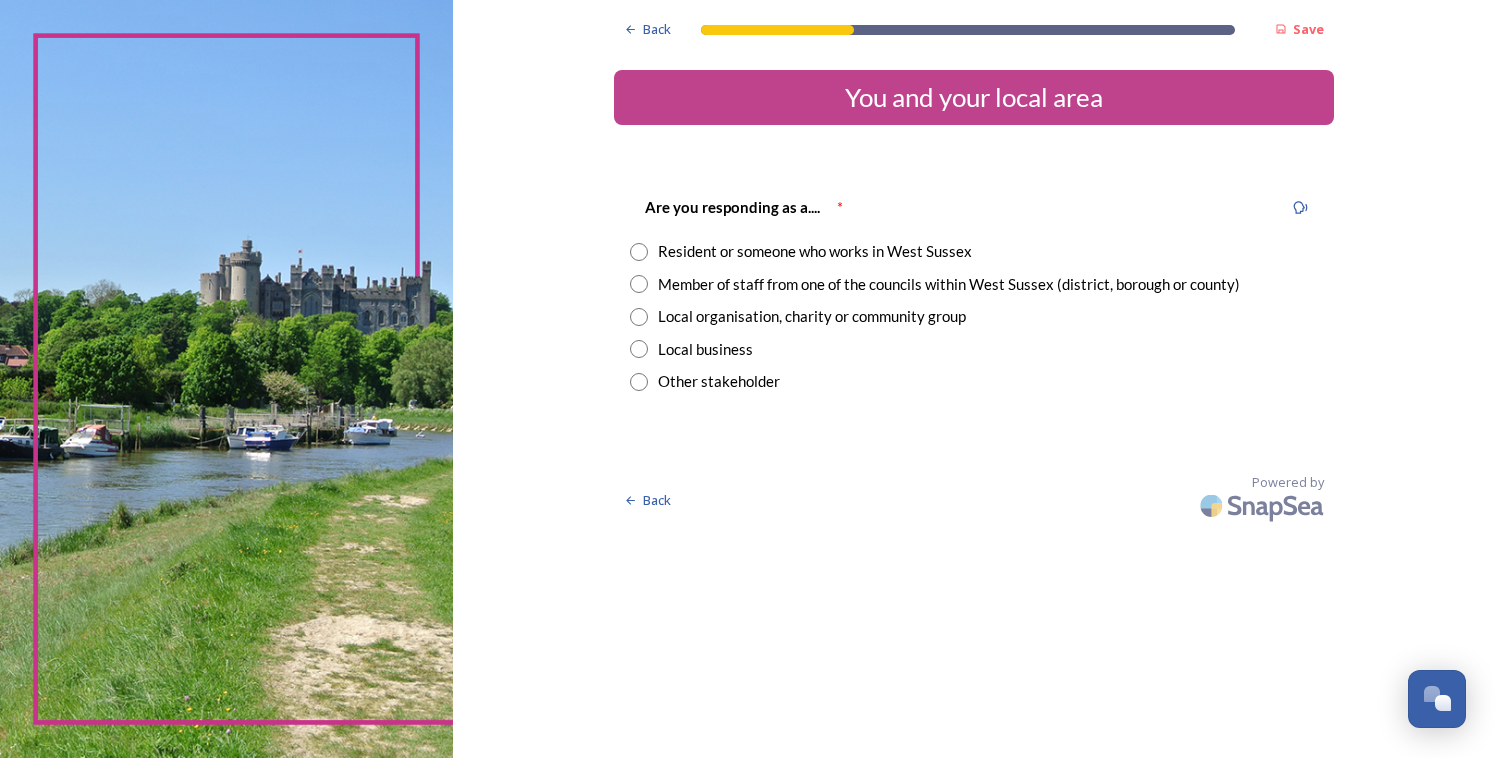 click at bounding box center (639, 252) 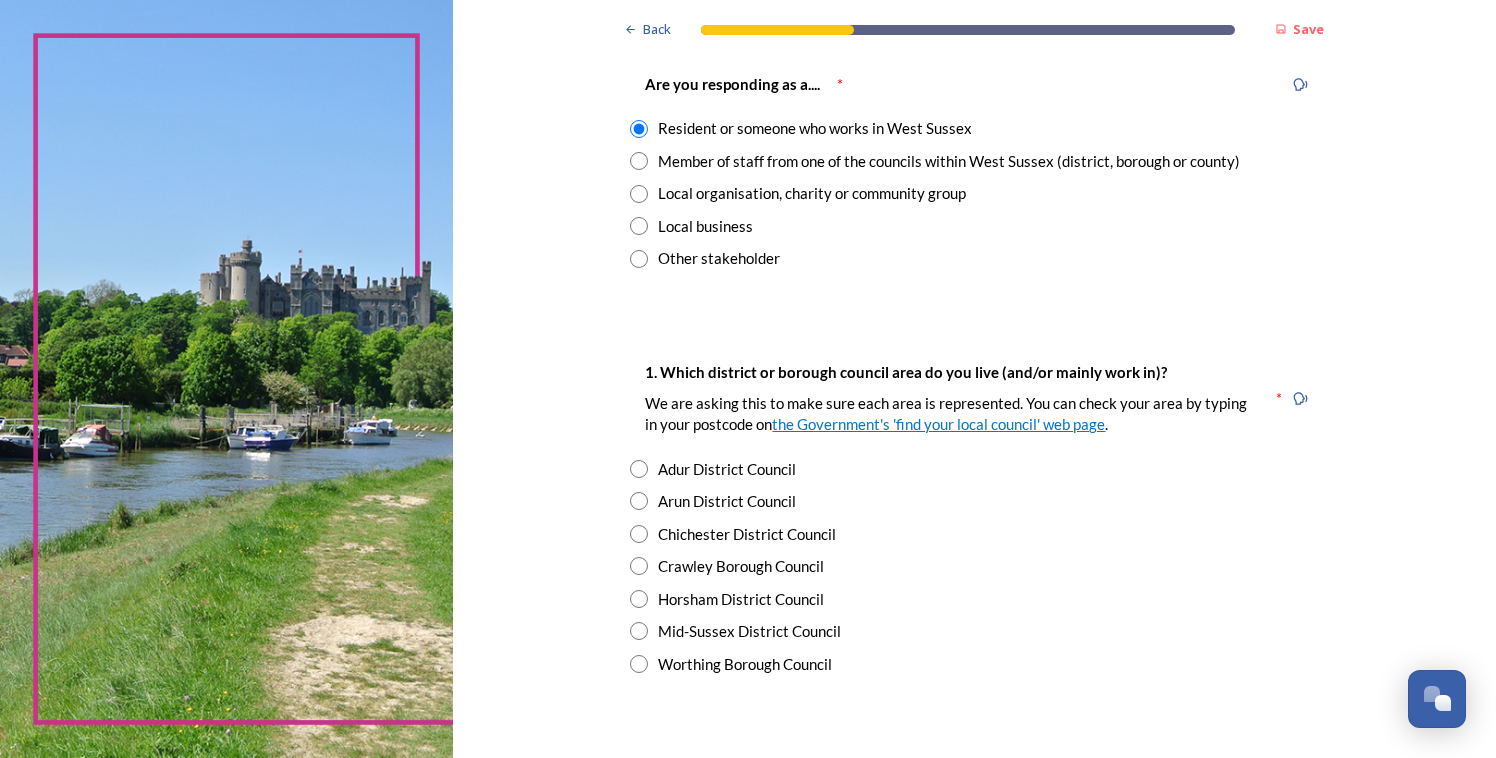 scroll, scrollTop: 127, scrollLeft: 0, axis: vertical 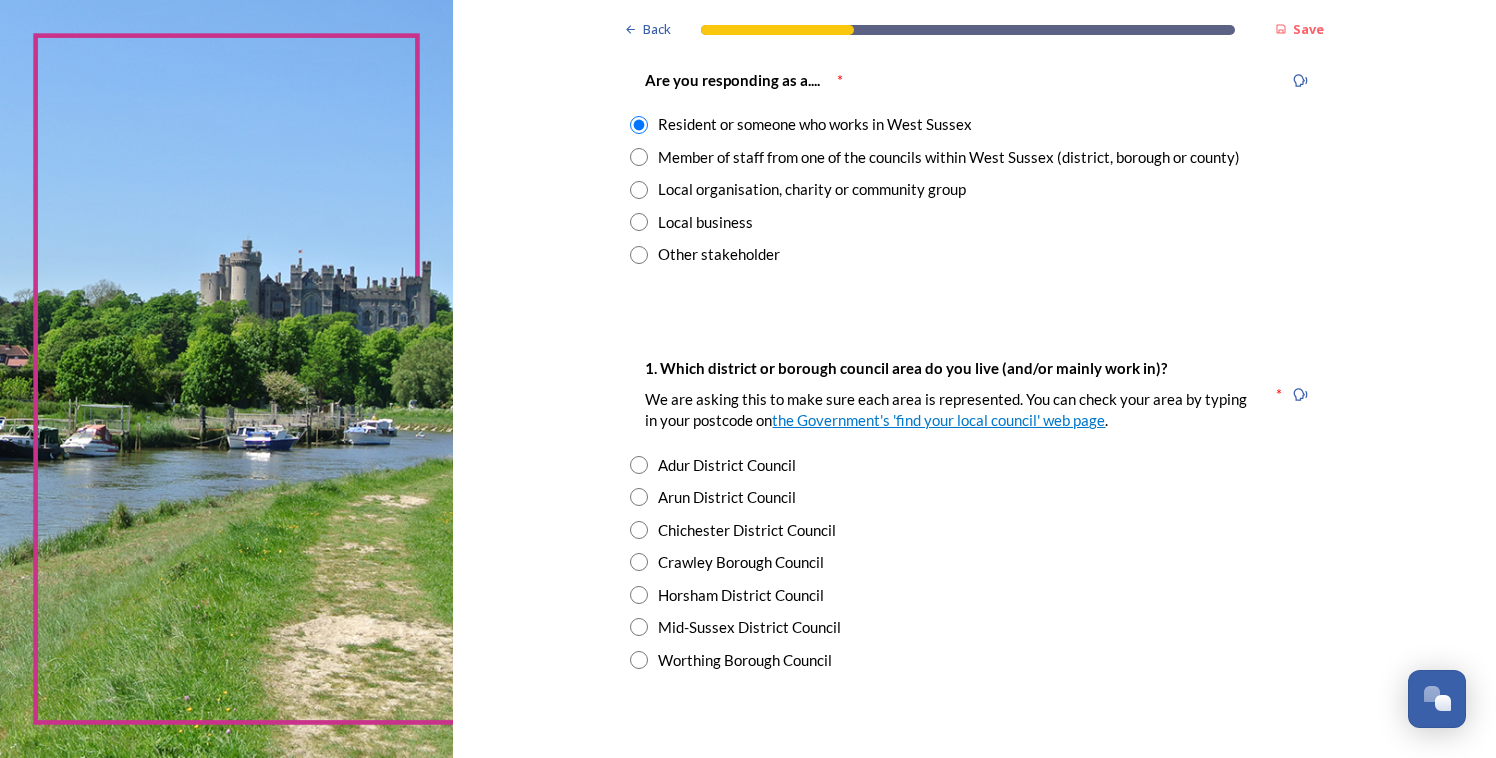 click at bounding box center (639, 627) 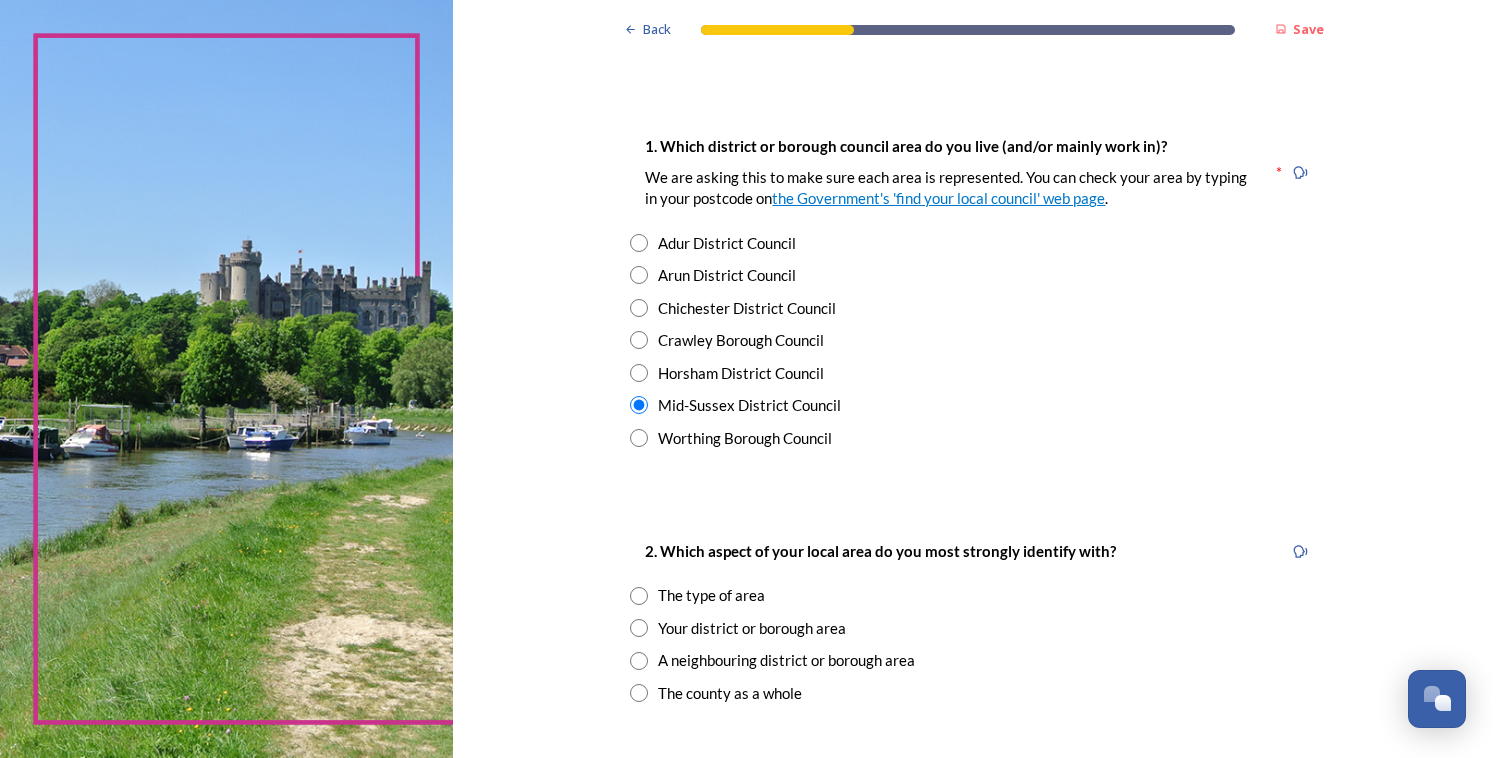 scroll, scrollTop: 411, scrollLeft: 0, axis: vertical 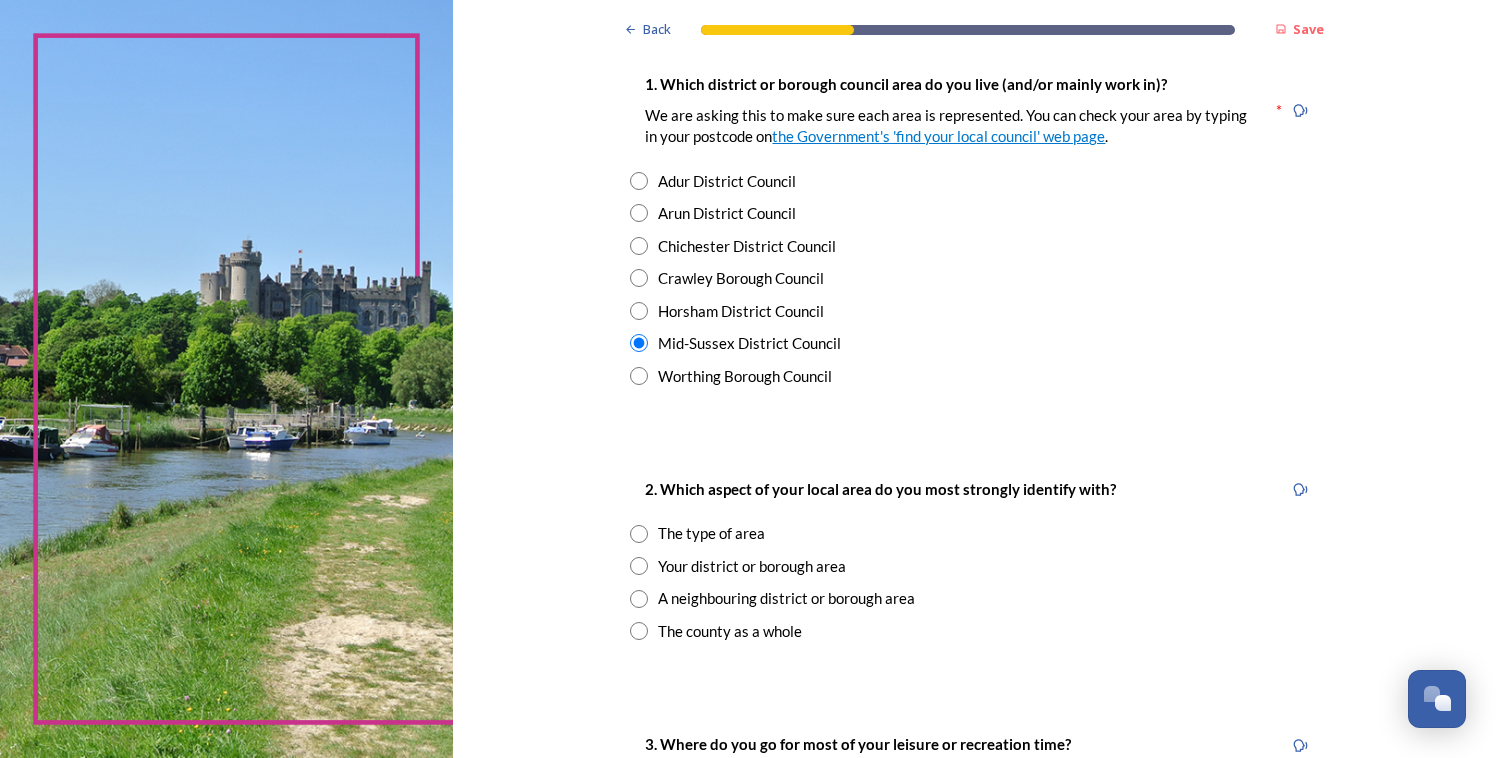 click at bounding box center (639, 566) 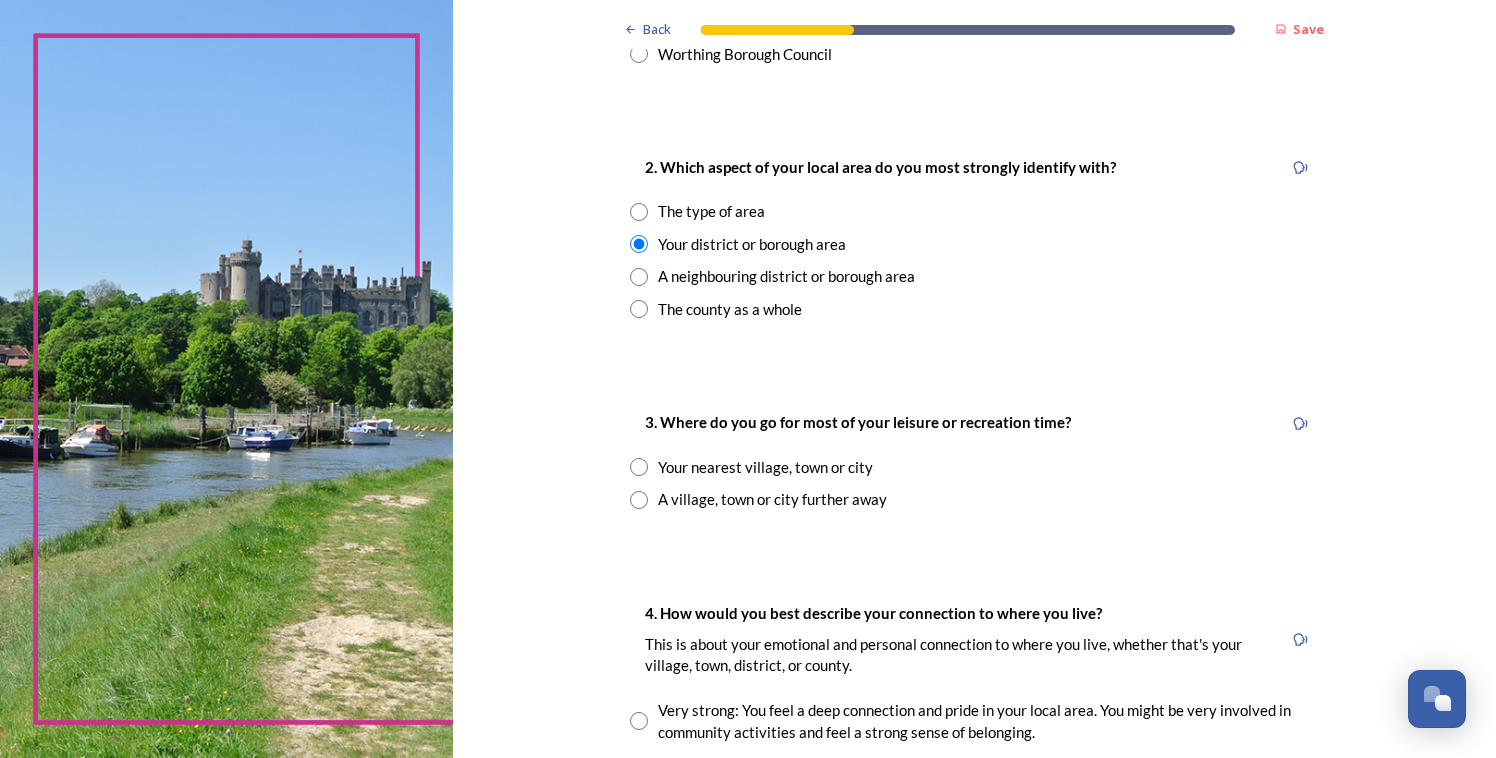 scroll, scrollTop: 736, scrollLeft: 0, axis: vertical 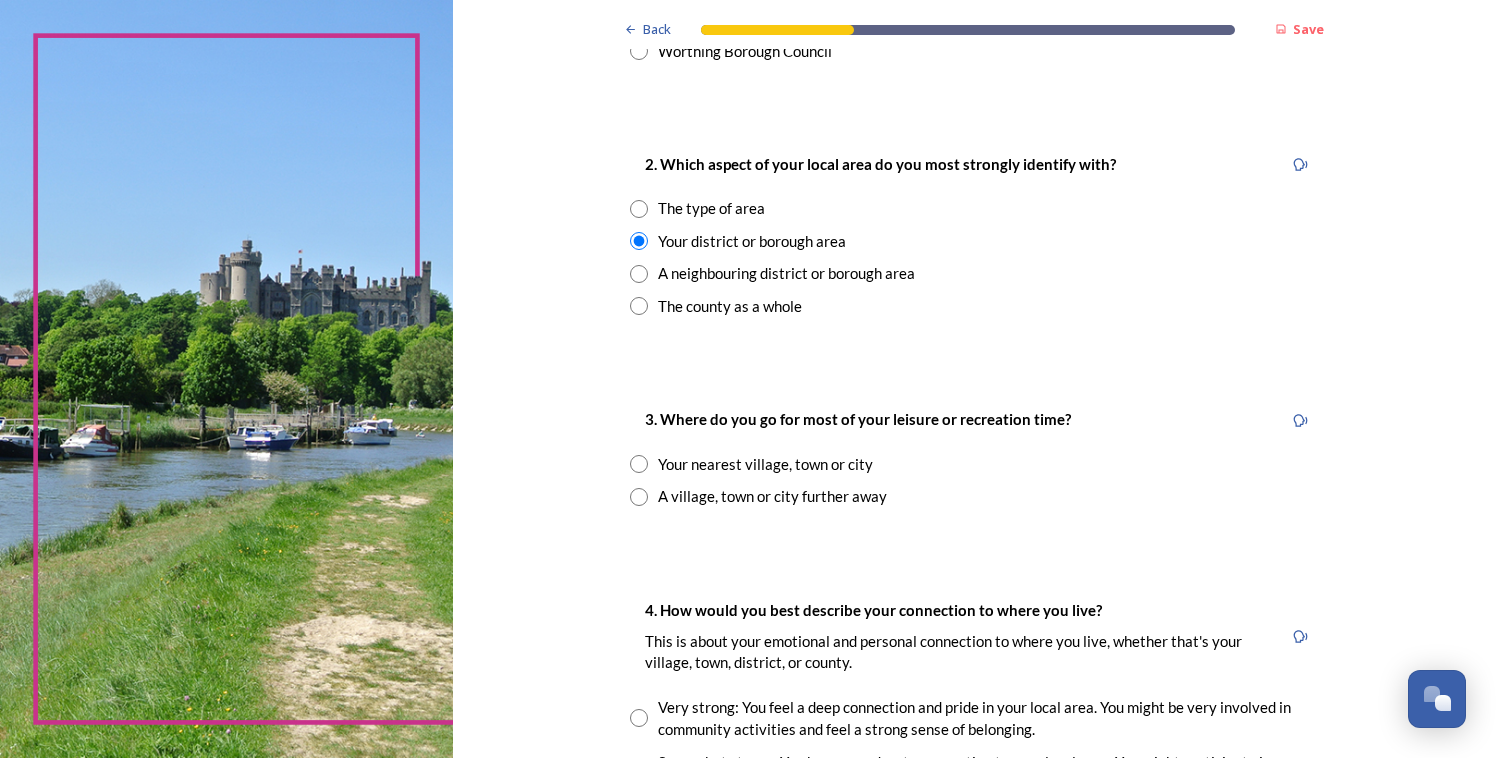 click at bounding box center [639, 464] 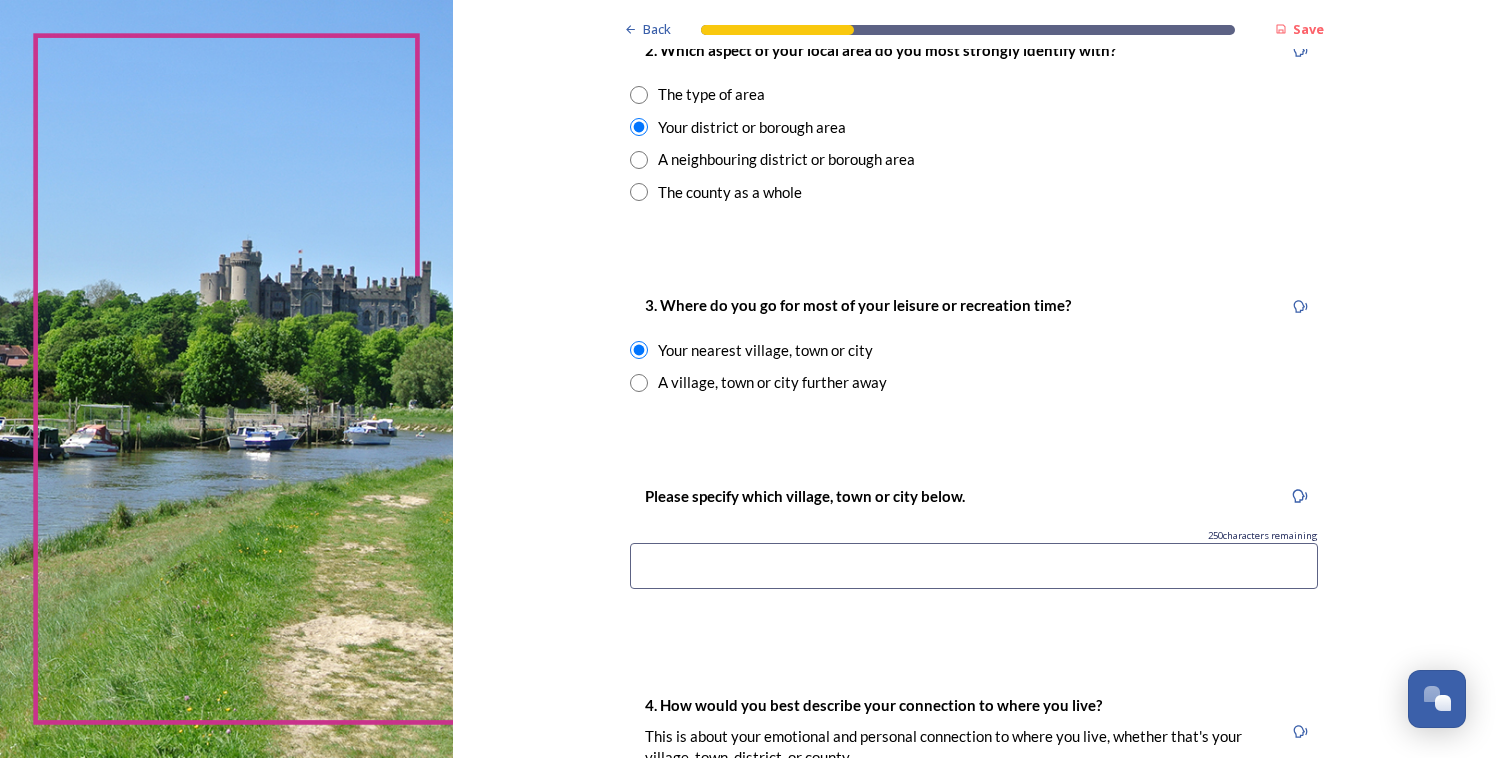scroll, scrollTop: 852, scrollLeft: 0, axis: vertical 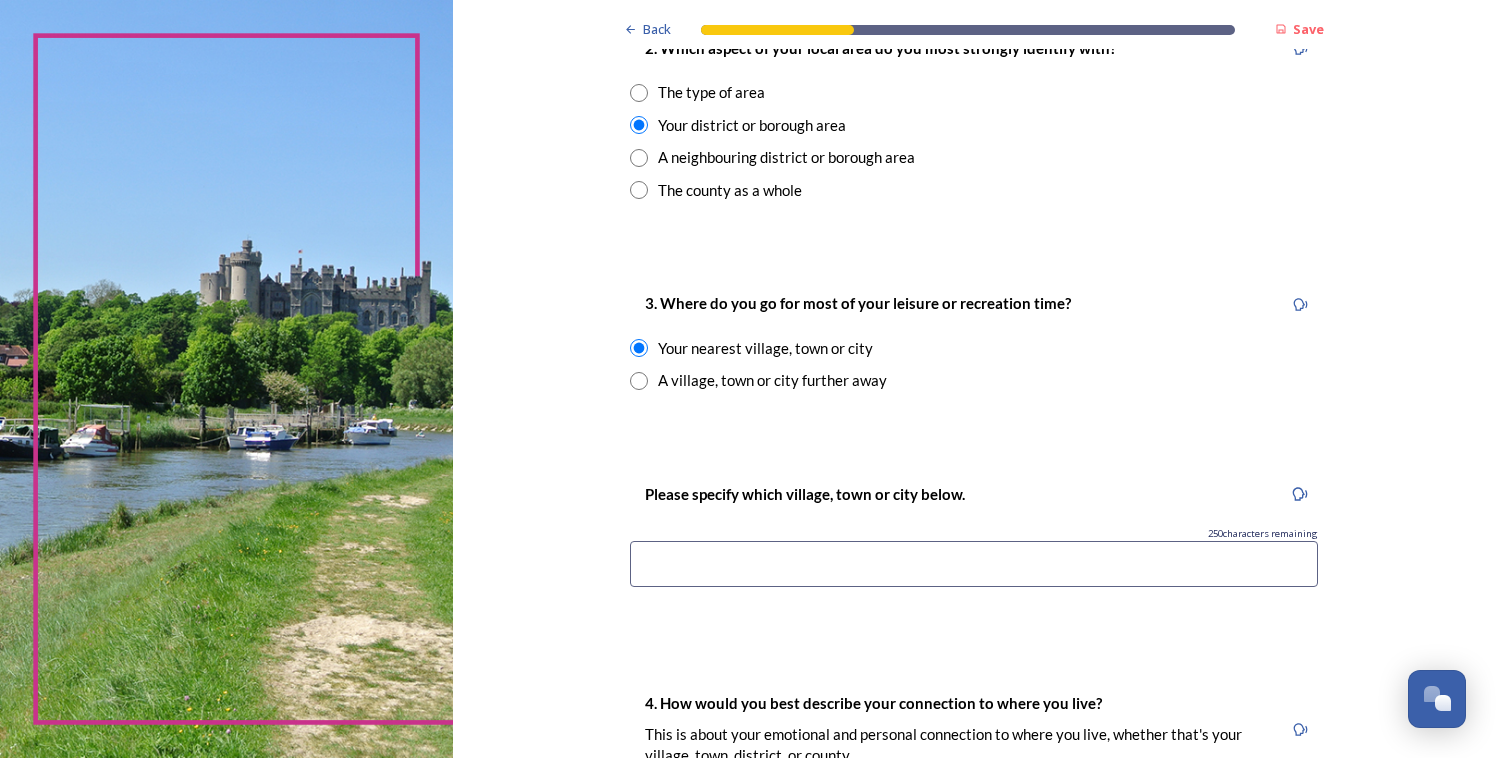 click at bounding box center [974, 564] 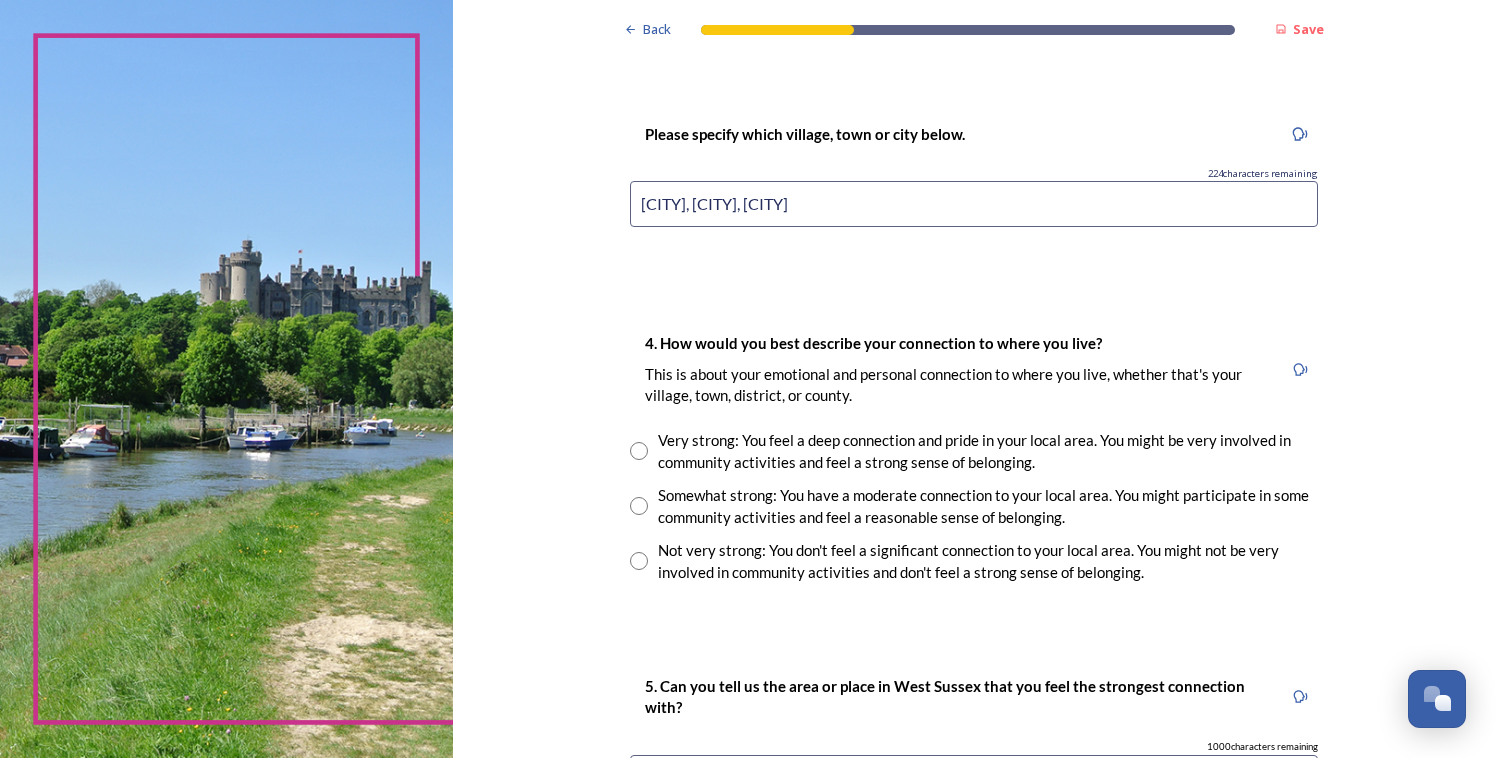 scroll, scrollTop: 1213, scrollLeft: 0, axis: vertical 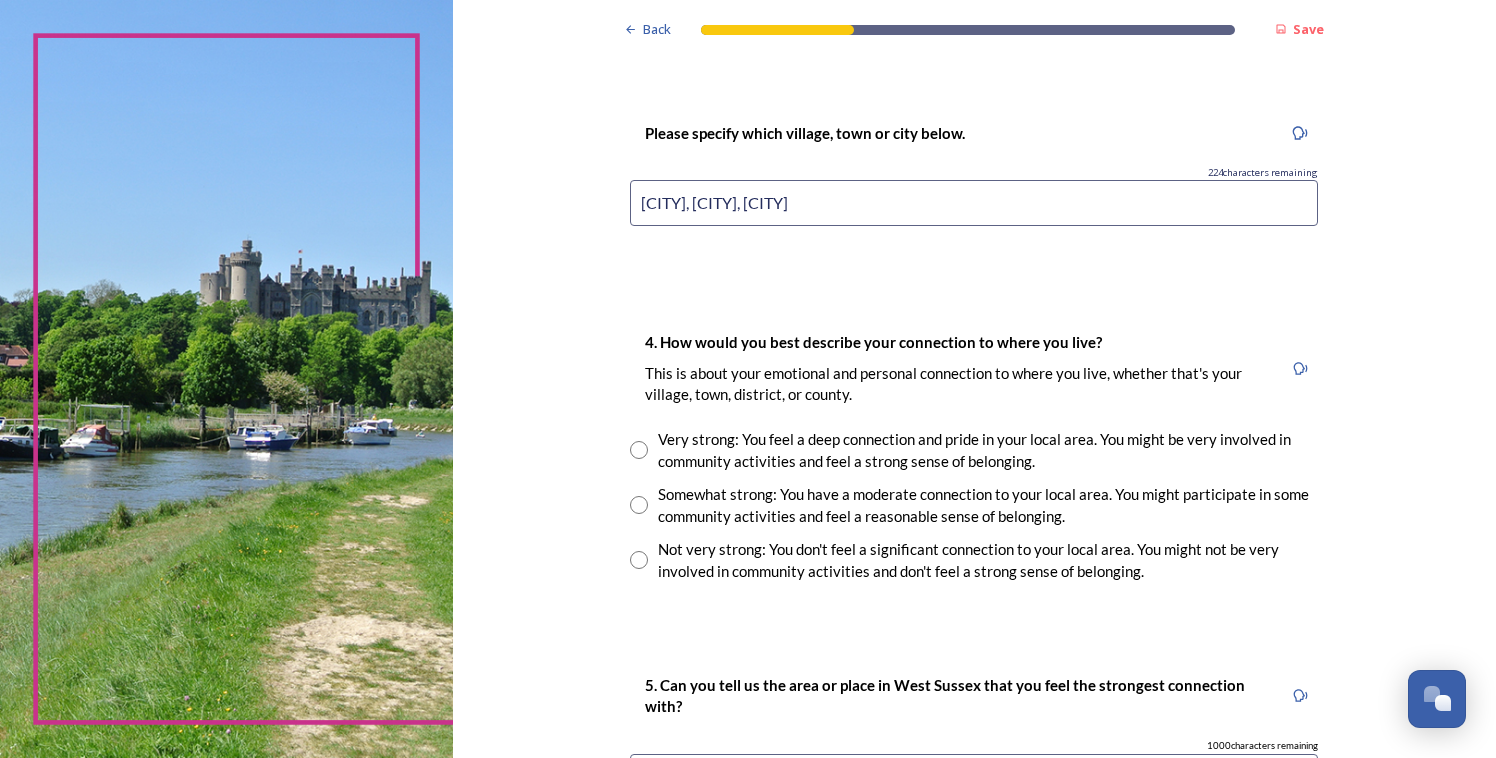 type on "Balcombe, Horsham, Crawley" 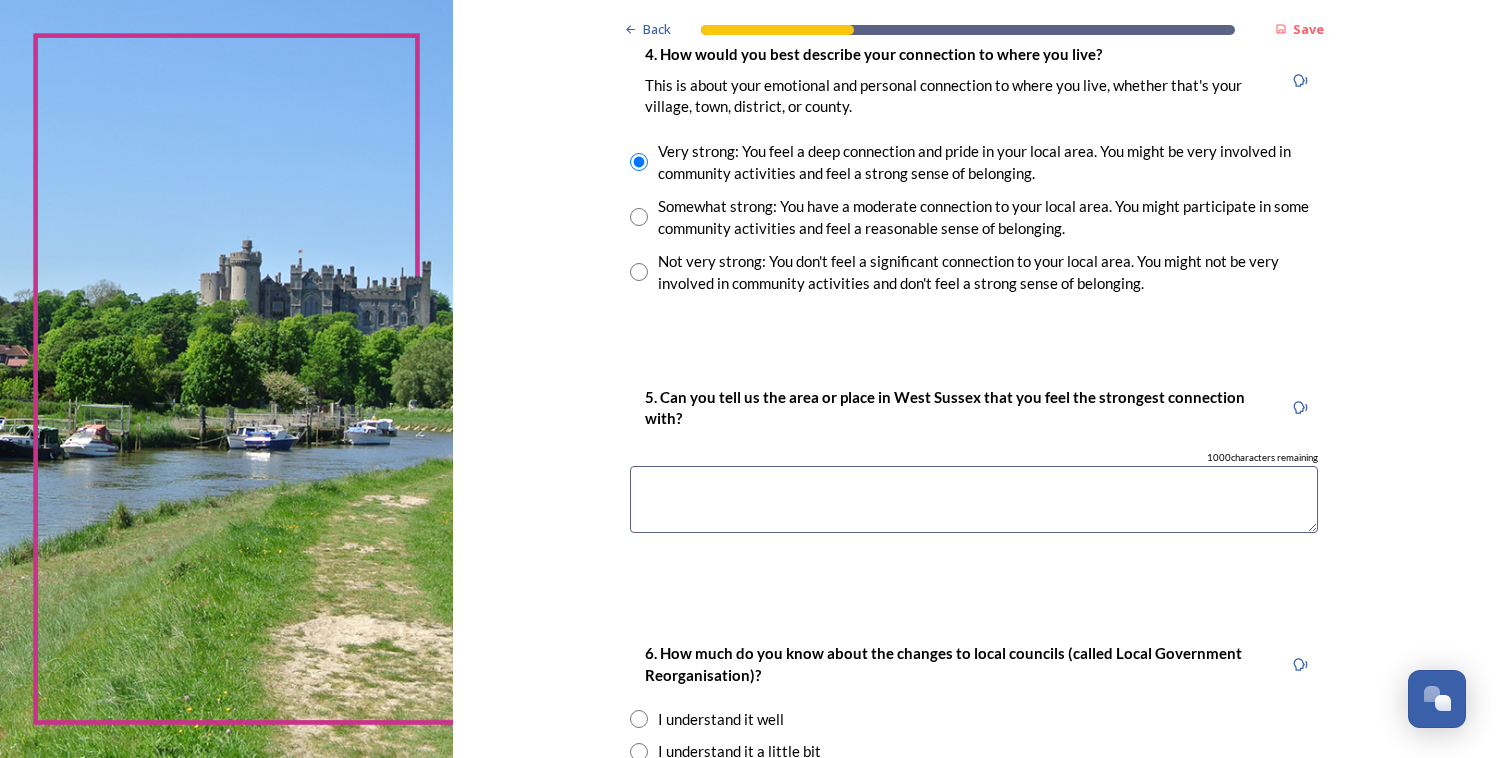 scroll, scrollTop: 1502, scrollLeft: 0, axis: vertical 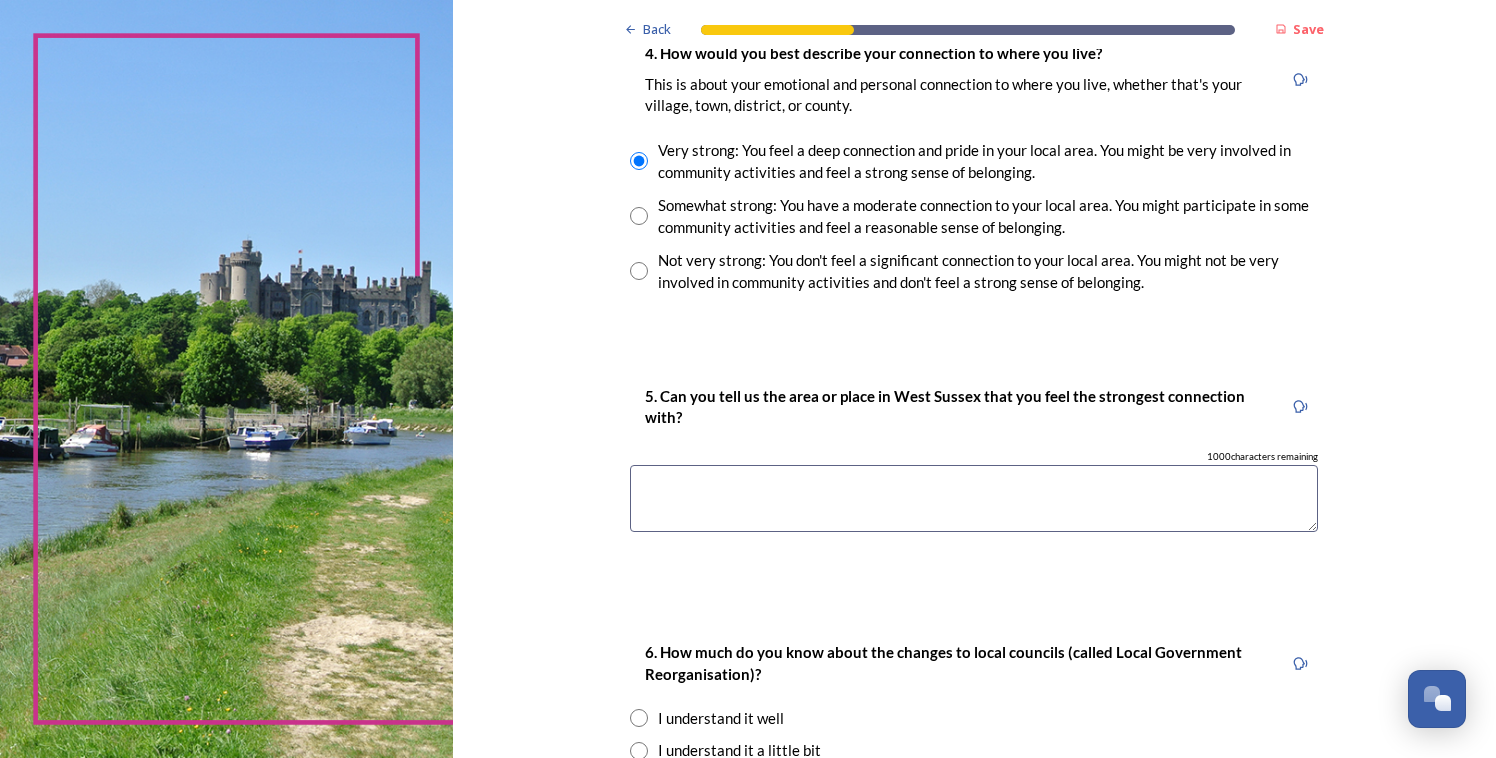 click at bounding box center [974, 498] 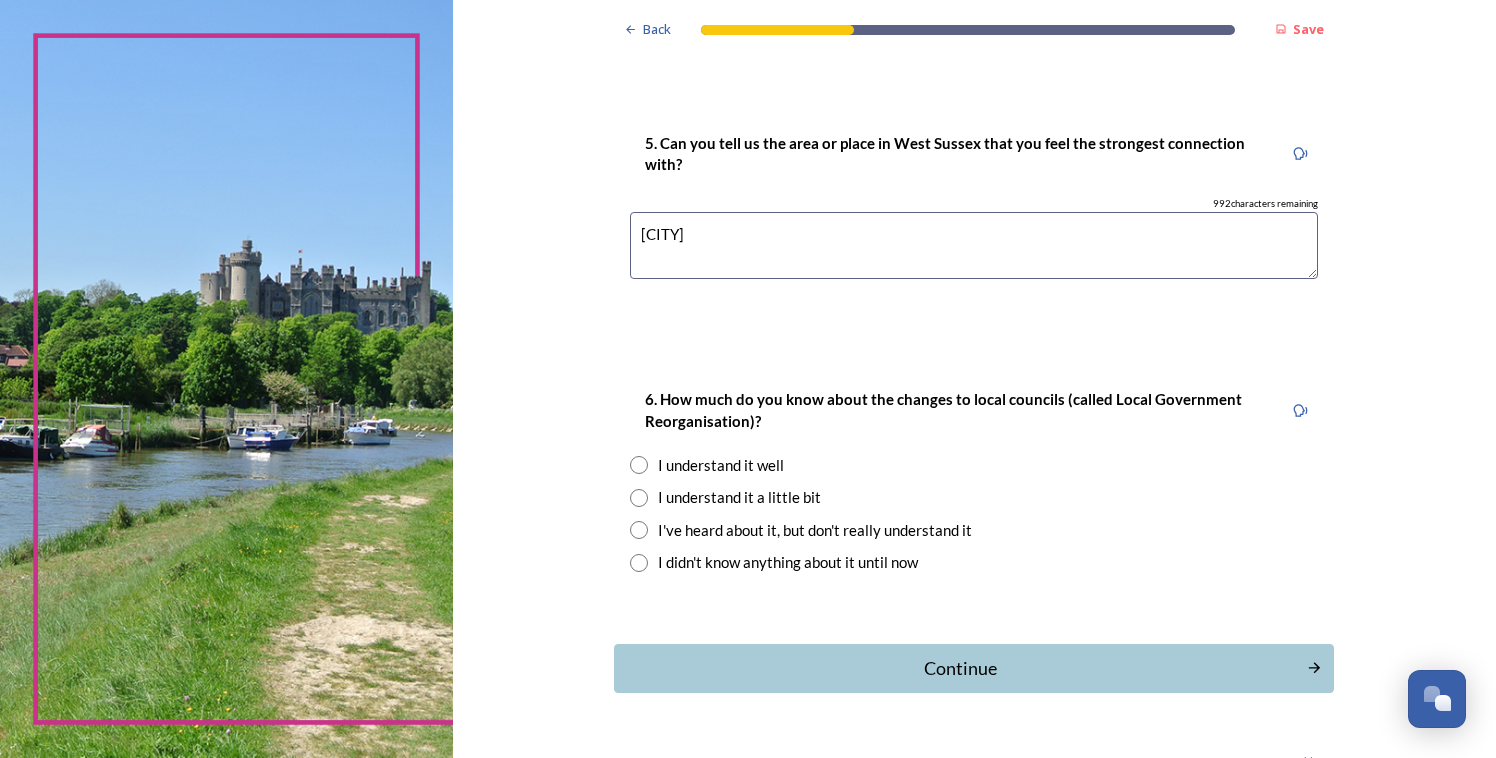 scroll, scrollTop: 1748, scrollLeft: 0, axis: vertical 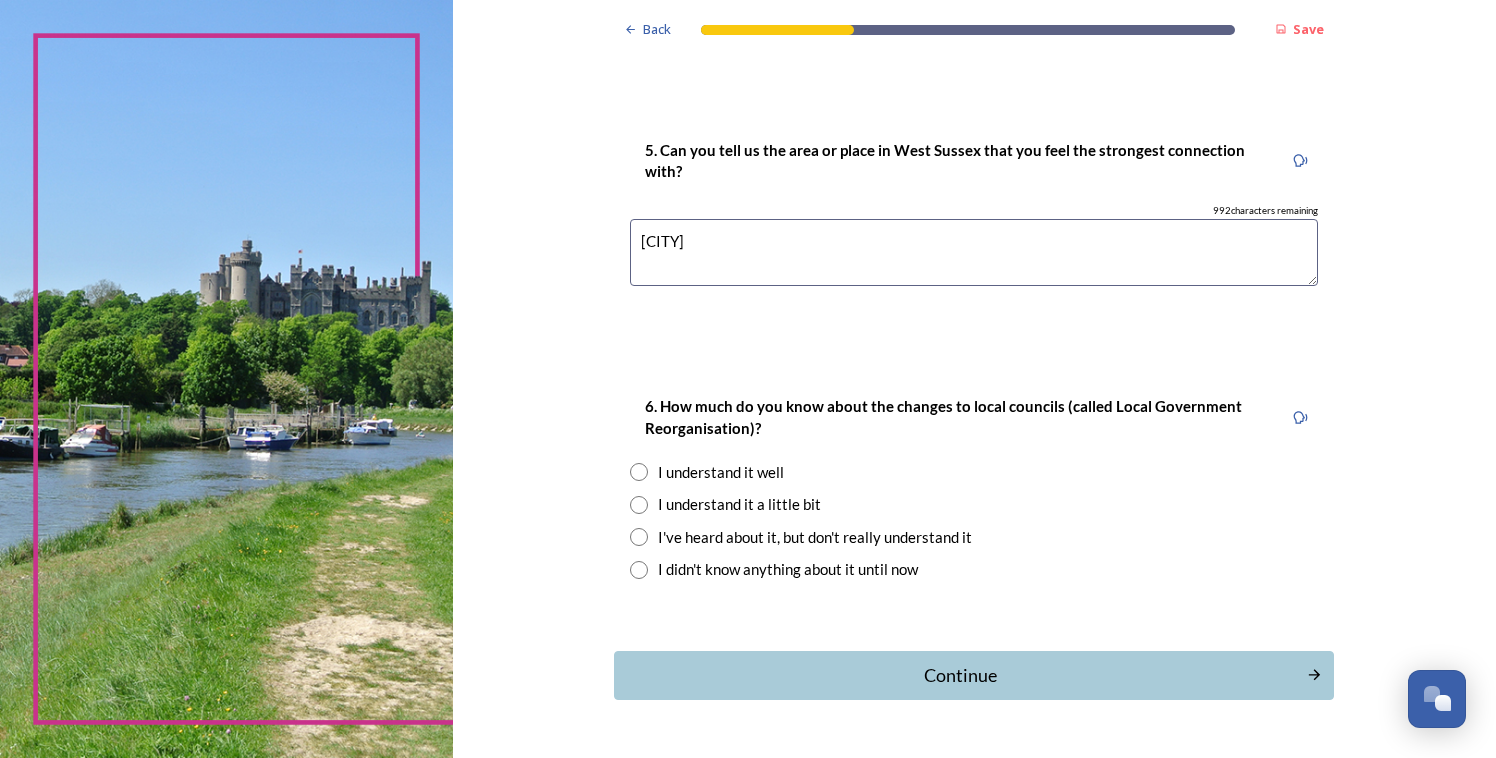type on "Balcombe" 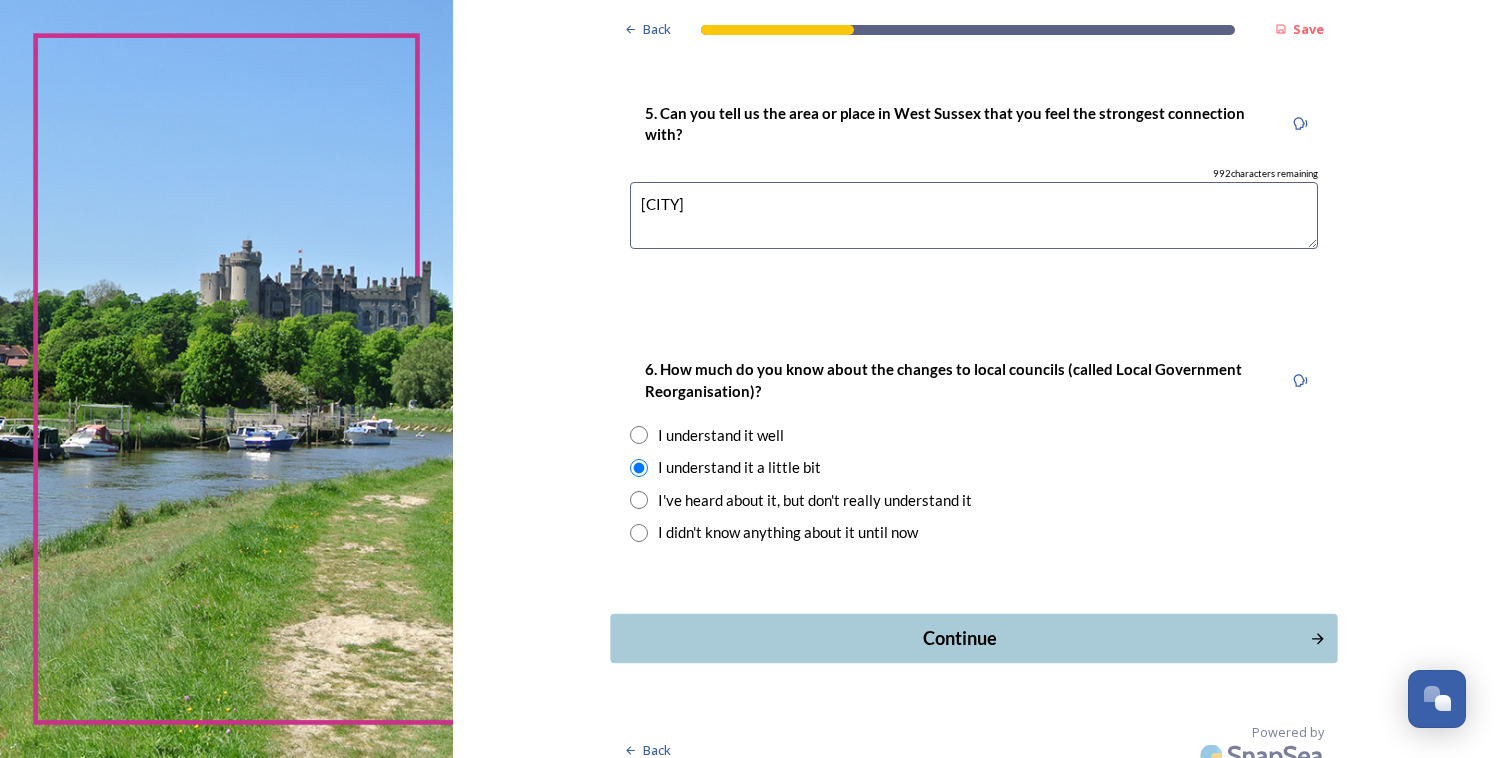 scroll, scrollTop: 1783, scrollLeft: 0, axis: vertical 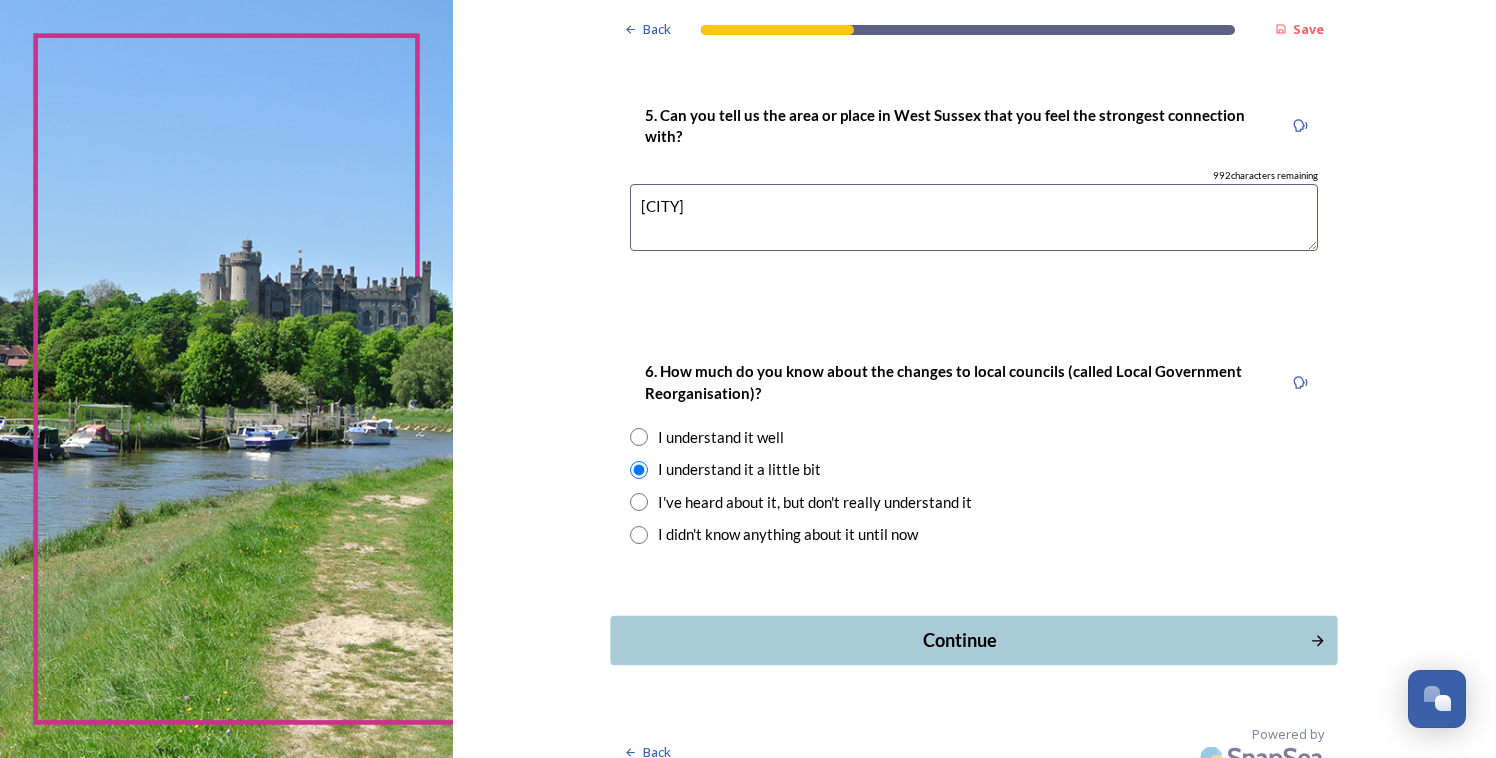 click on "Continue" at bounding box center [960, 640] 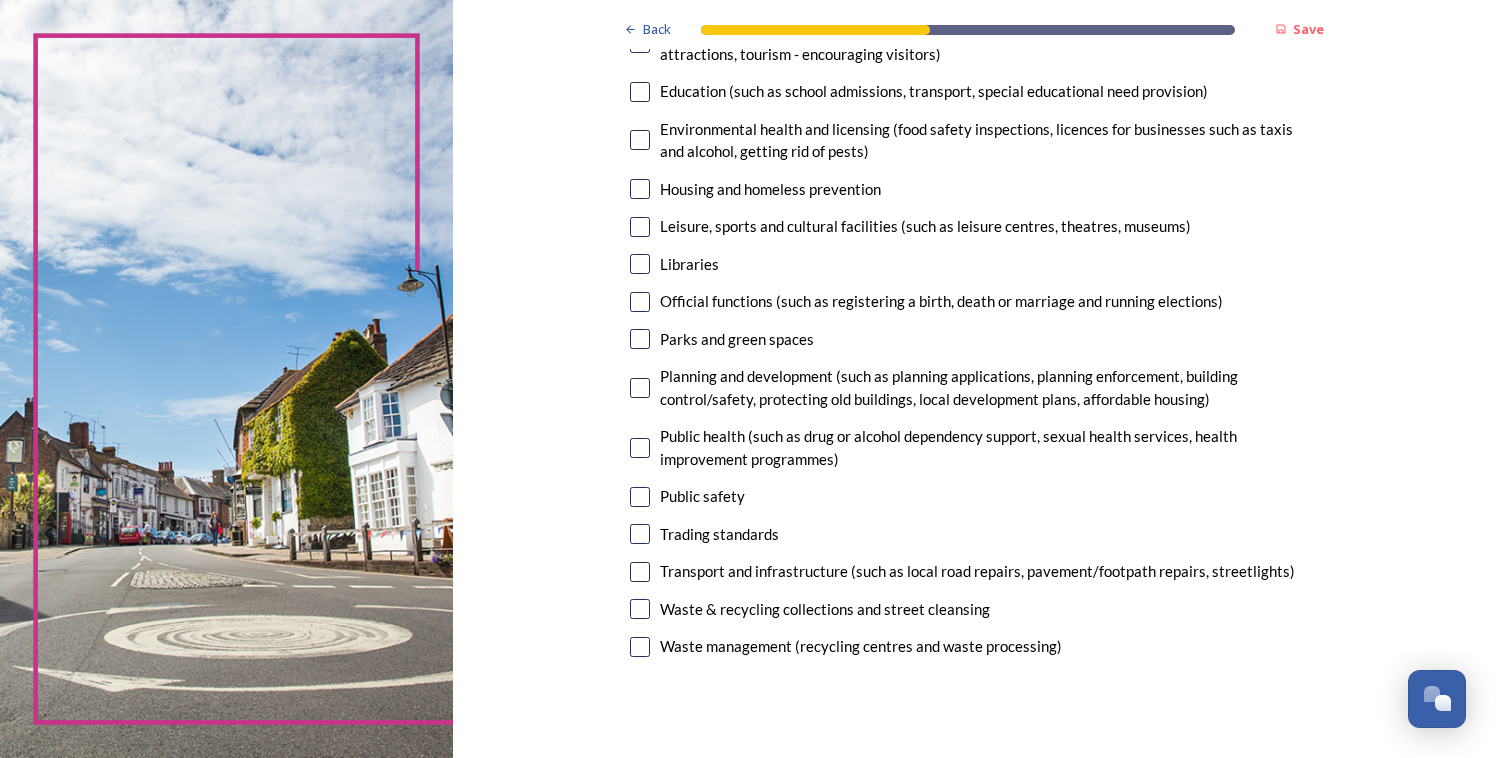 scroll, scrollTop: 445, scrollLeft: 0, axis: vertical 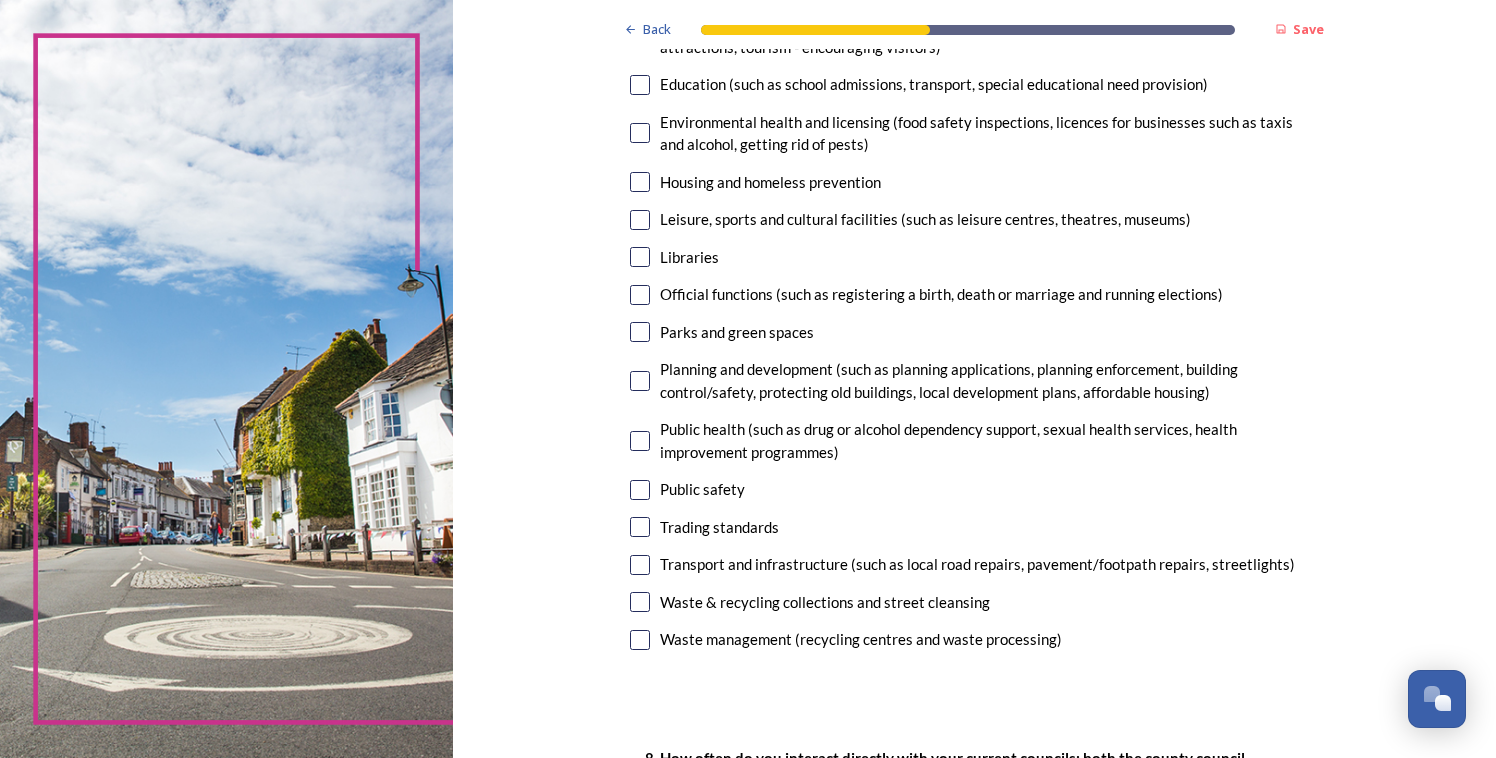 click at bounding box center (640, 565) 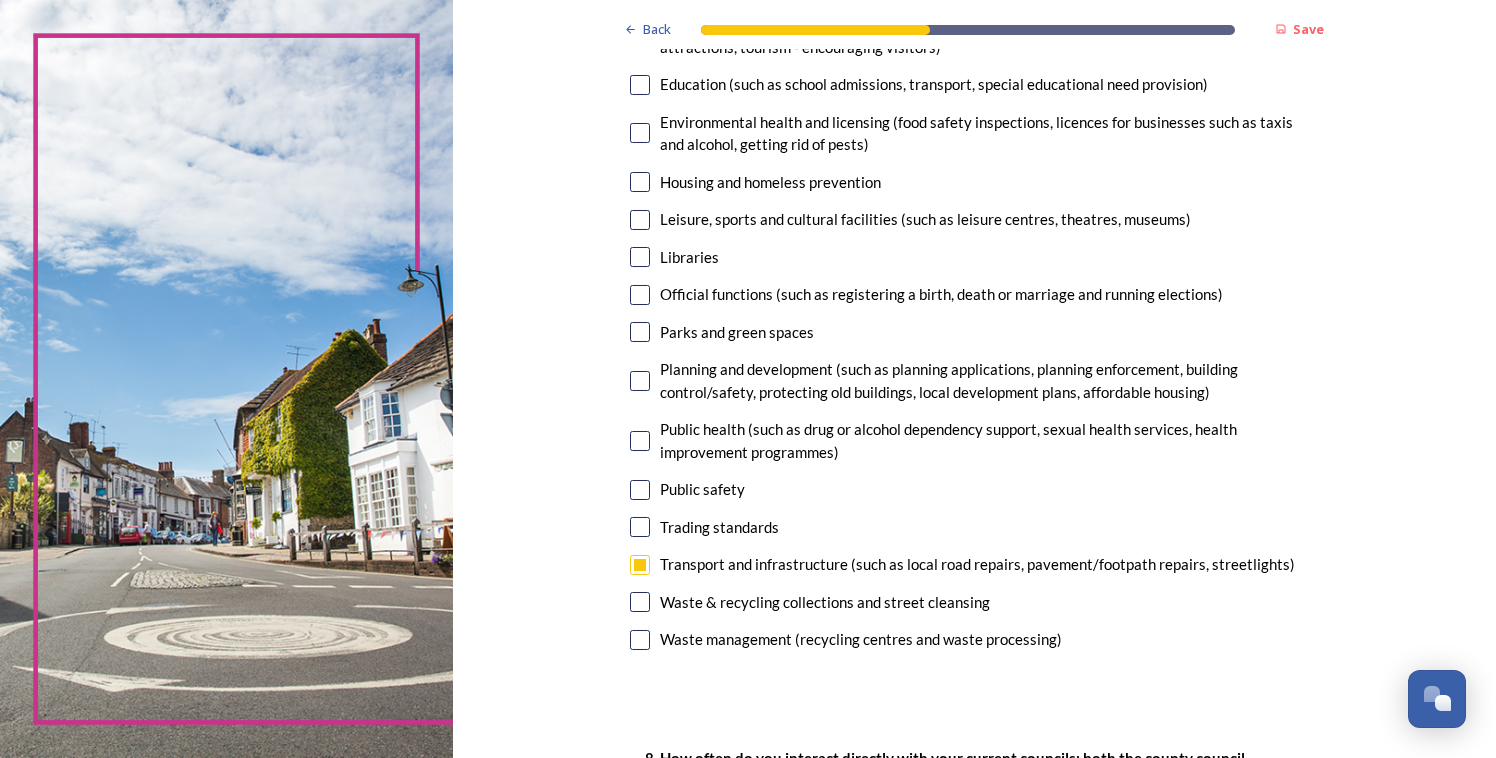 click at bounding box center [640, 381] 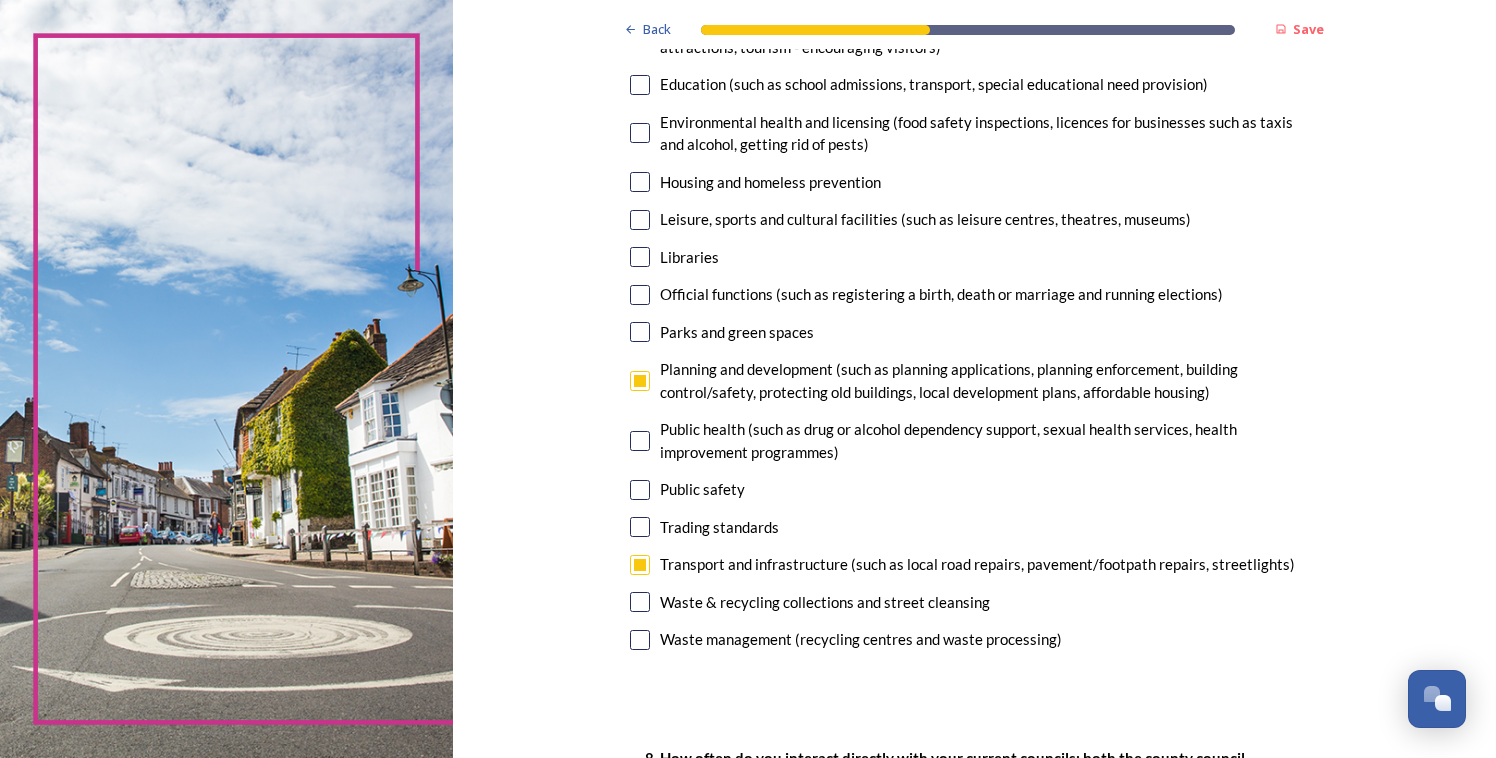click at bounding box center (640, 220) 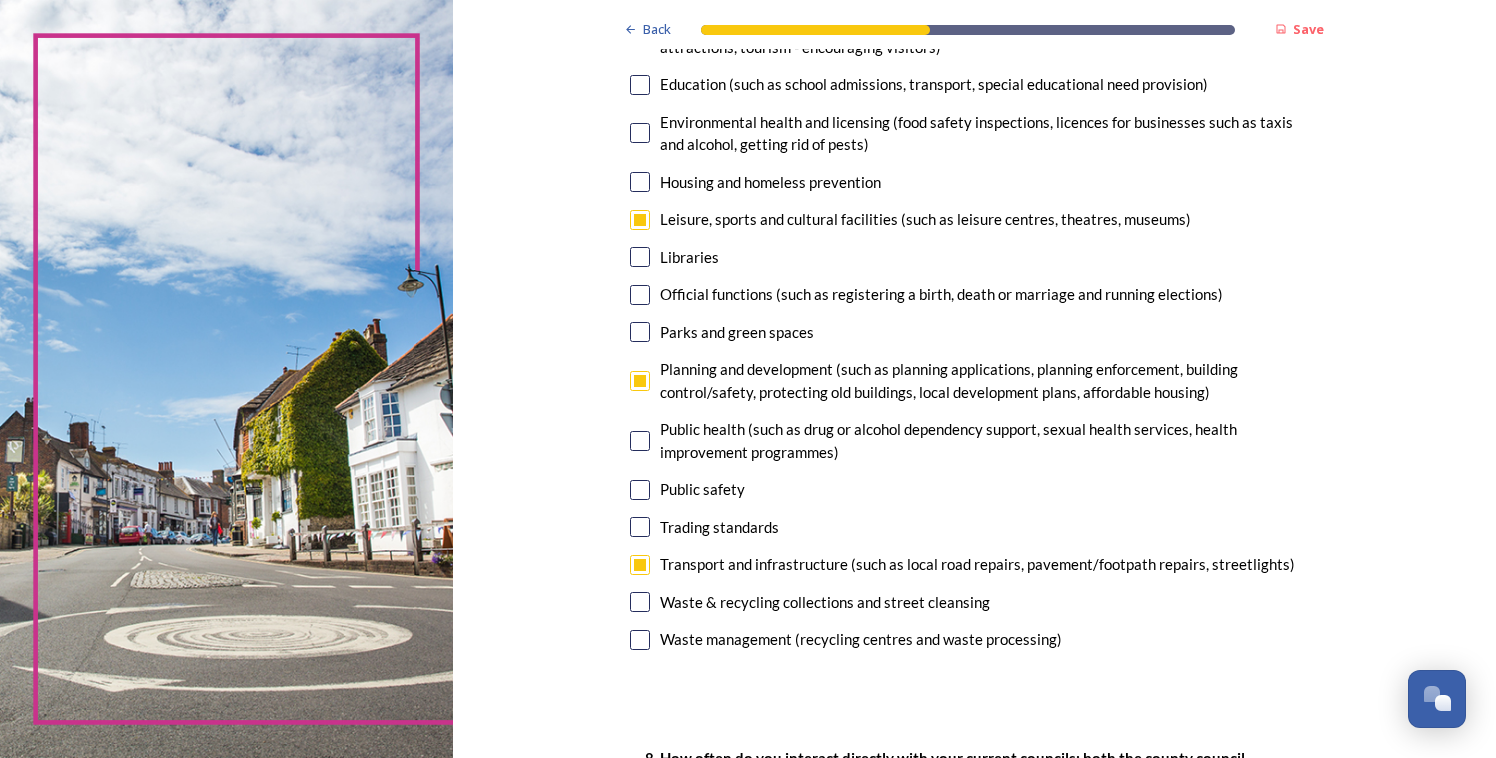 click at bounding box center (640, 640) 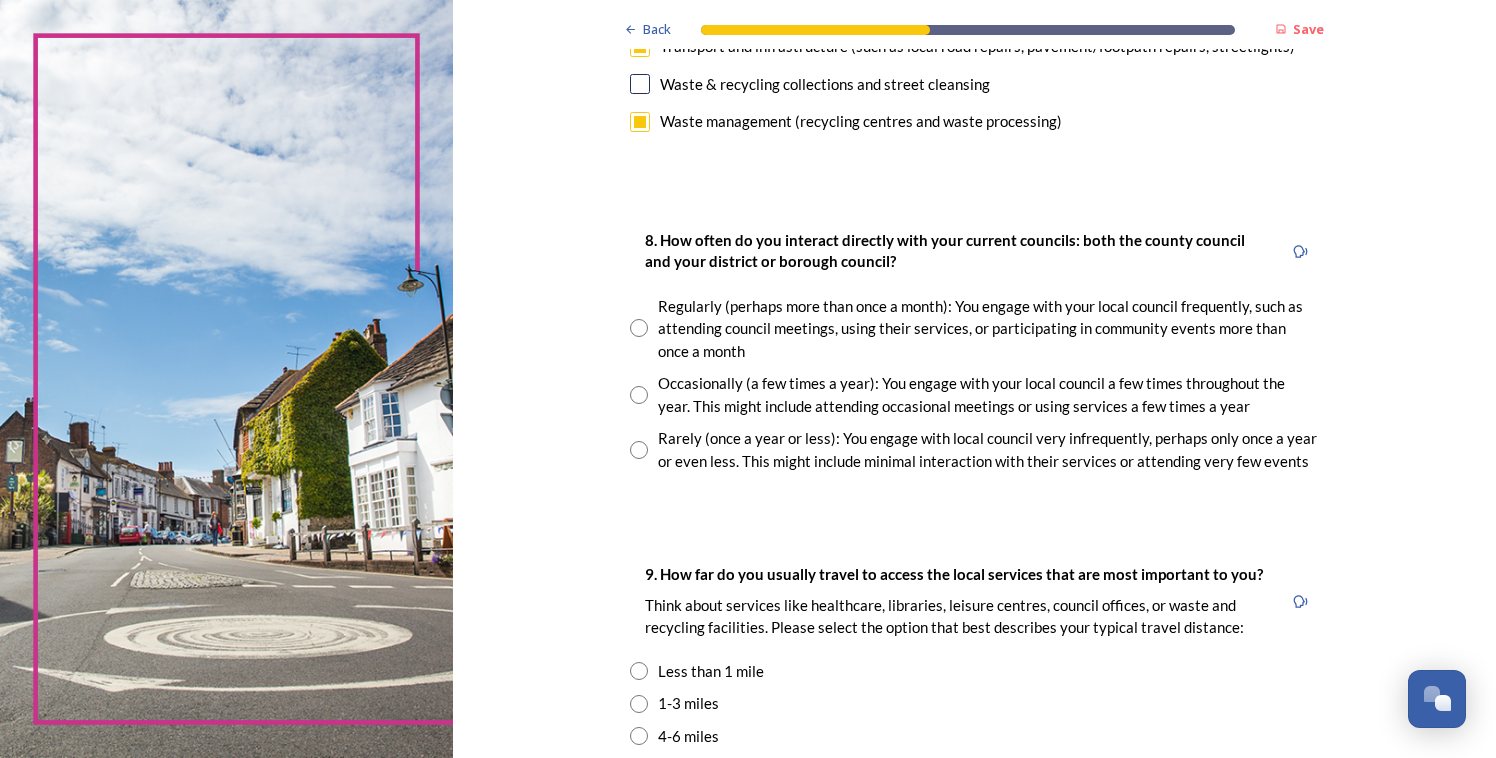 scroll, scrollTop: 964, scrollLeft: 0, axis: vertical 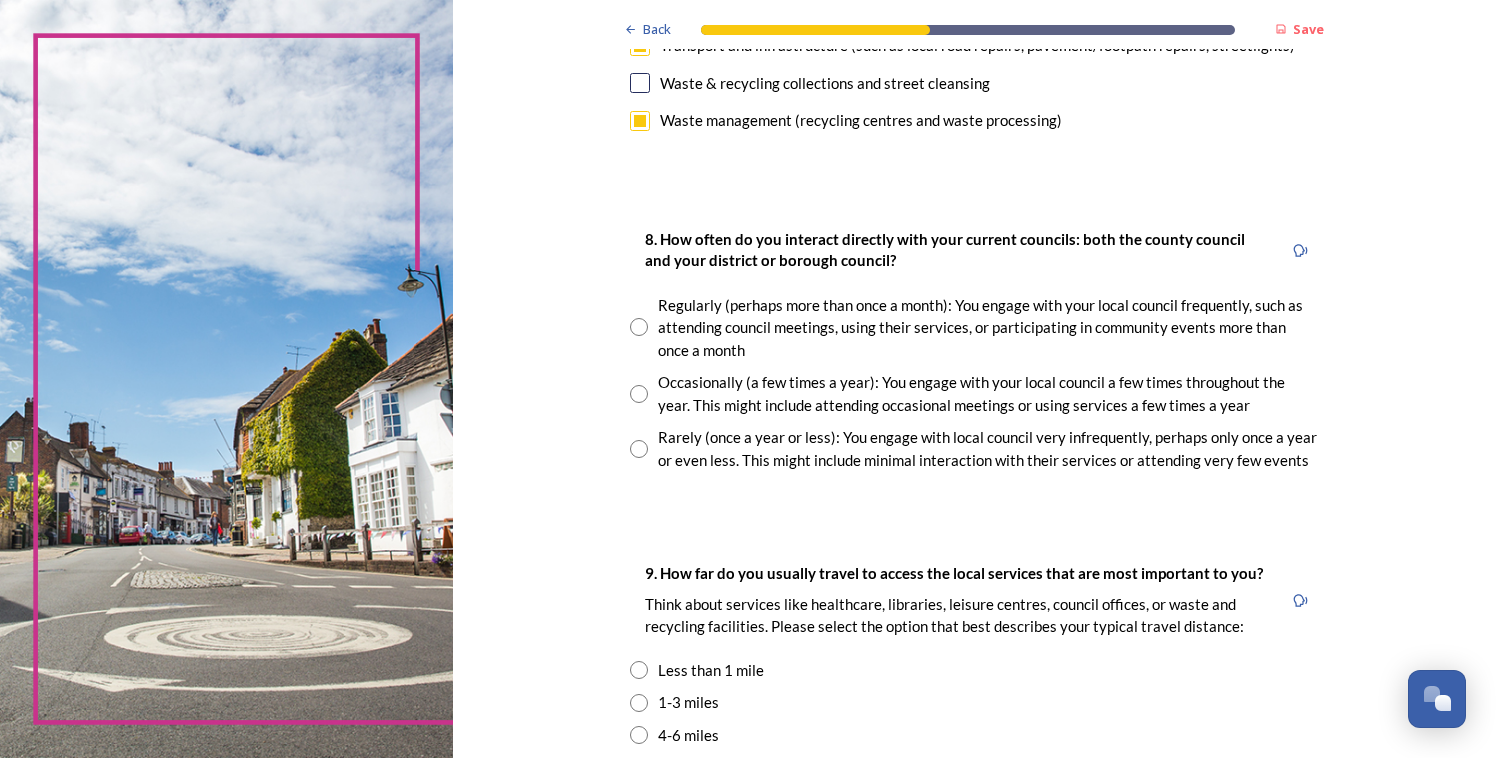 click at bounding box center (639, 327) 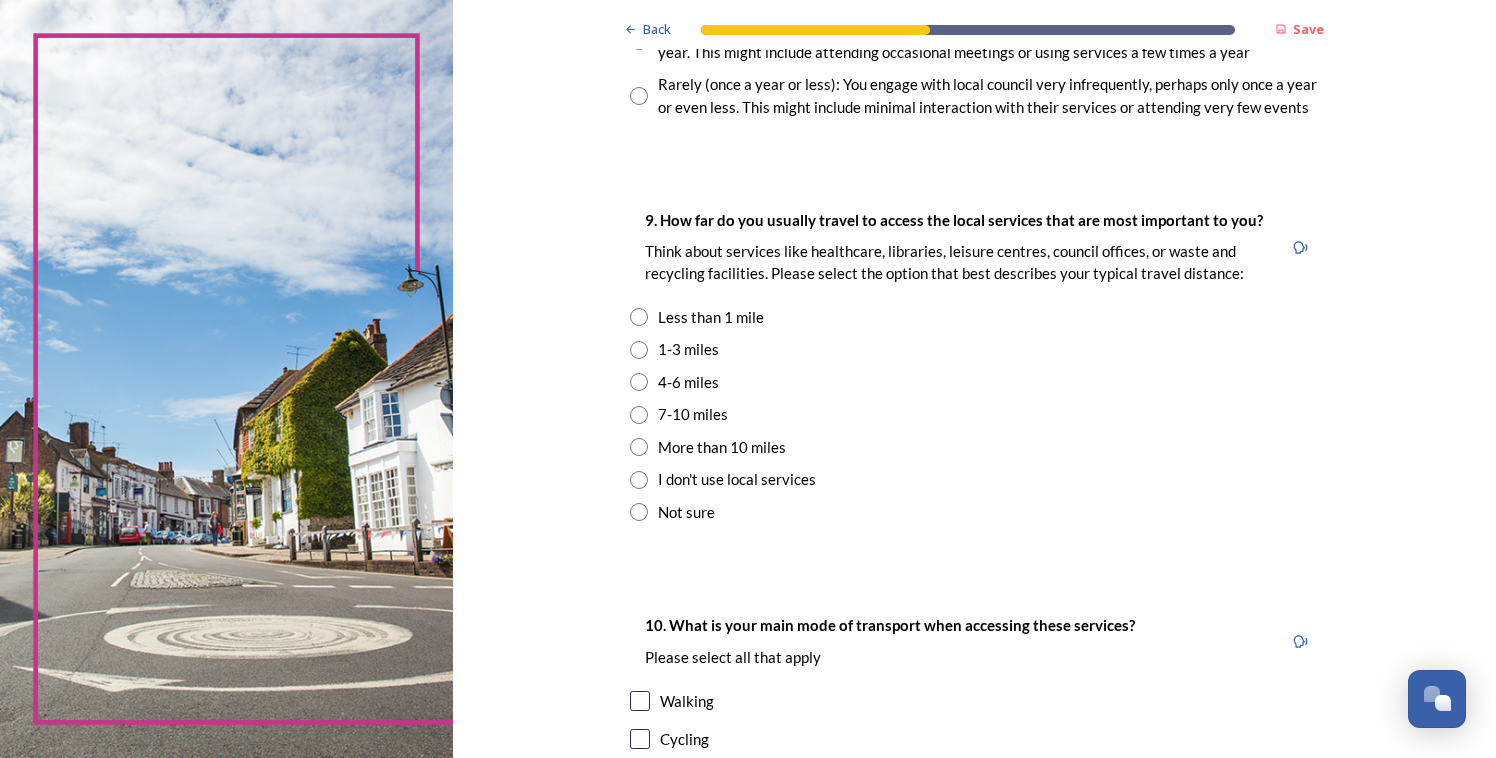 scroll, scrollTop: 1318, scrollLeft: 0, axis: vertical 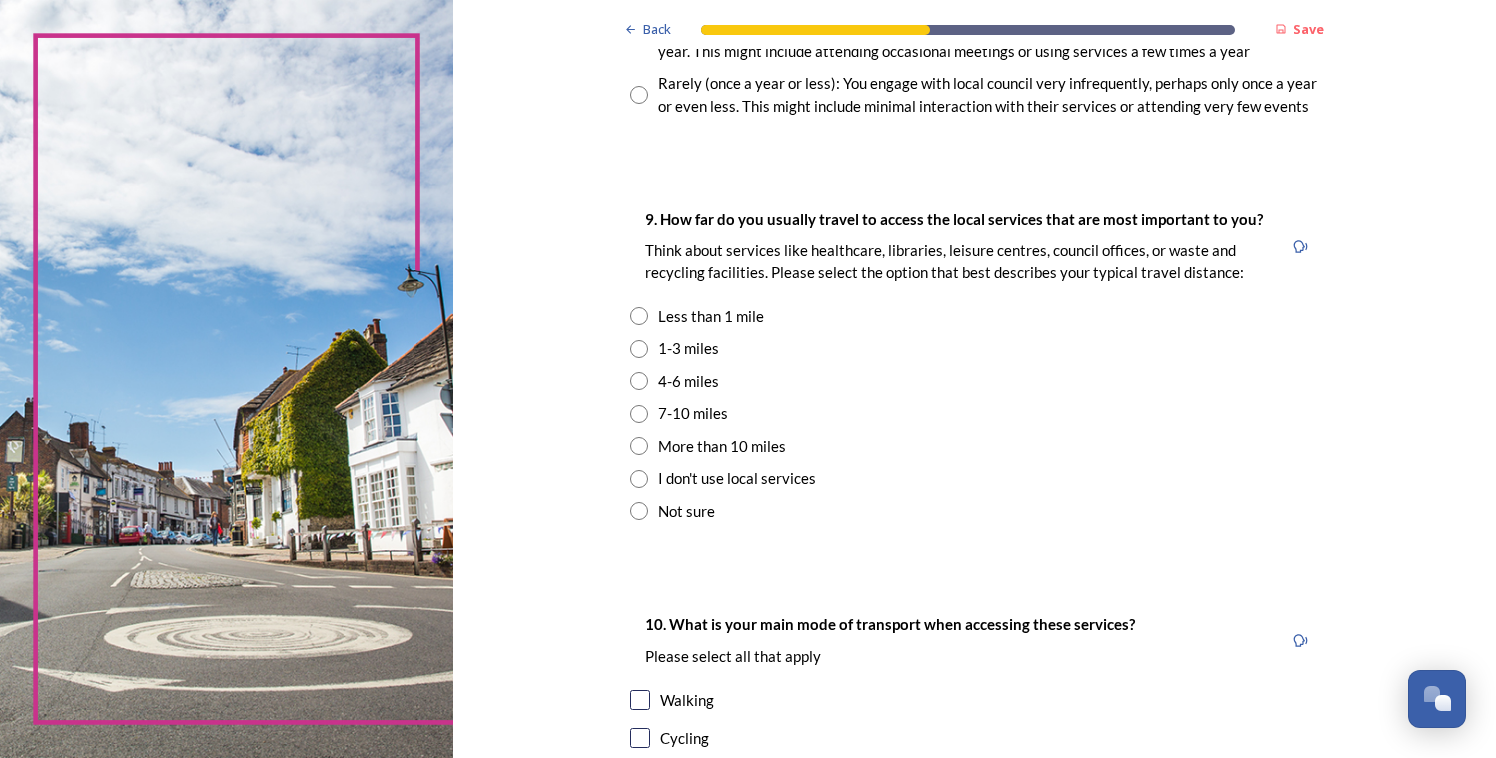 click at bounding box center (639, 381) 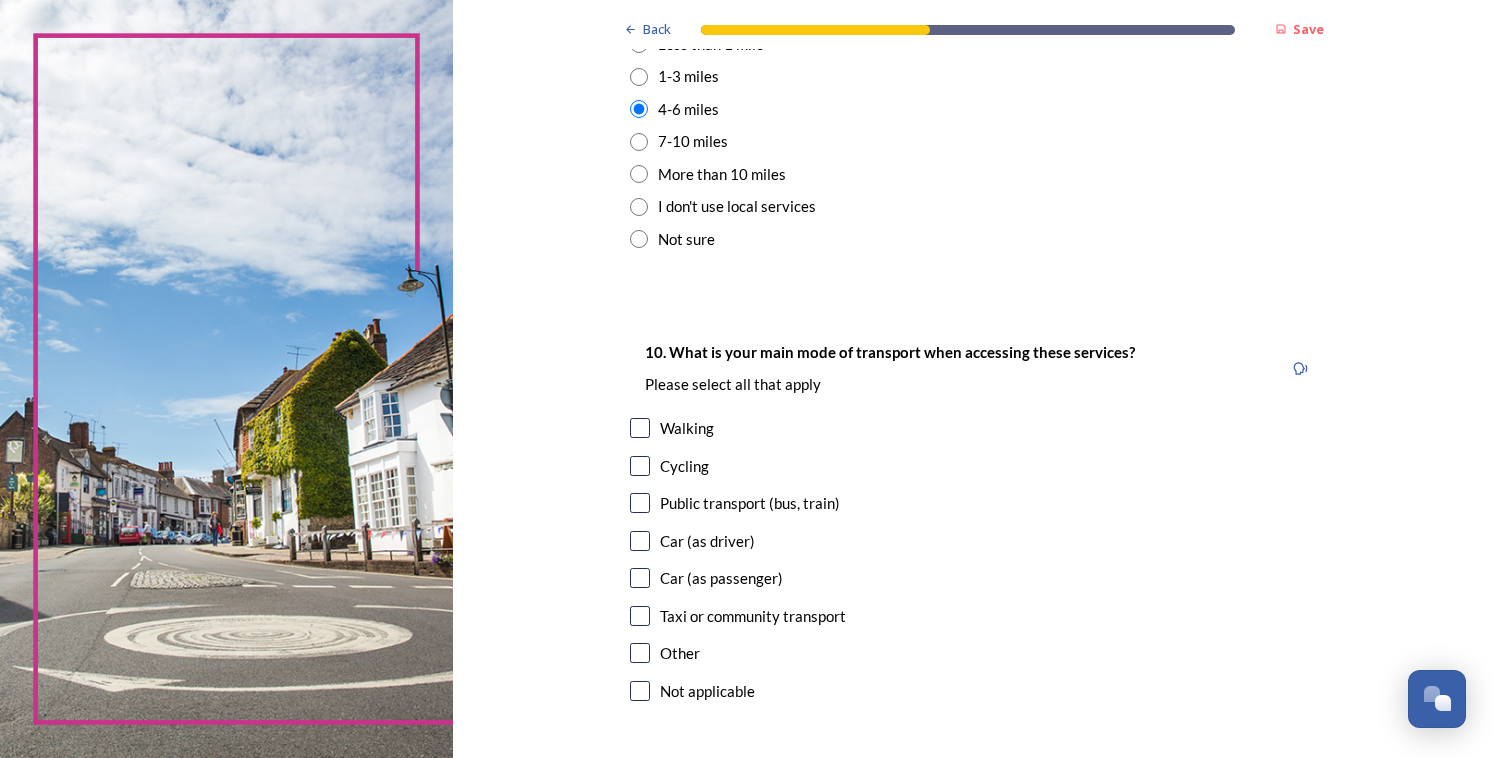scroll, scrollTop: 1599, scrollLeft: 0, axis: vertical 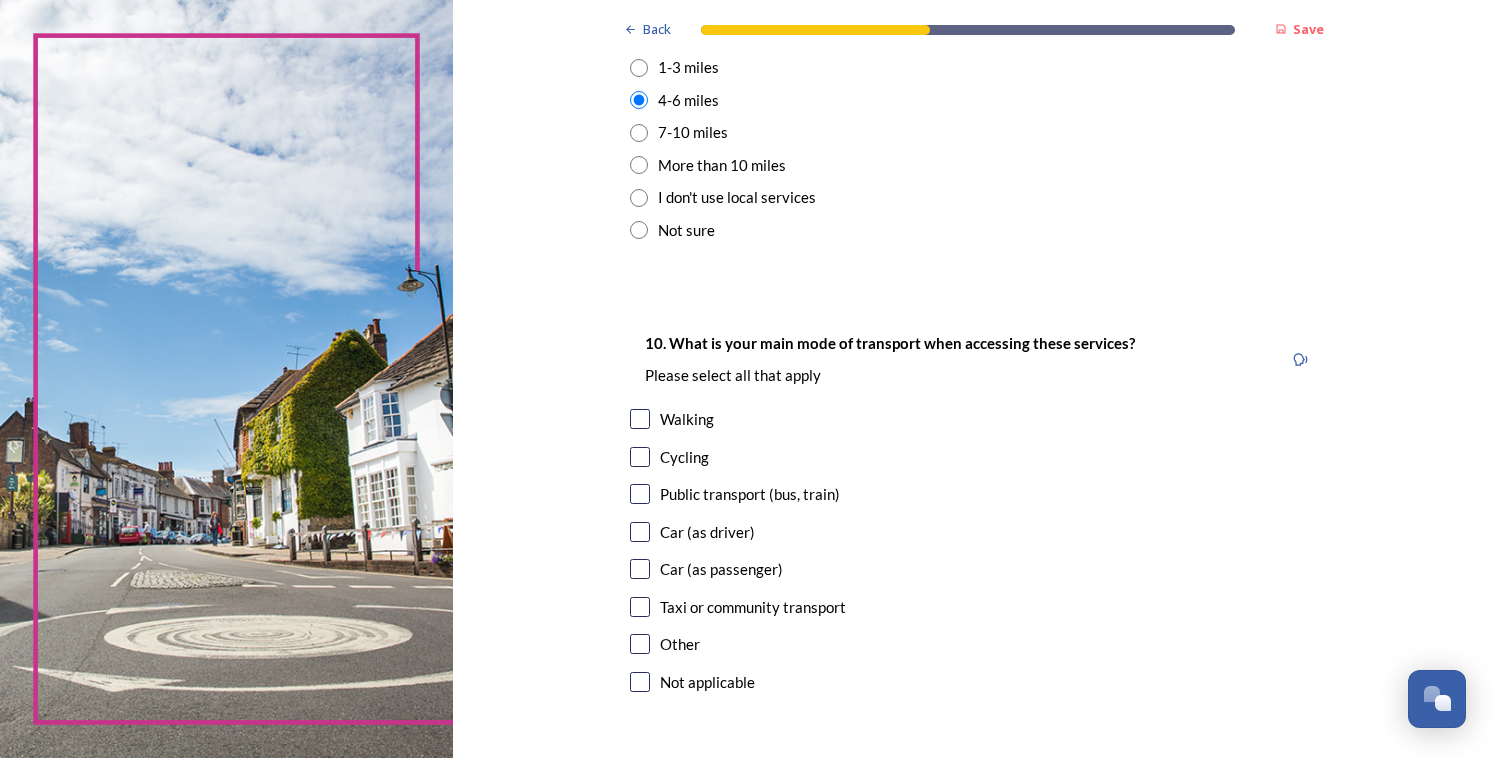click at bounding box center (640, 532) 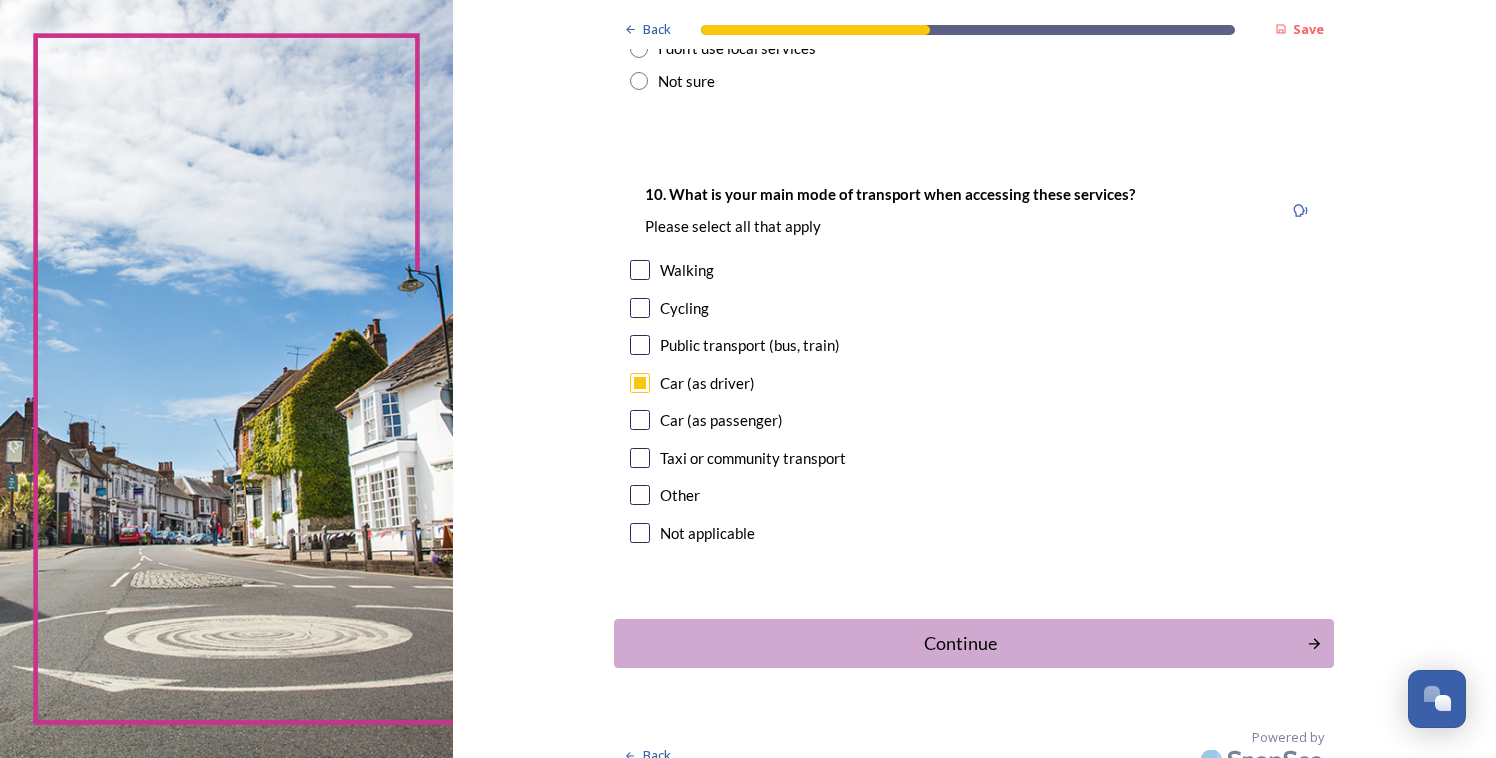 scroll, scrollTop: 1747, scrollLeft: 0, axis: vertical 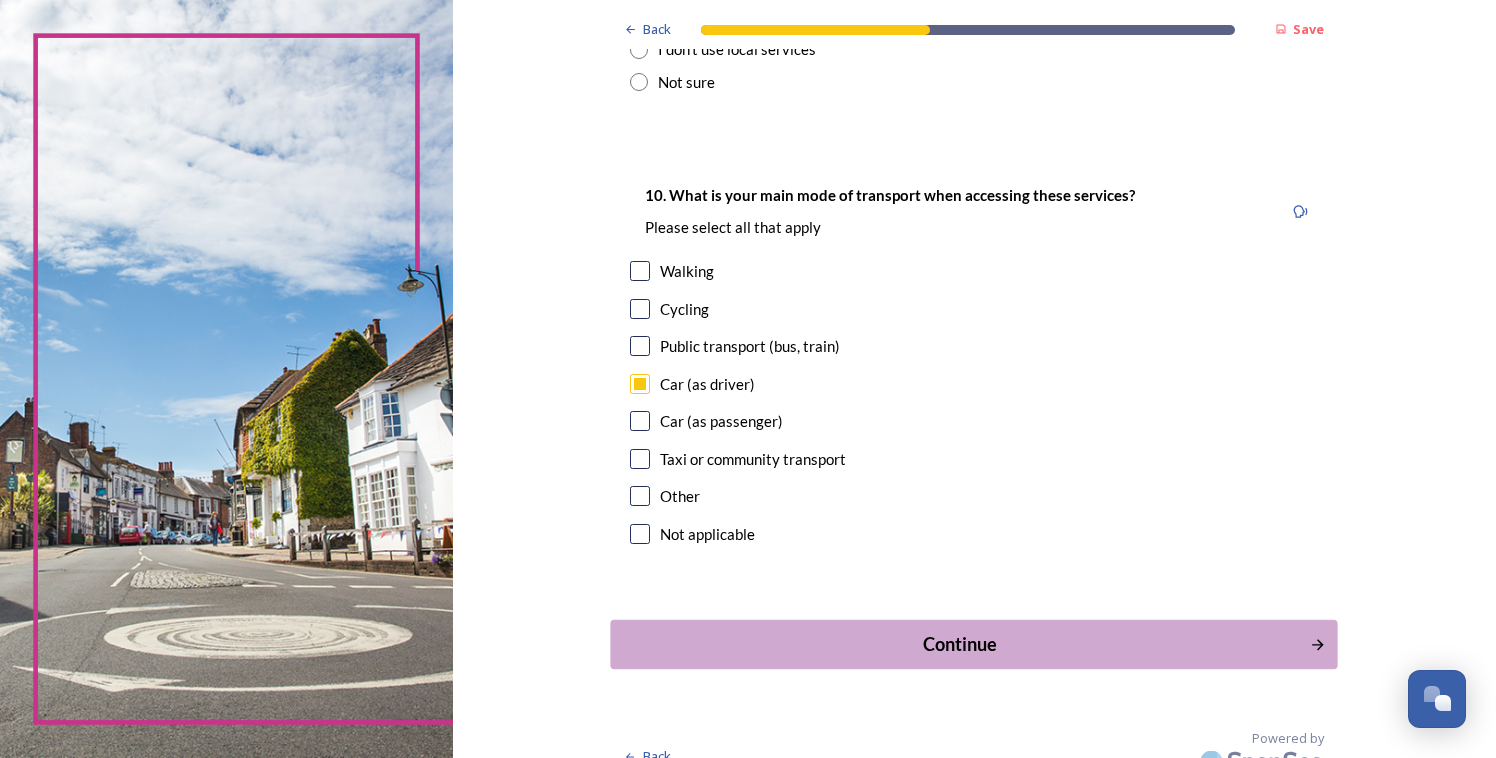 click on "Continue" at bounding box center [960, 644] 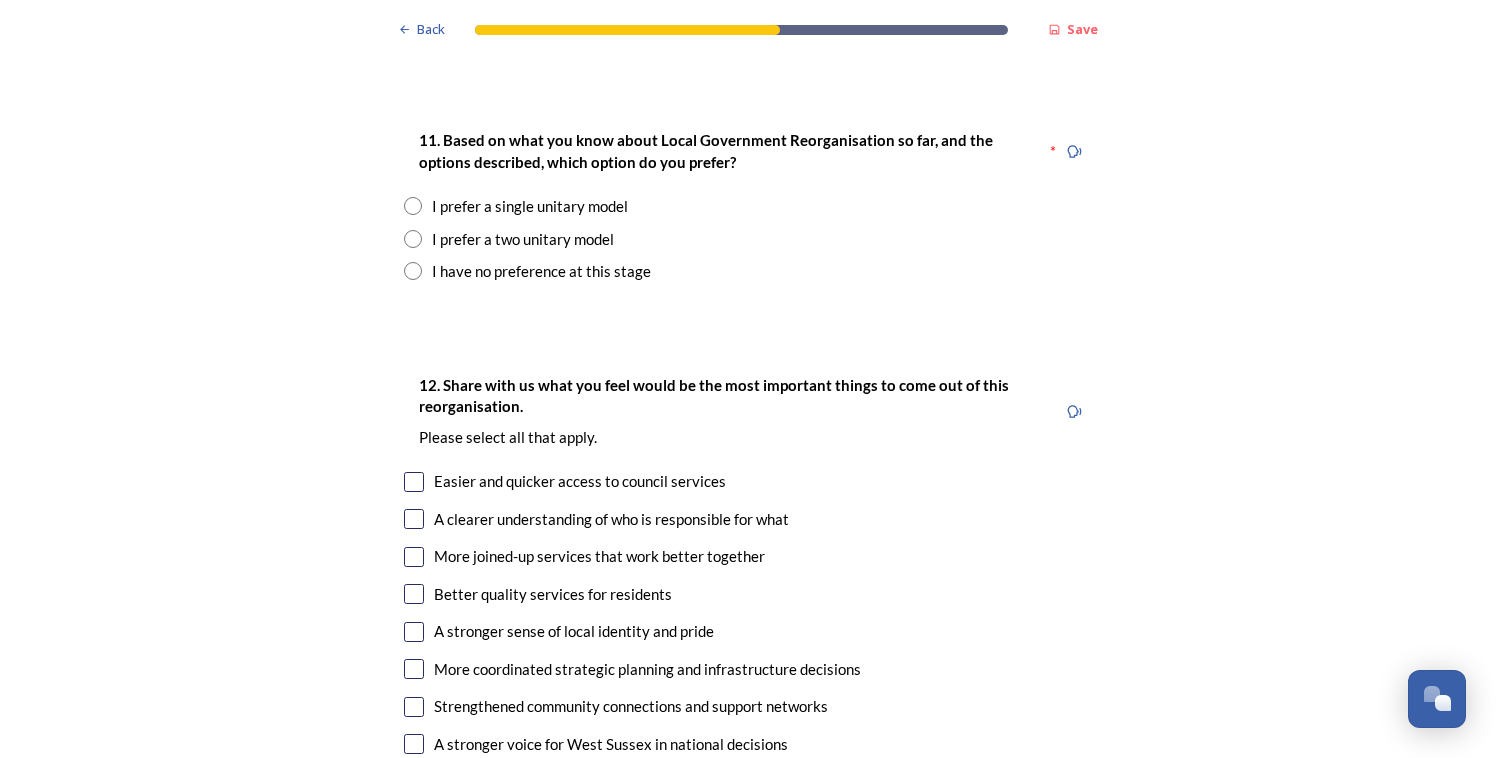 scroll, scrollTop: 2611, scrollLeft: 0, axis: vertical 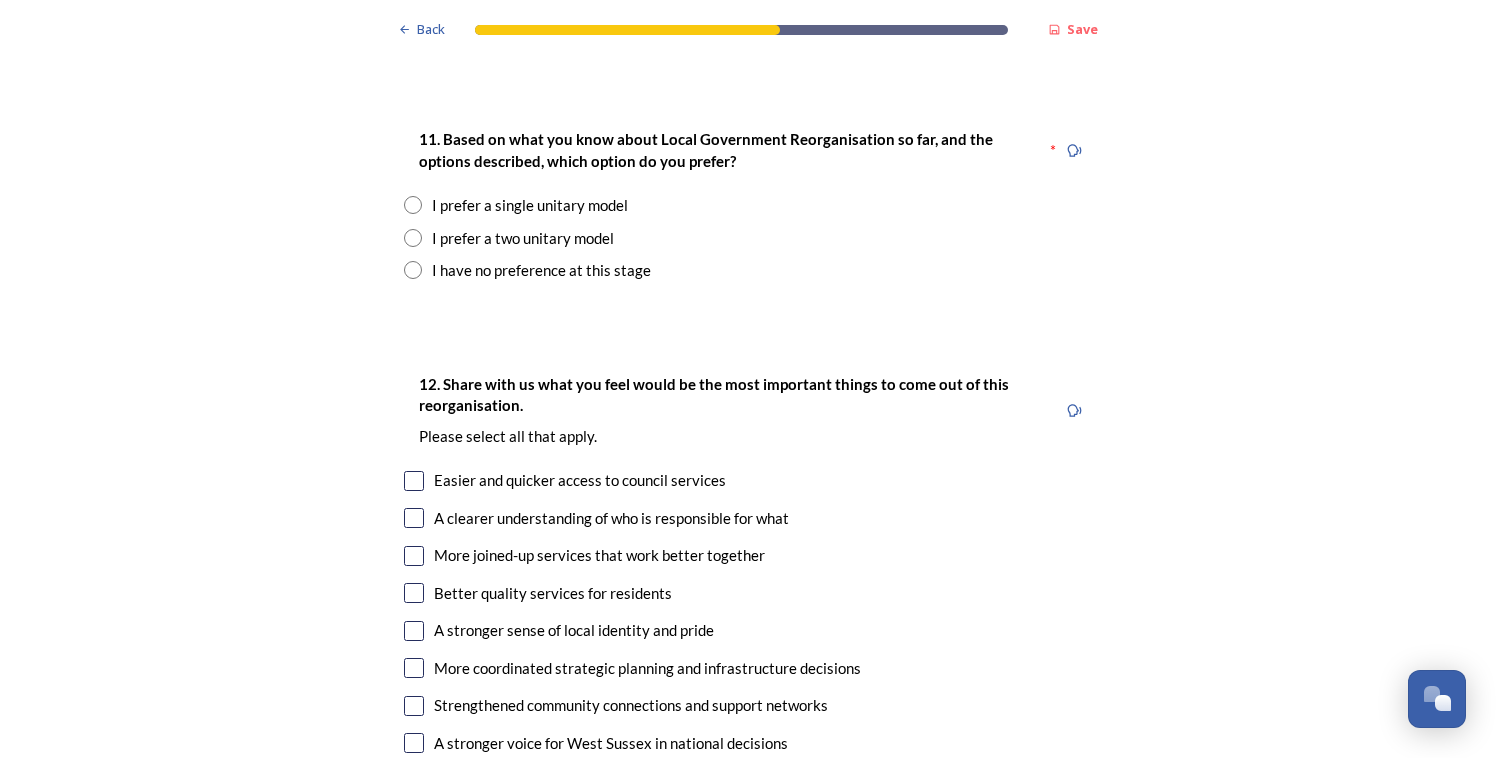click at bounding box center (413, 270) 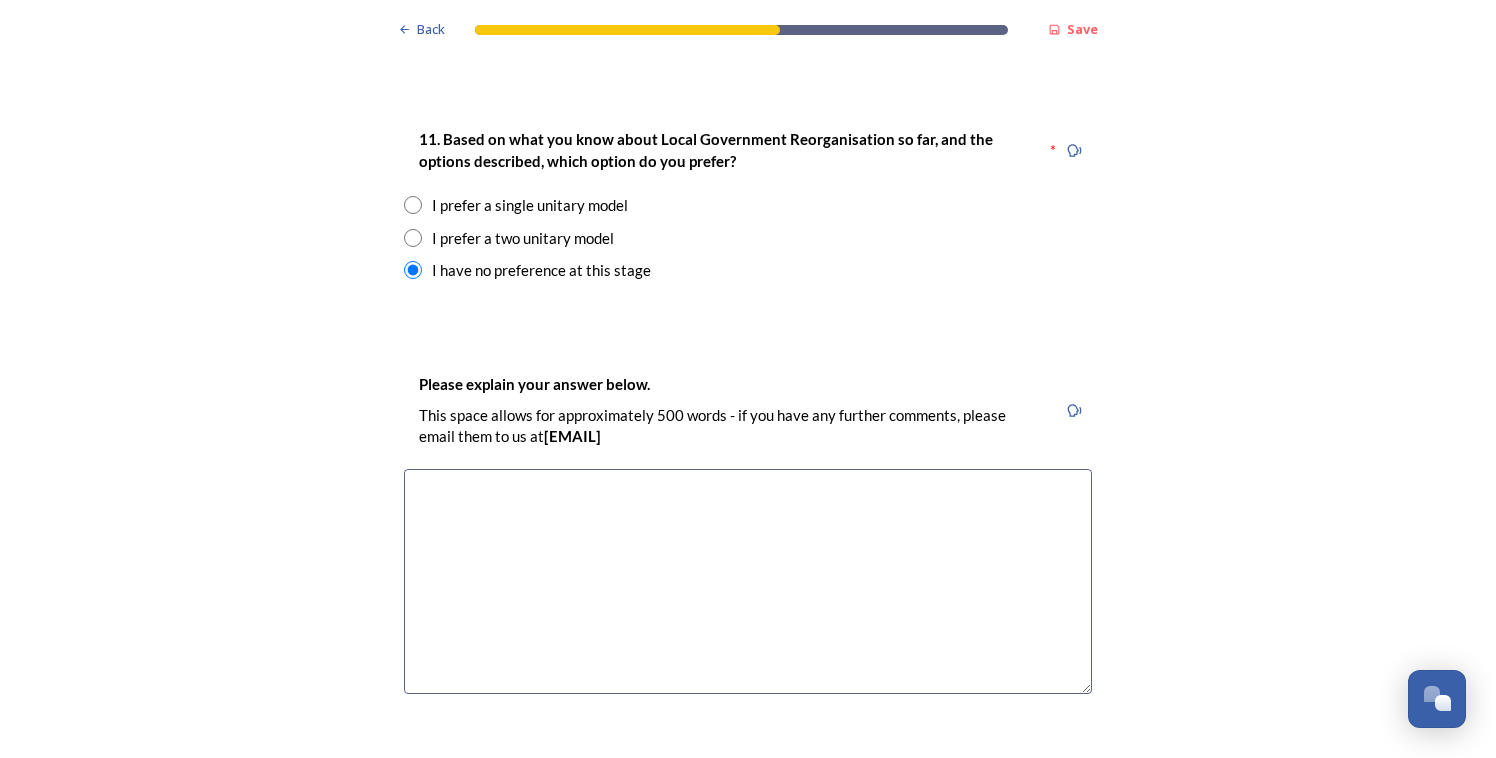 click at bounding box center (748, 581) 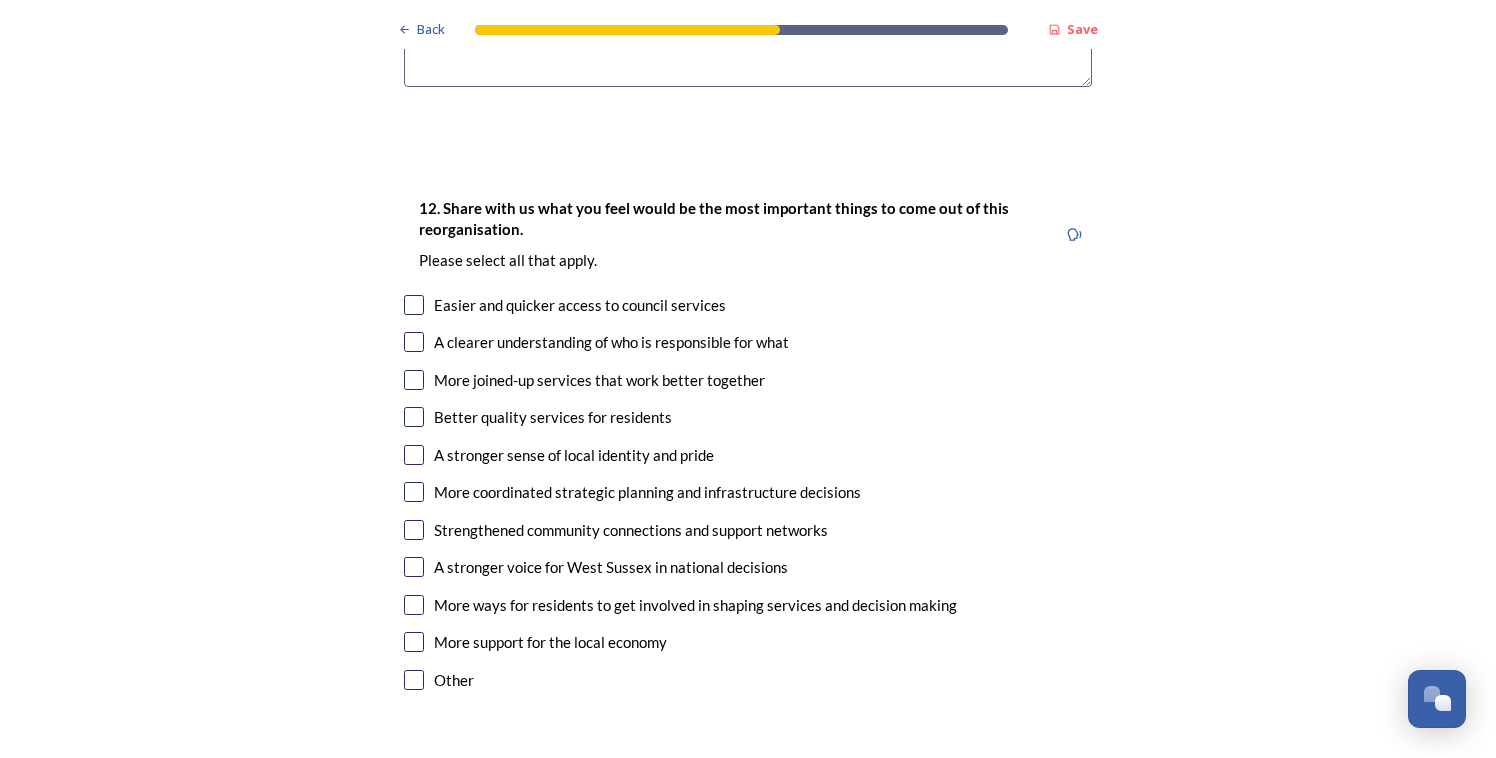 scroll, scrollTop: 3220, scrollLeft: 0, axis: vertical 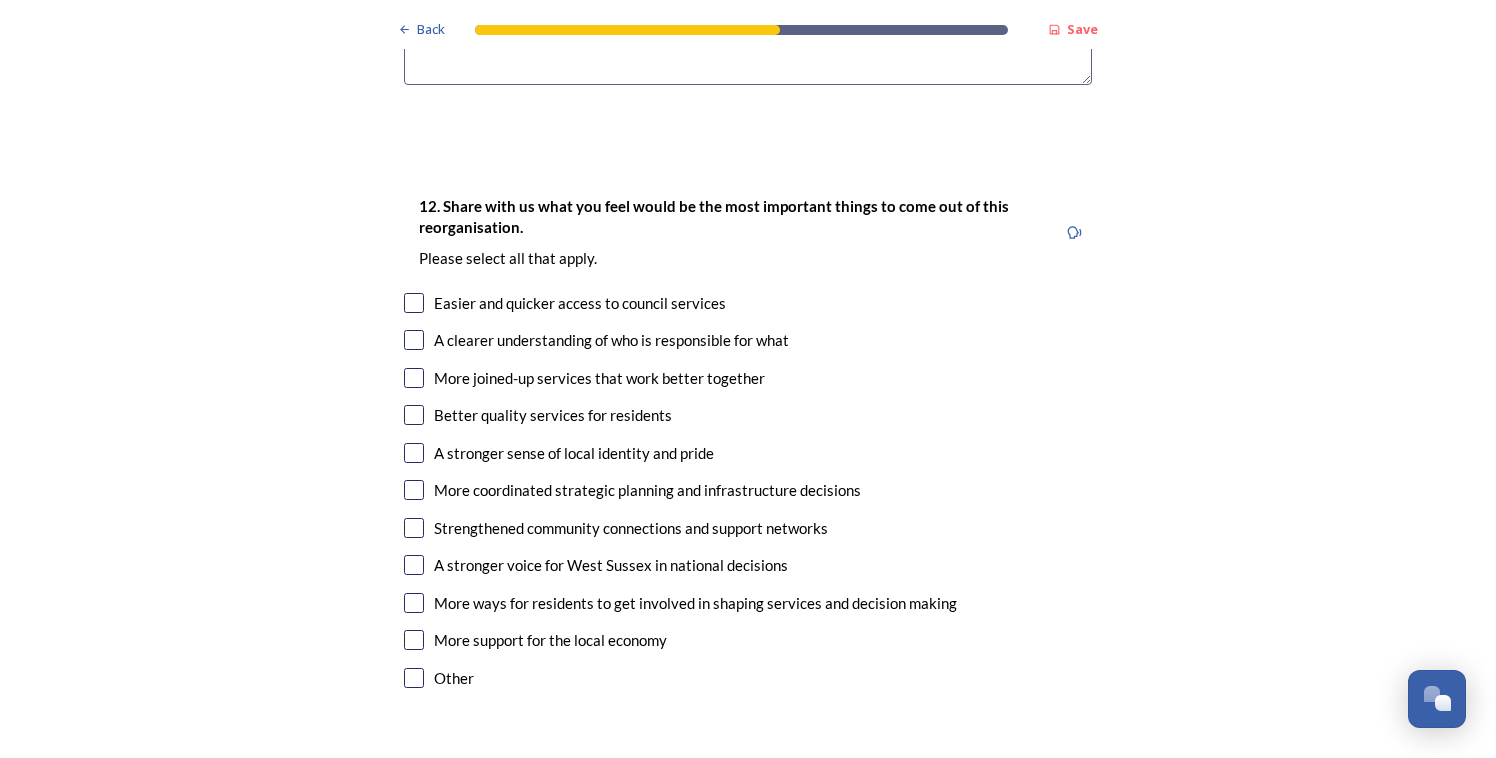 type on "I have yet to understand how this will streamline services.  I lean towards a single unitary model with local offices for access......" 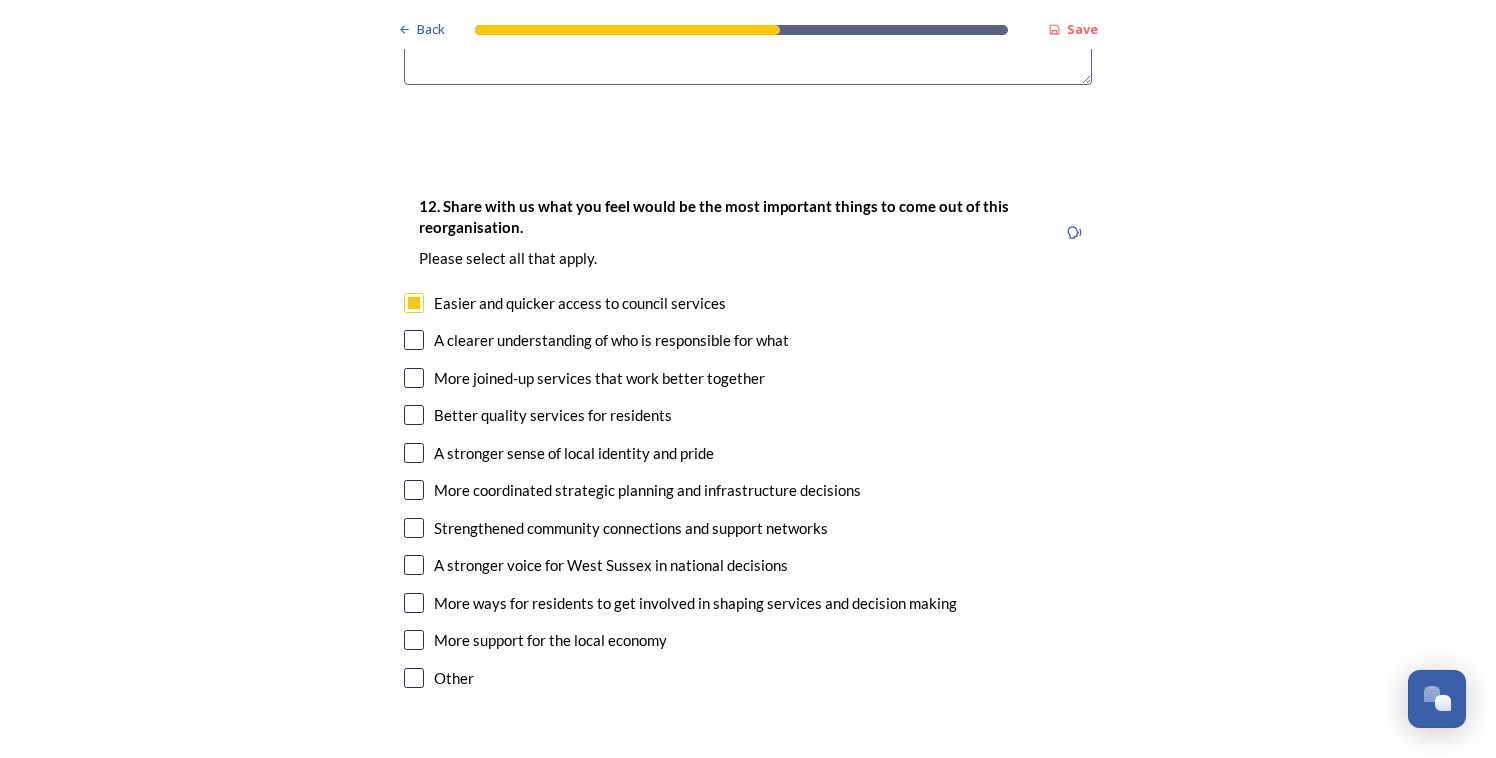 click at bounding box center (414, 340) 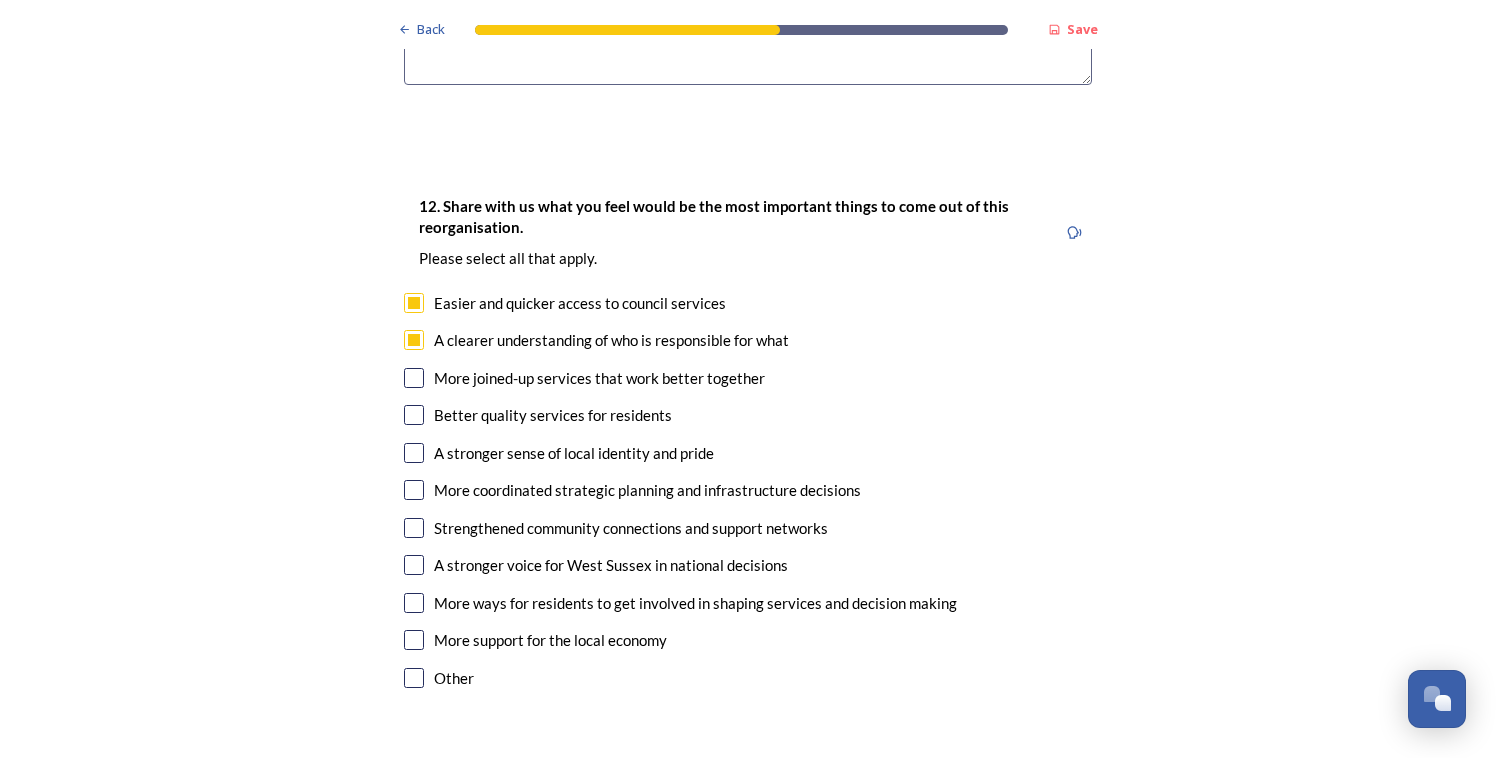 click at bounding box center [414, 378] 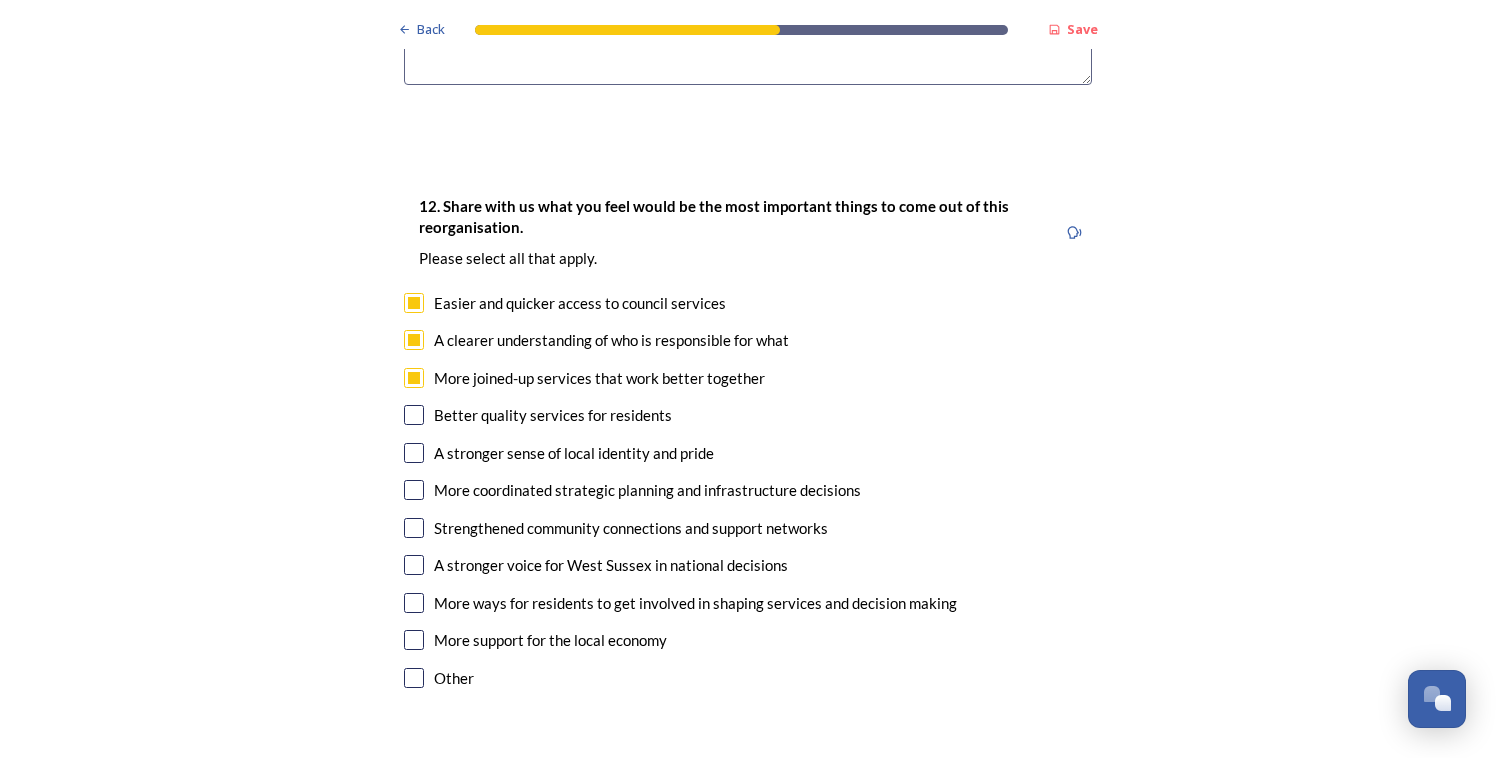 click on "12. Share with us what you feel would be the most important things to come out of this reorganisation. Please select all that apply. Easier and quicker access to council services A clearer understanding of who is responsible for what More joined-up services that work better together Better quality services for residents A stronger sense of local identity and pride More coordinated strategic planning and infrastructure decisions  Strengthened community connections and support networks A stronger voice for West Sussex in national decisions More ways for residents to get involved in shaping services and decision making More support for the local economy Other" at bounding box center [748, 444] 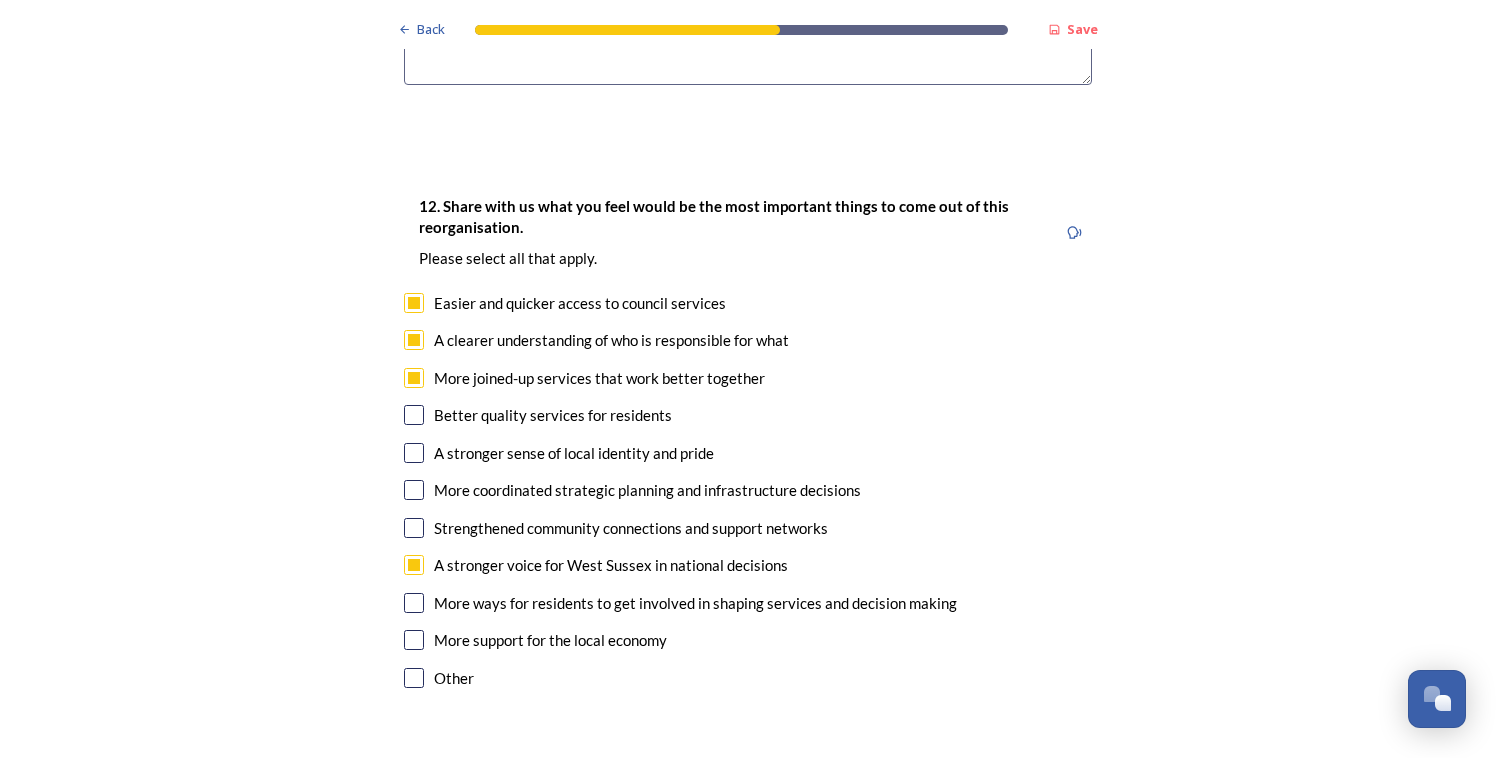 click at bounding box center (414, 415) 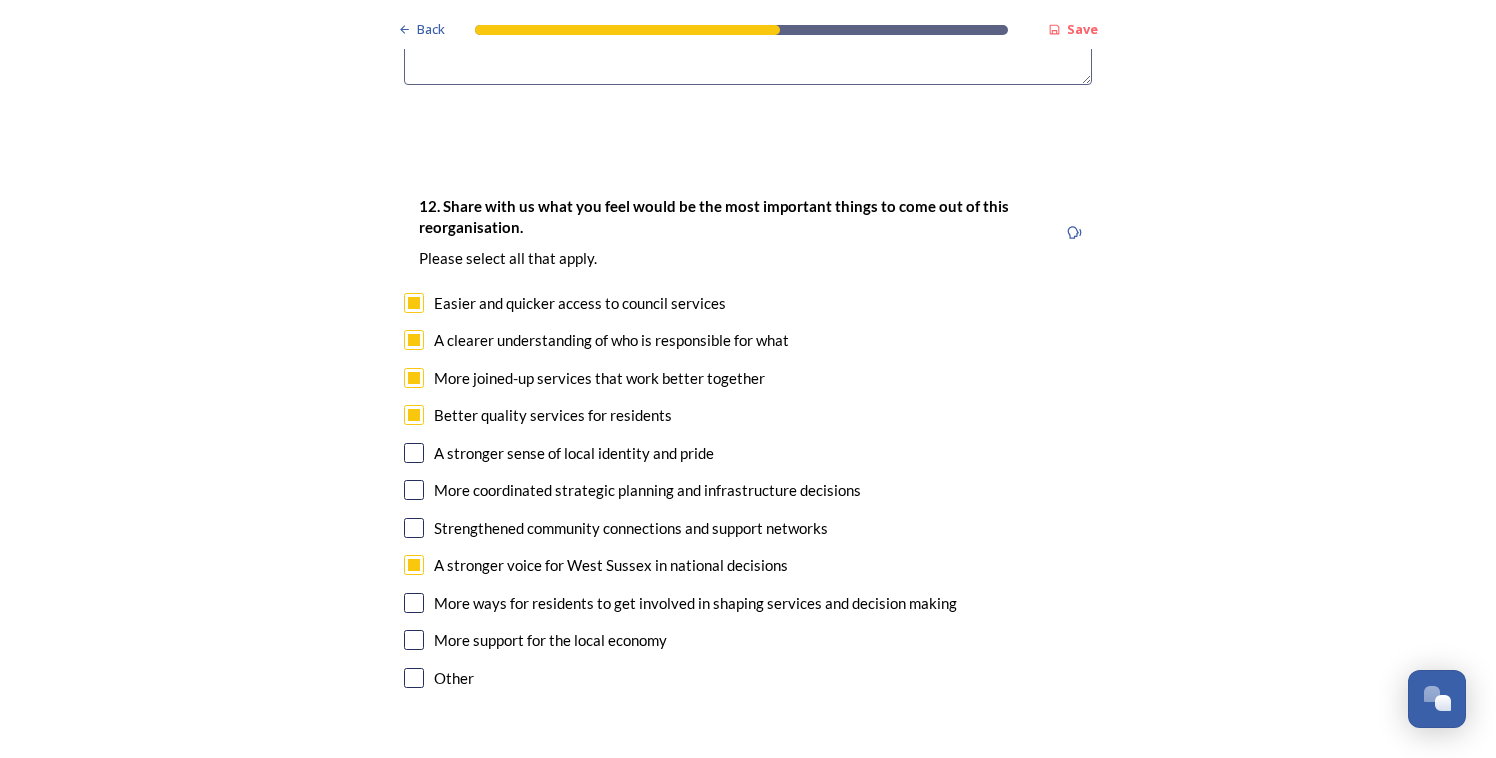 click at bounding box center [414, 453] 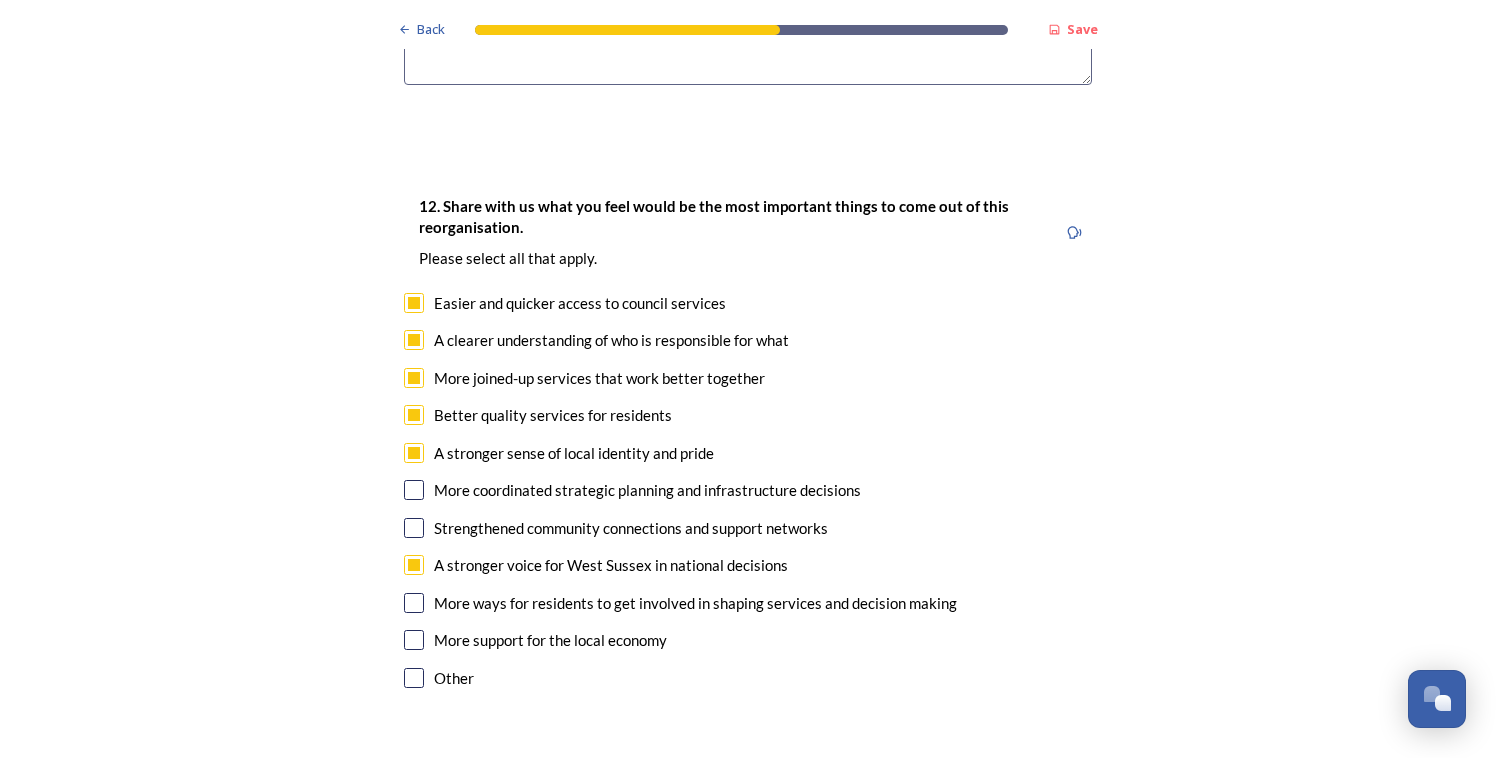 click at bounding box center (414, 490) 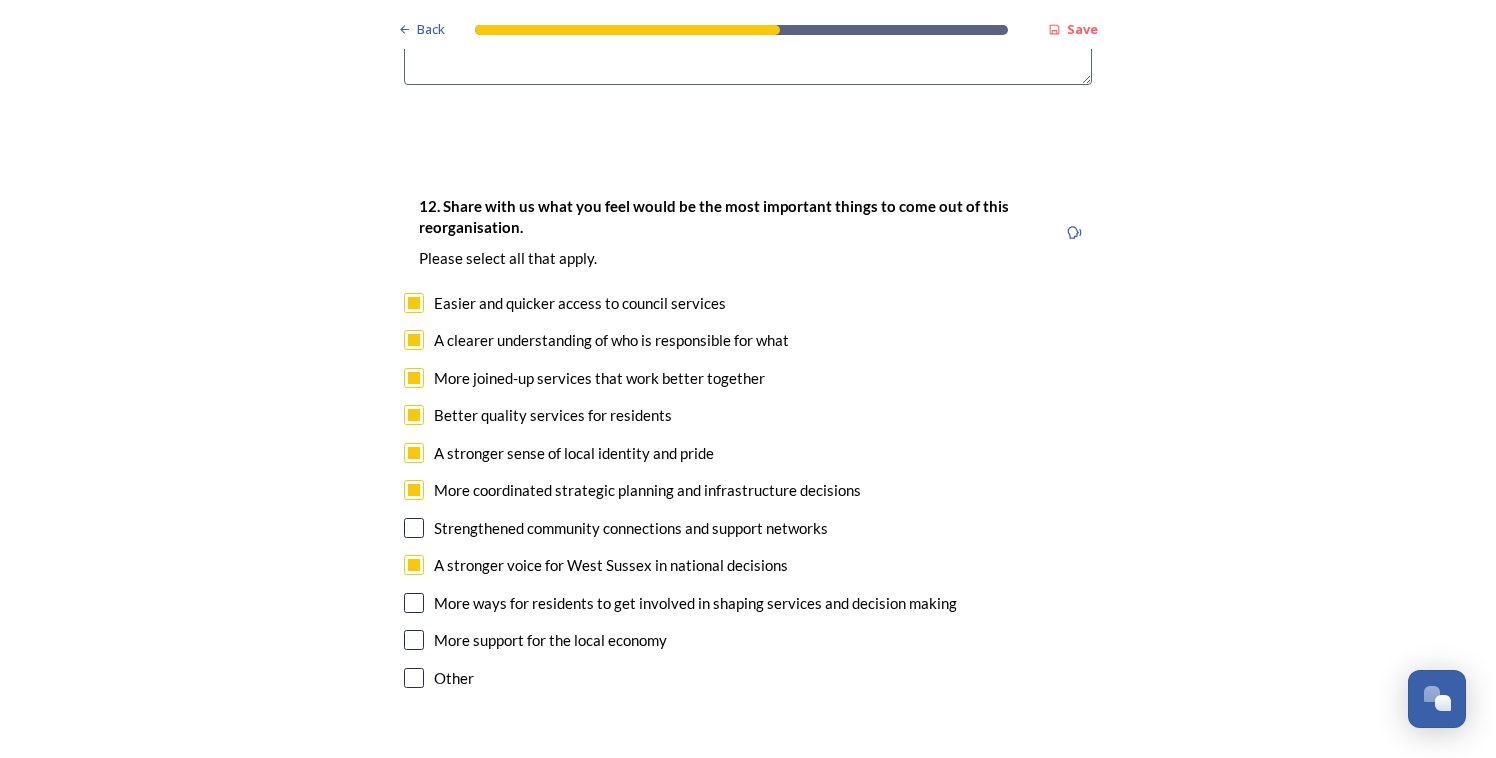 click at bounding box center [414, 528] 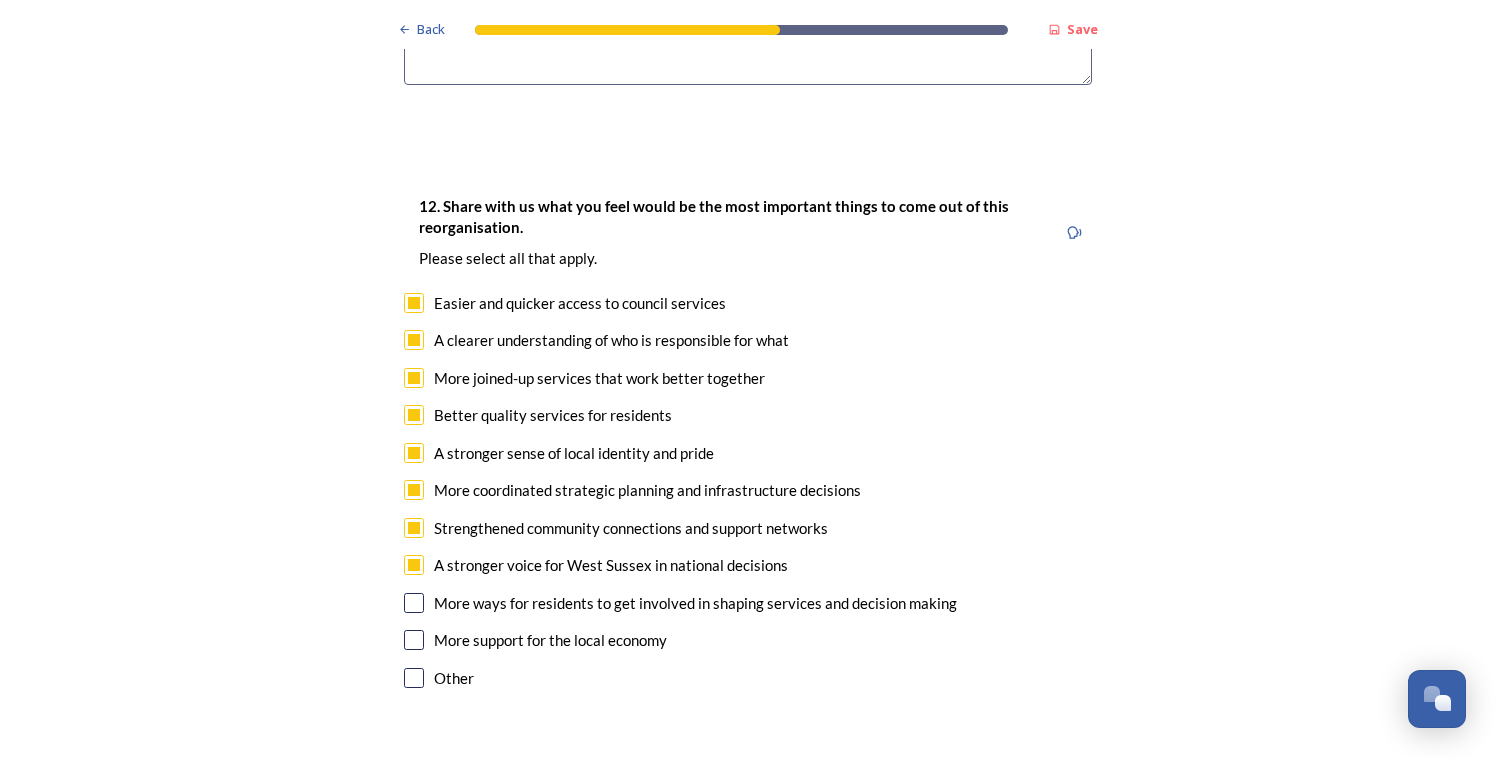 click on "More ways for residents to get involved in shaping services and decision making" at bounding box center [748, 603] 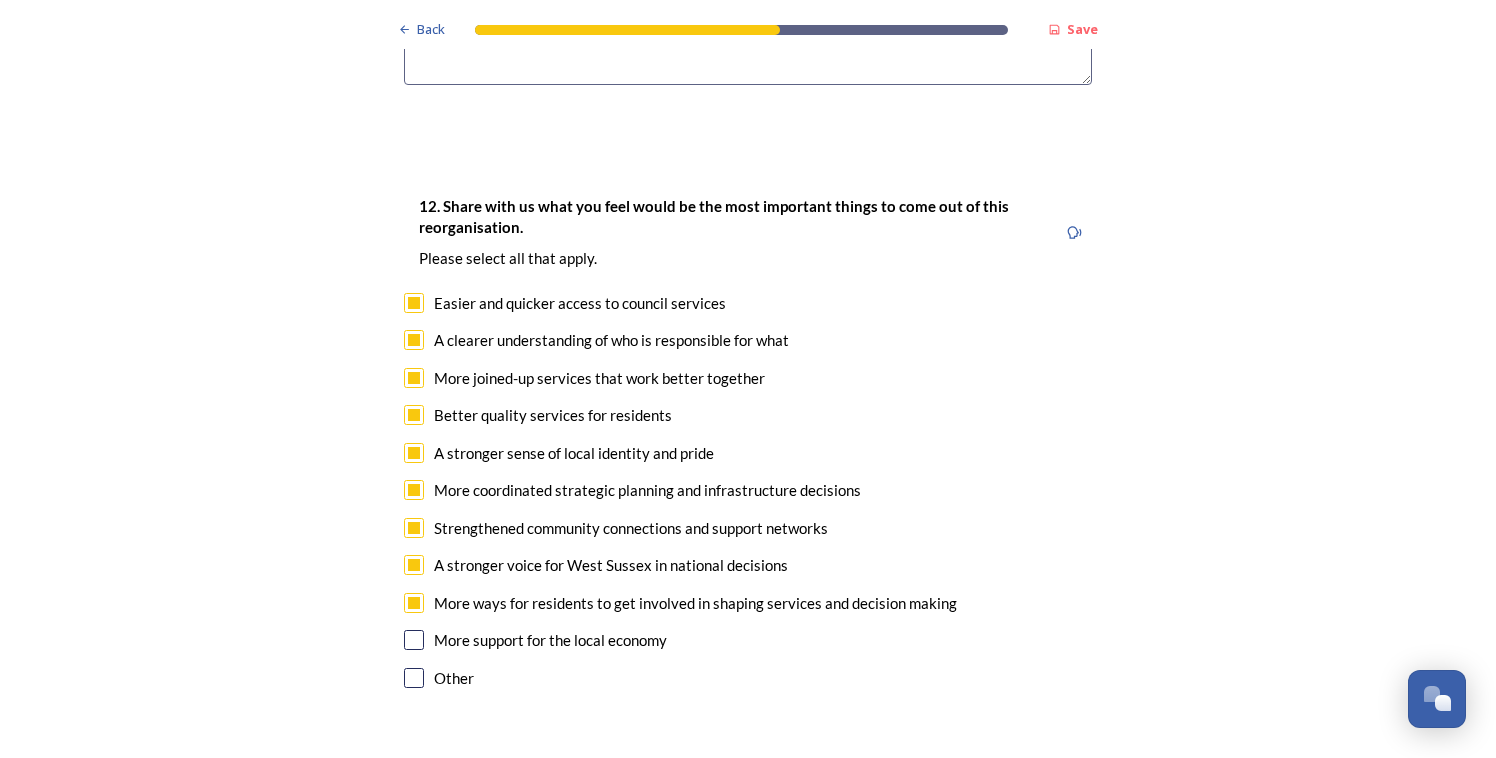 checkbox on "true" 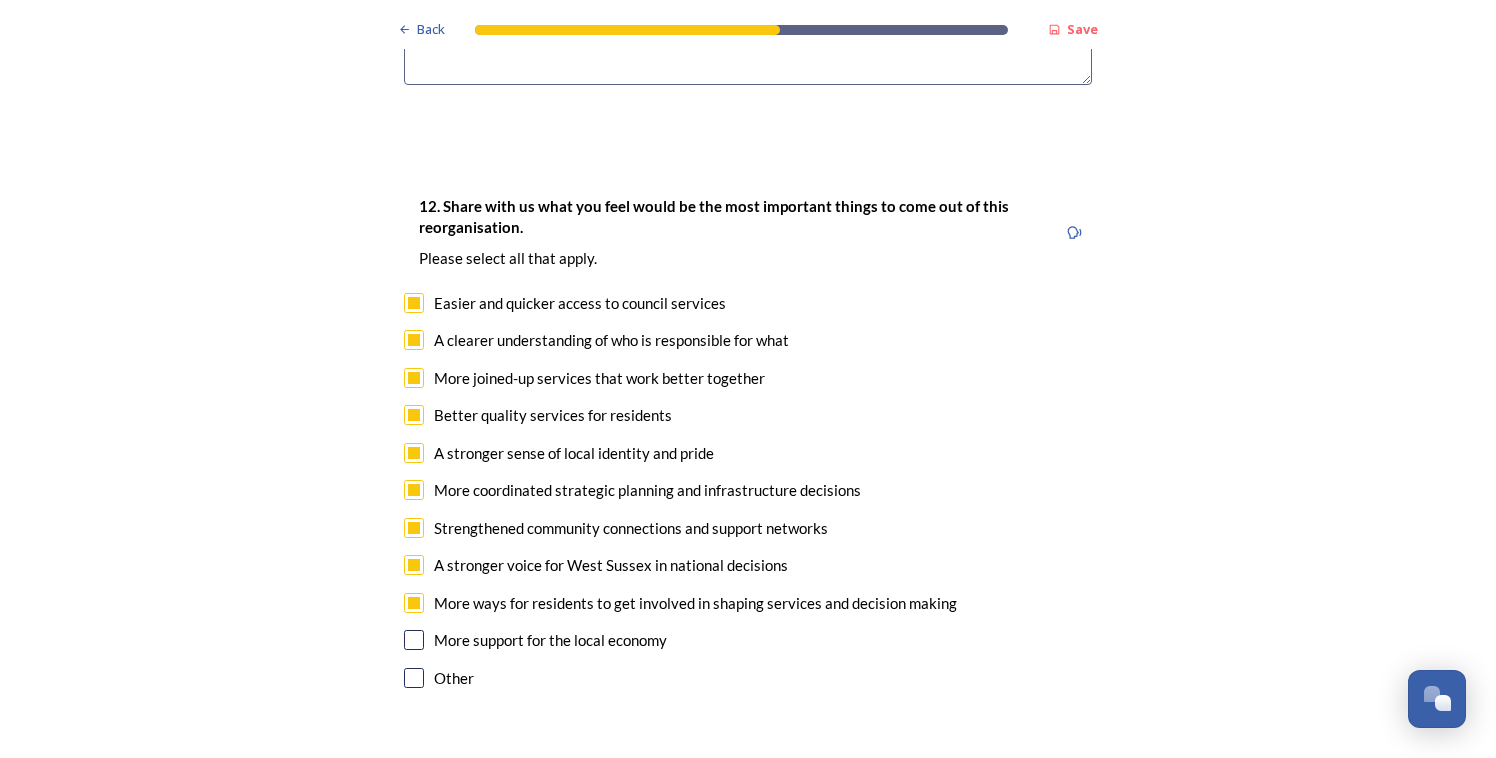 click at bounding box center [414, 640] 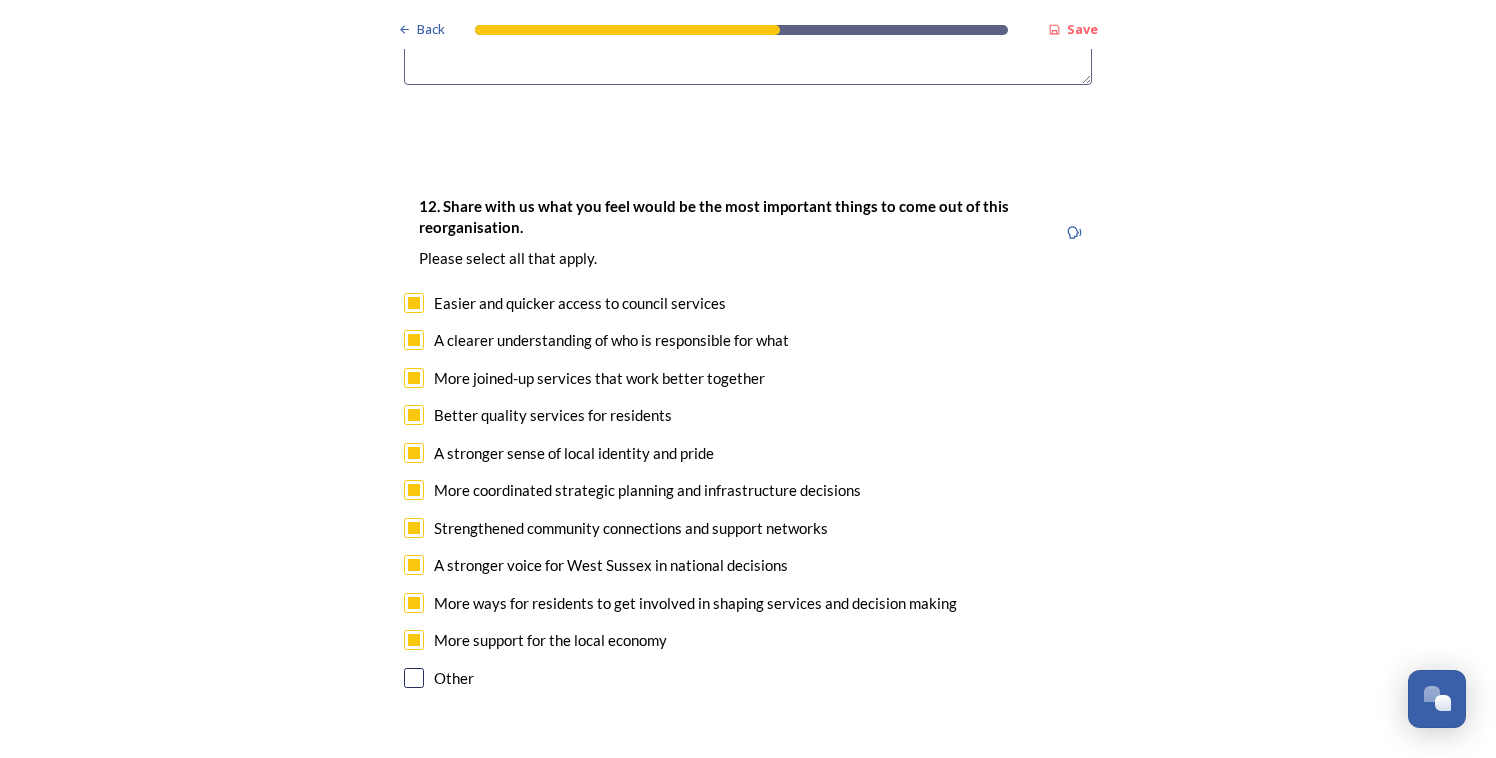 click at bounding box center (414, 678) 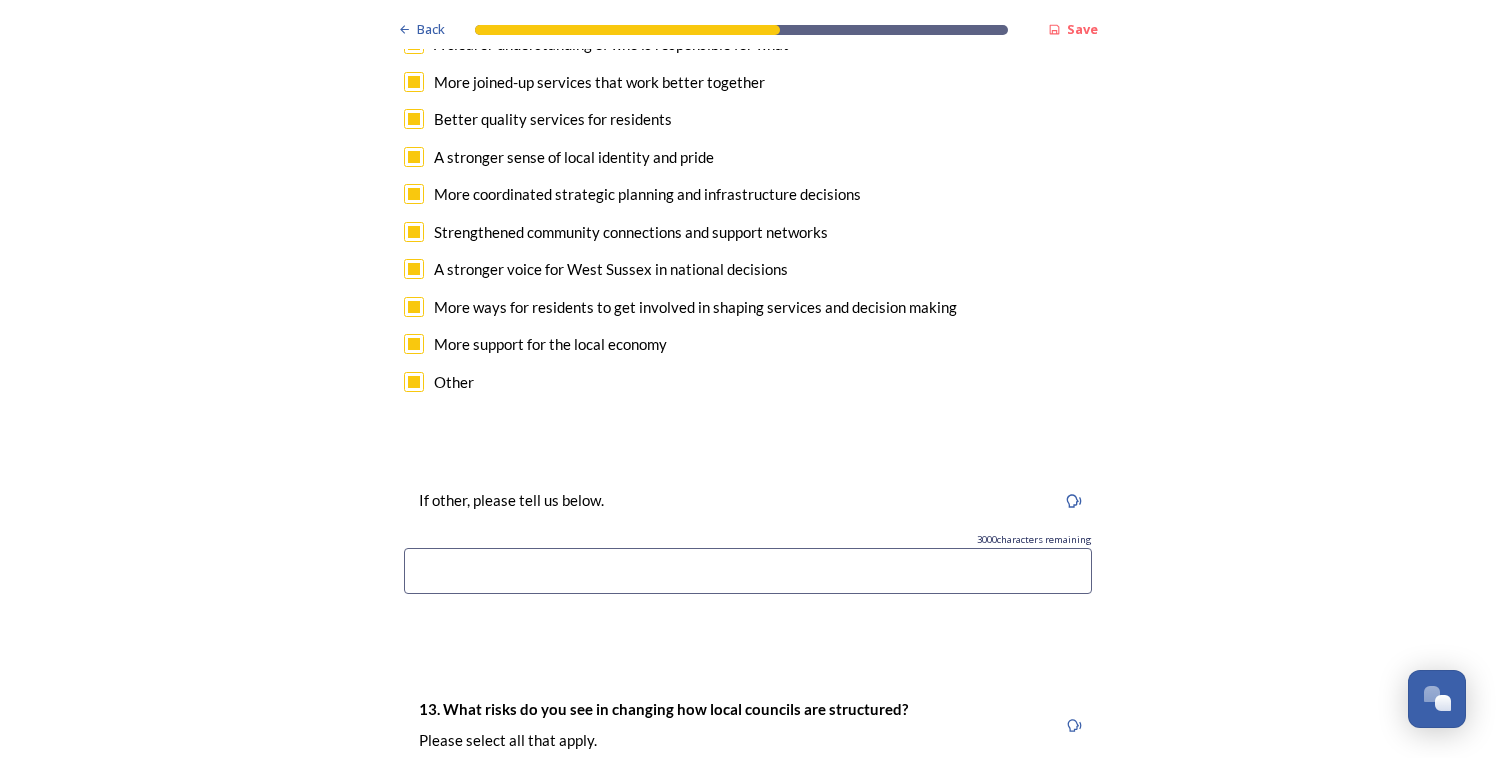 scroll, scrollTop: 3517, scrollLeft: 0, axis: vertical 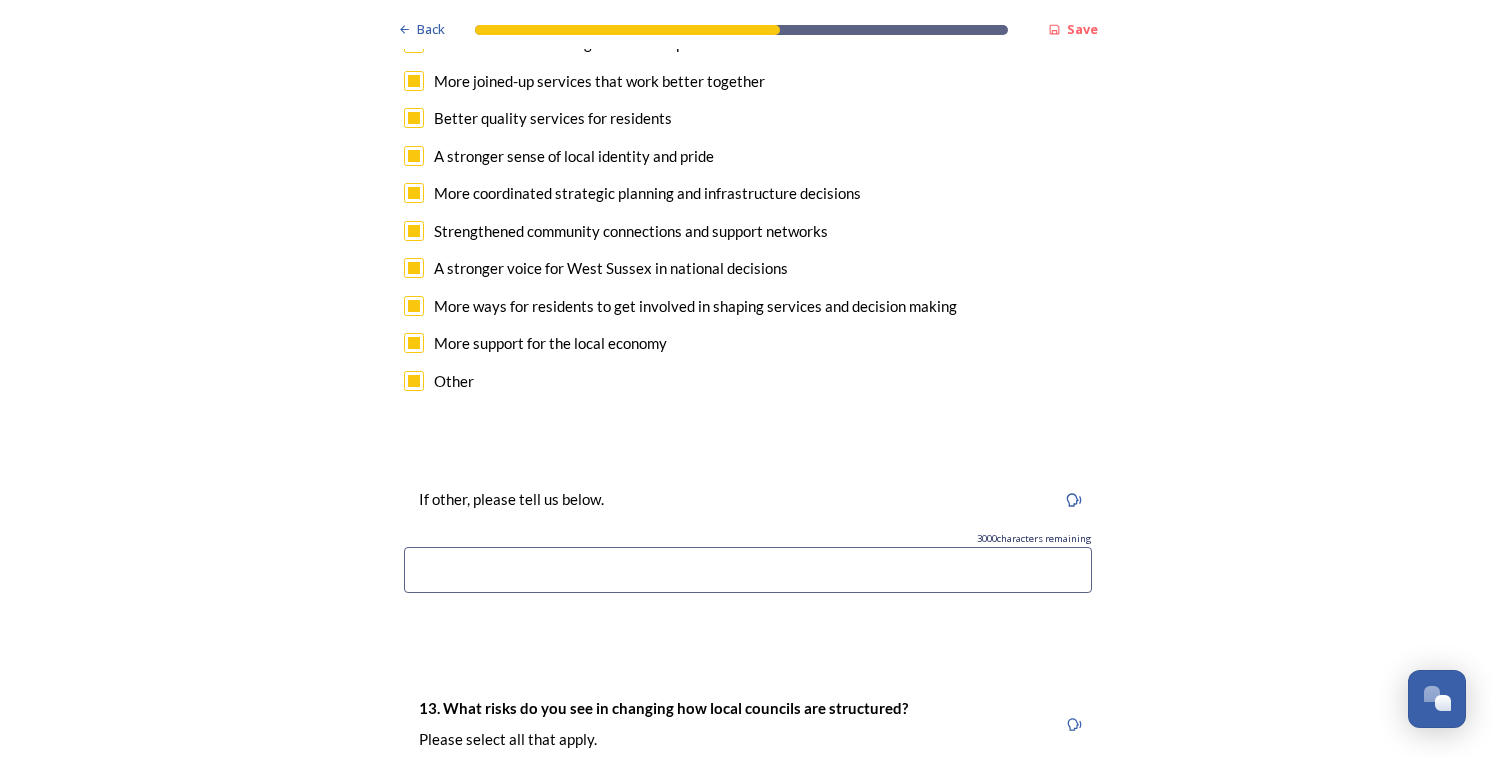 click at bounding box center [748, 570] 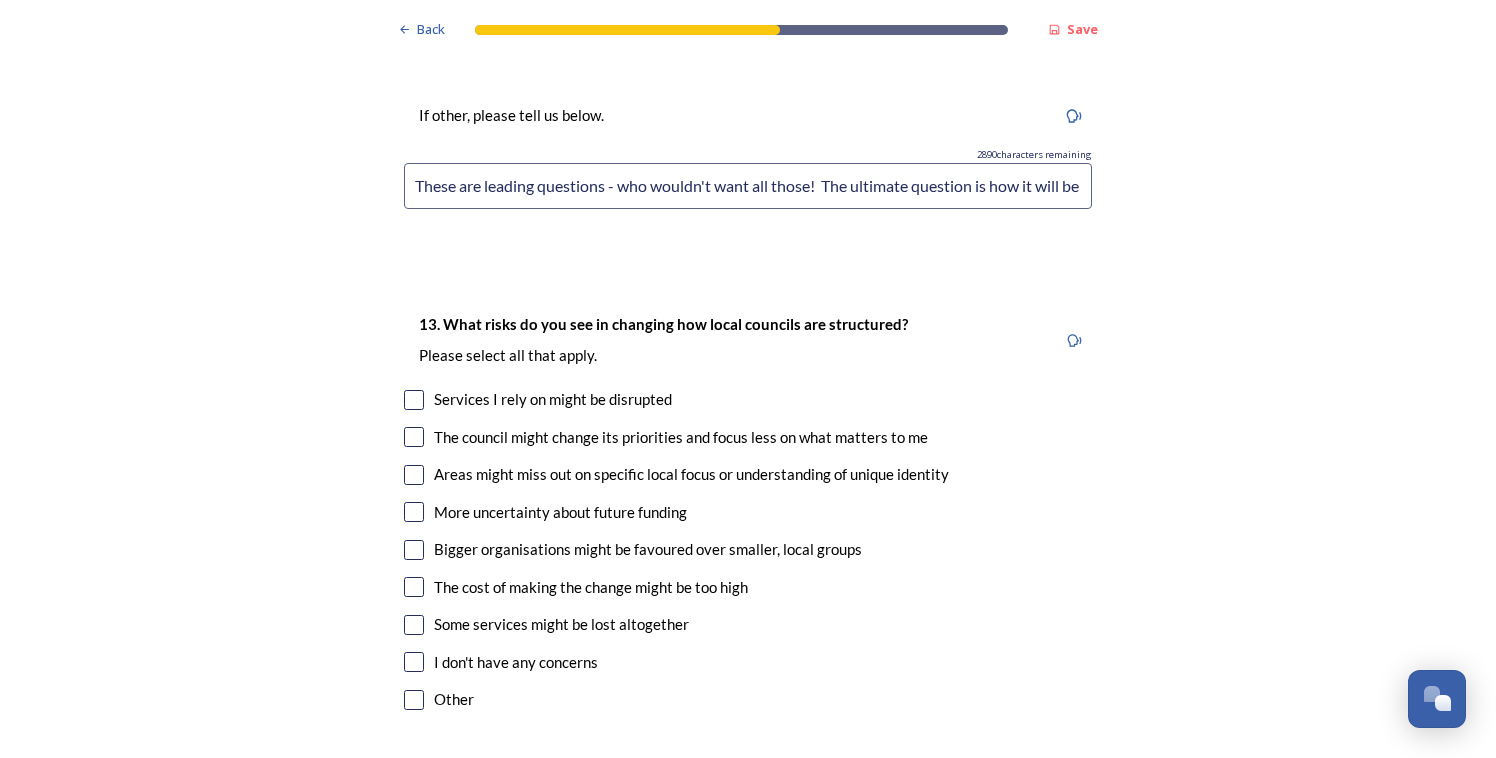 scroll, scrollTop: 3905, scrollLeft: 0, axis: vertical 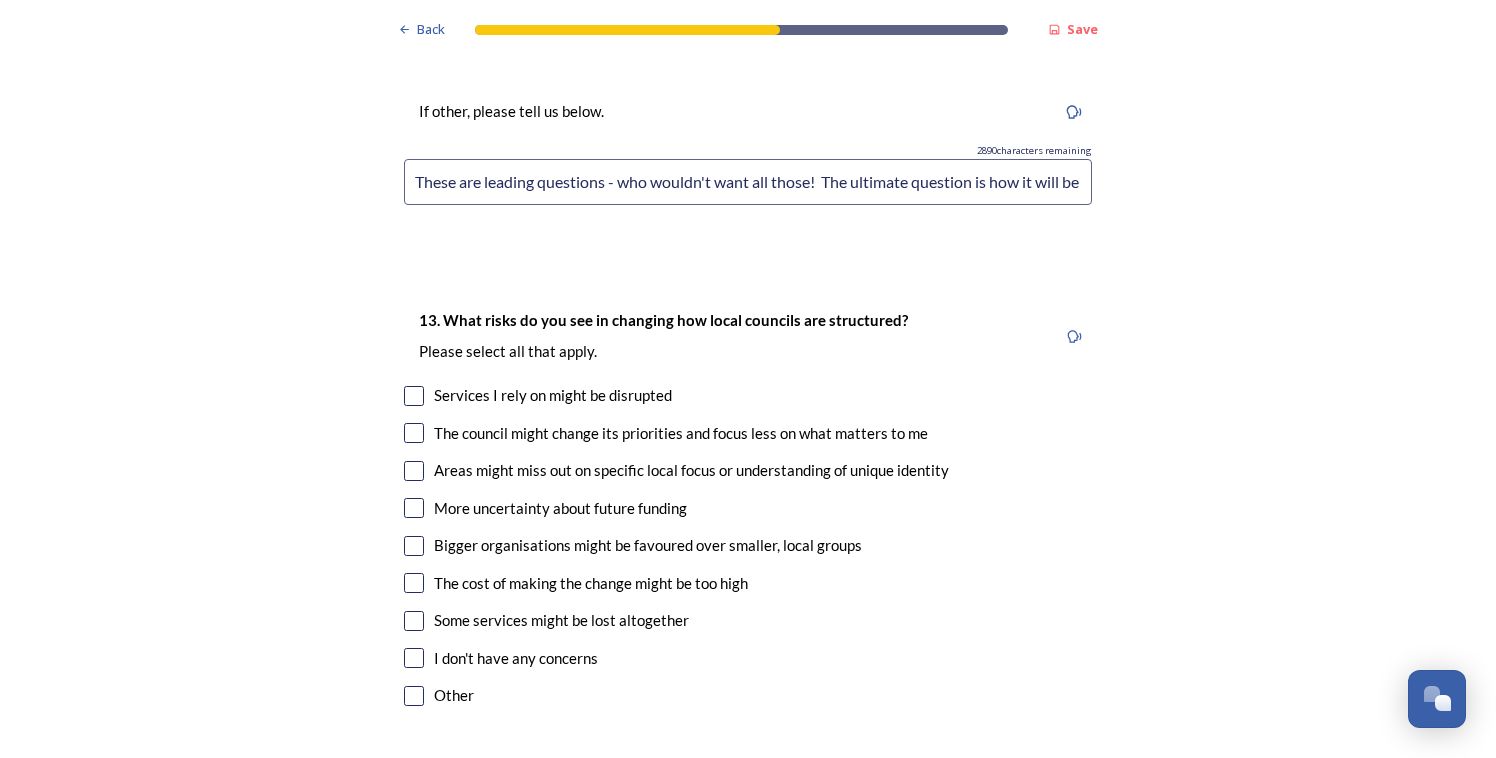 type on "These are leading questions - who wouldn't want all those!  The ultimate question is how it will be delivered." 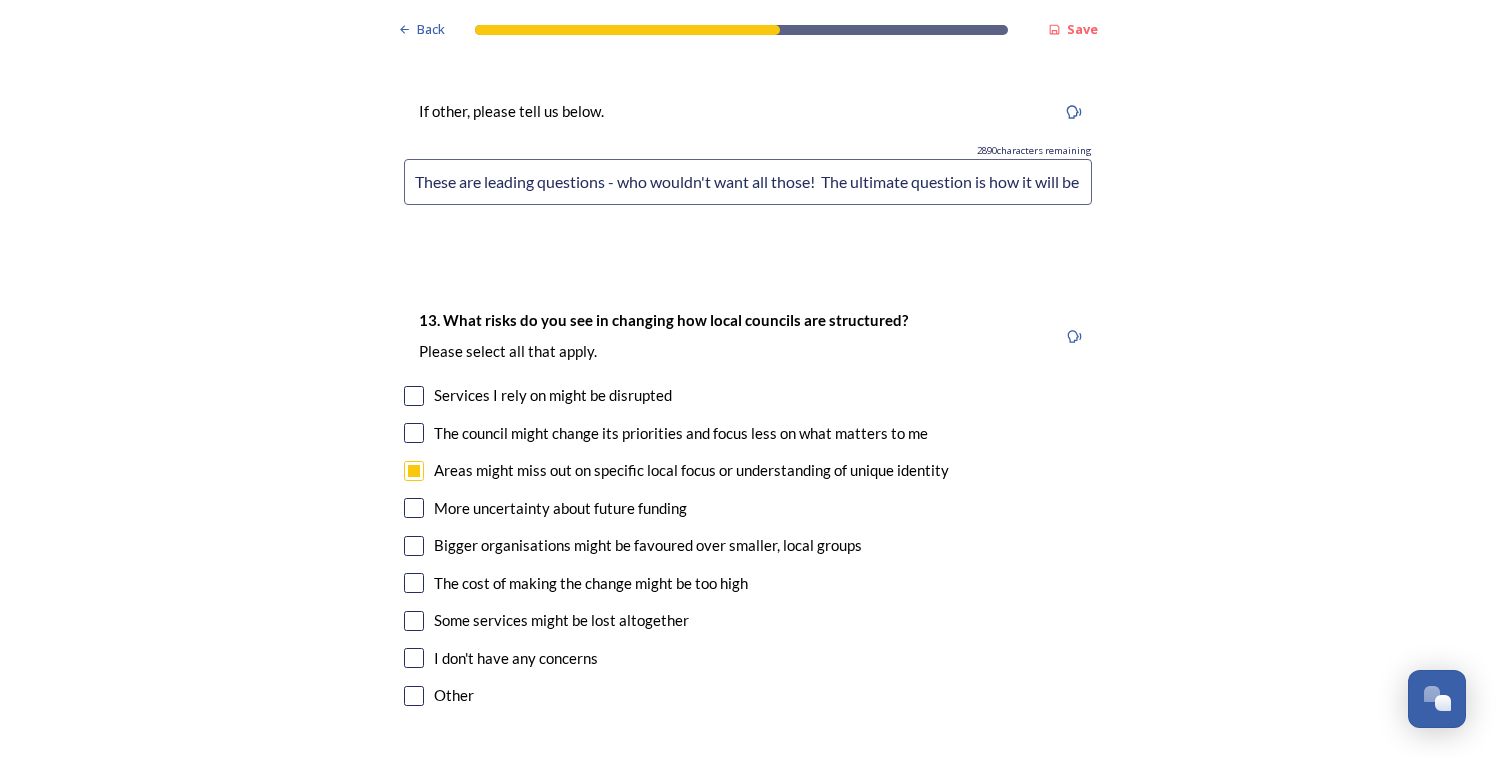 click at bounding box center [414, 546] 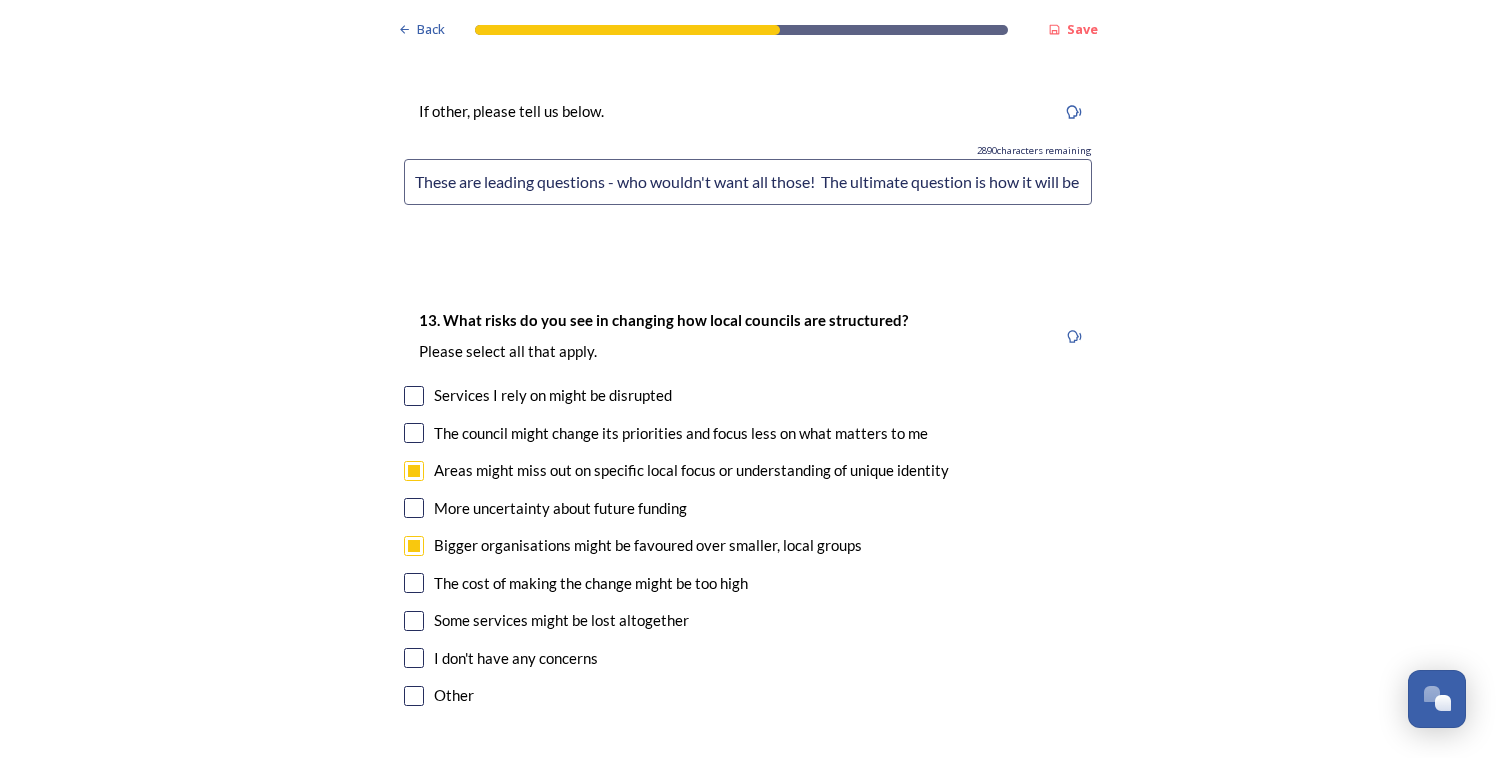 click at bounding box center [414, 433] 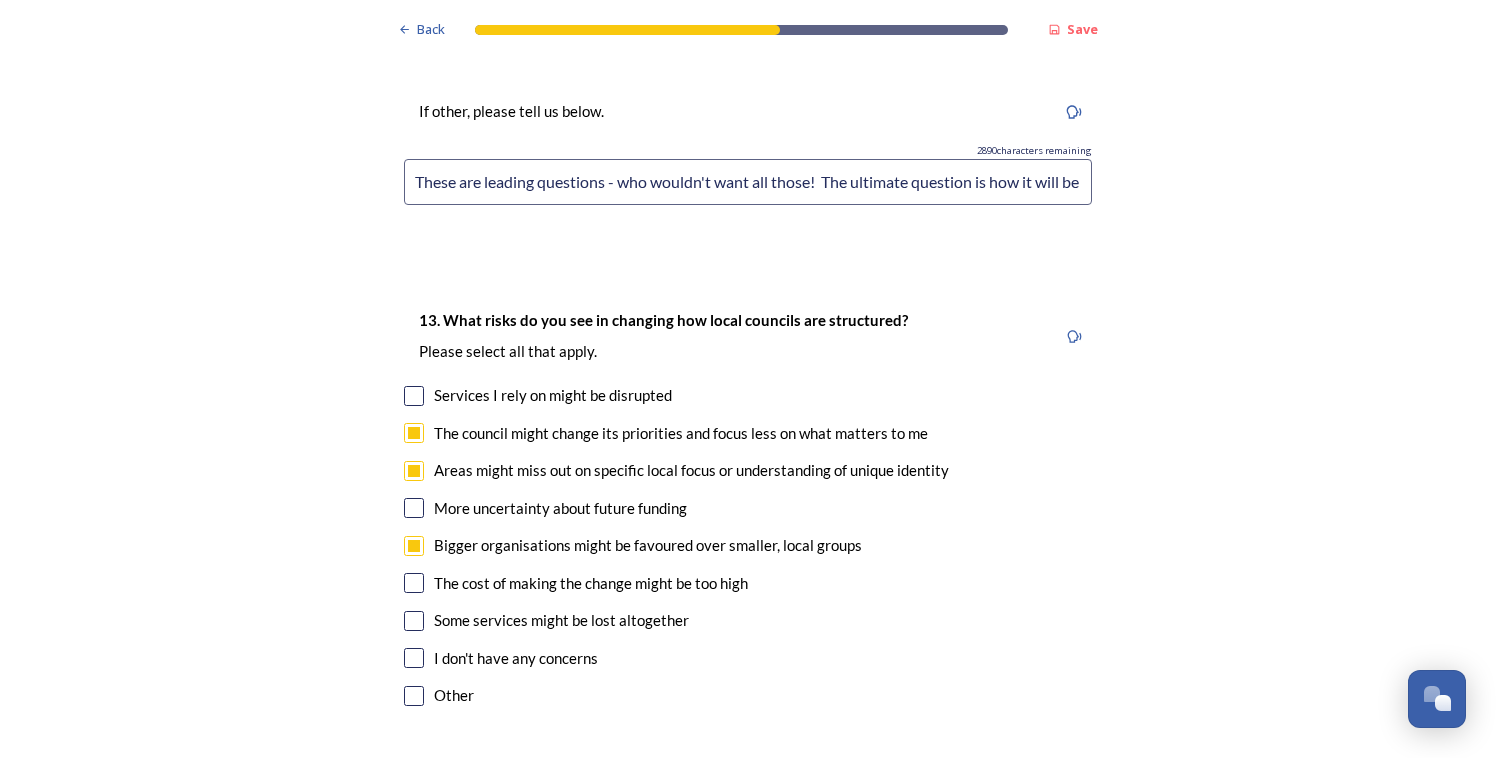 click at bounding box center [414, 621] 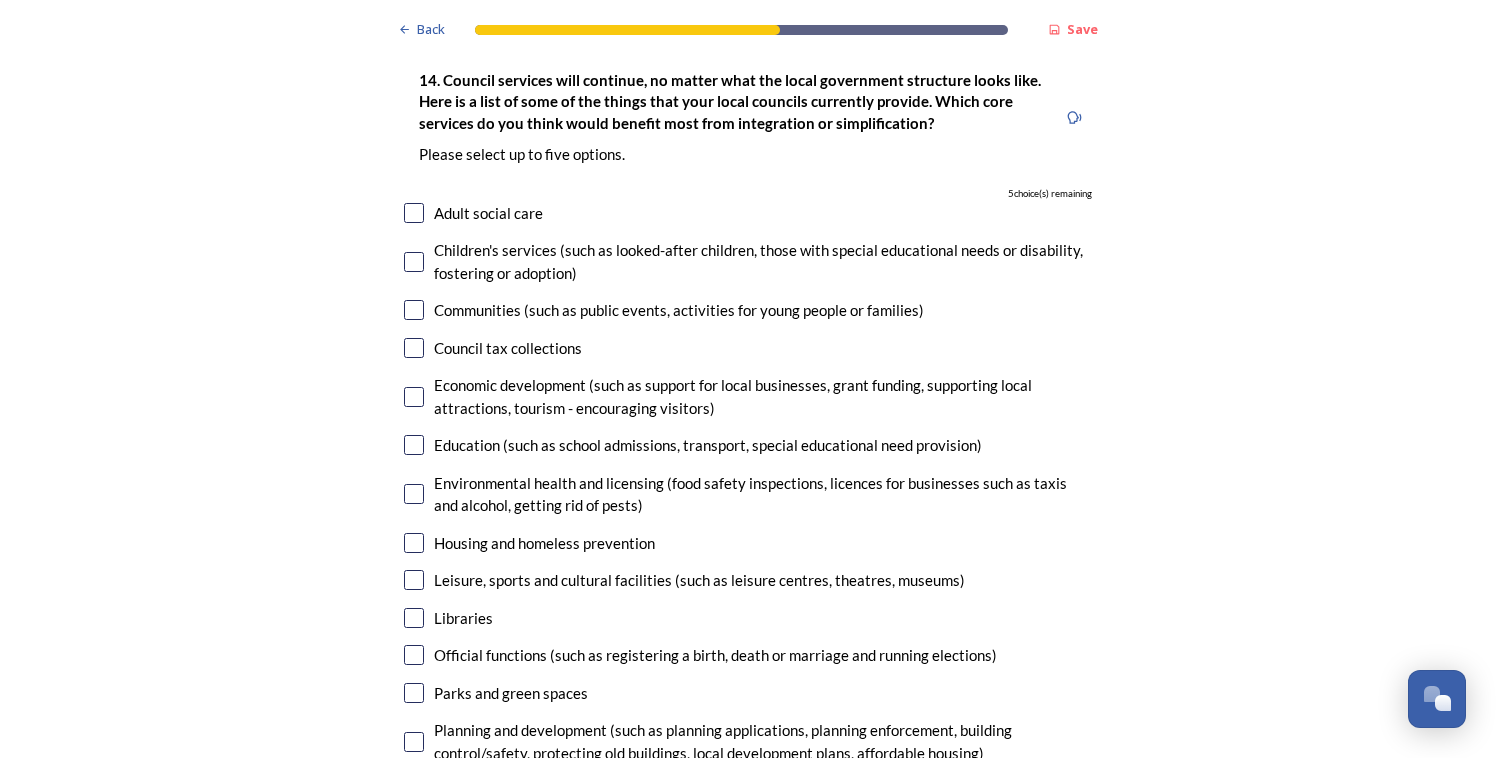 scroll, scrollTop: 4616, scrollLeft: 0, axis: vertical 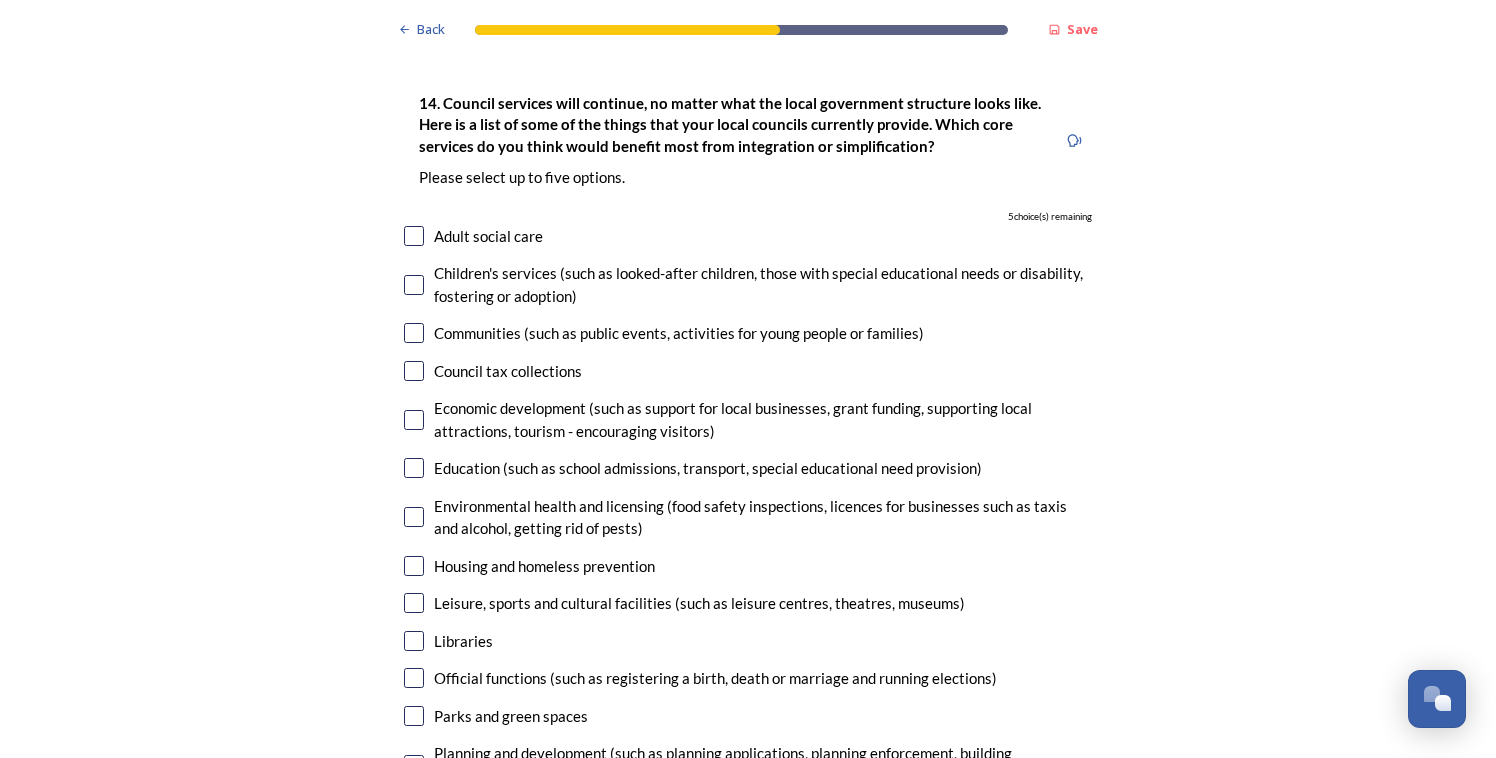 click at bounding box center (414, 371) 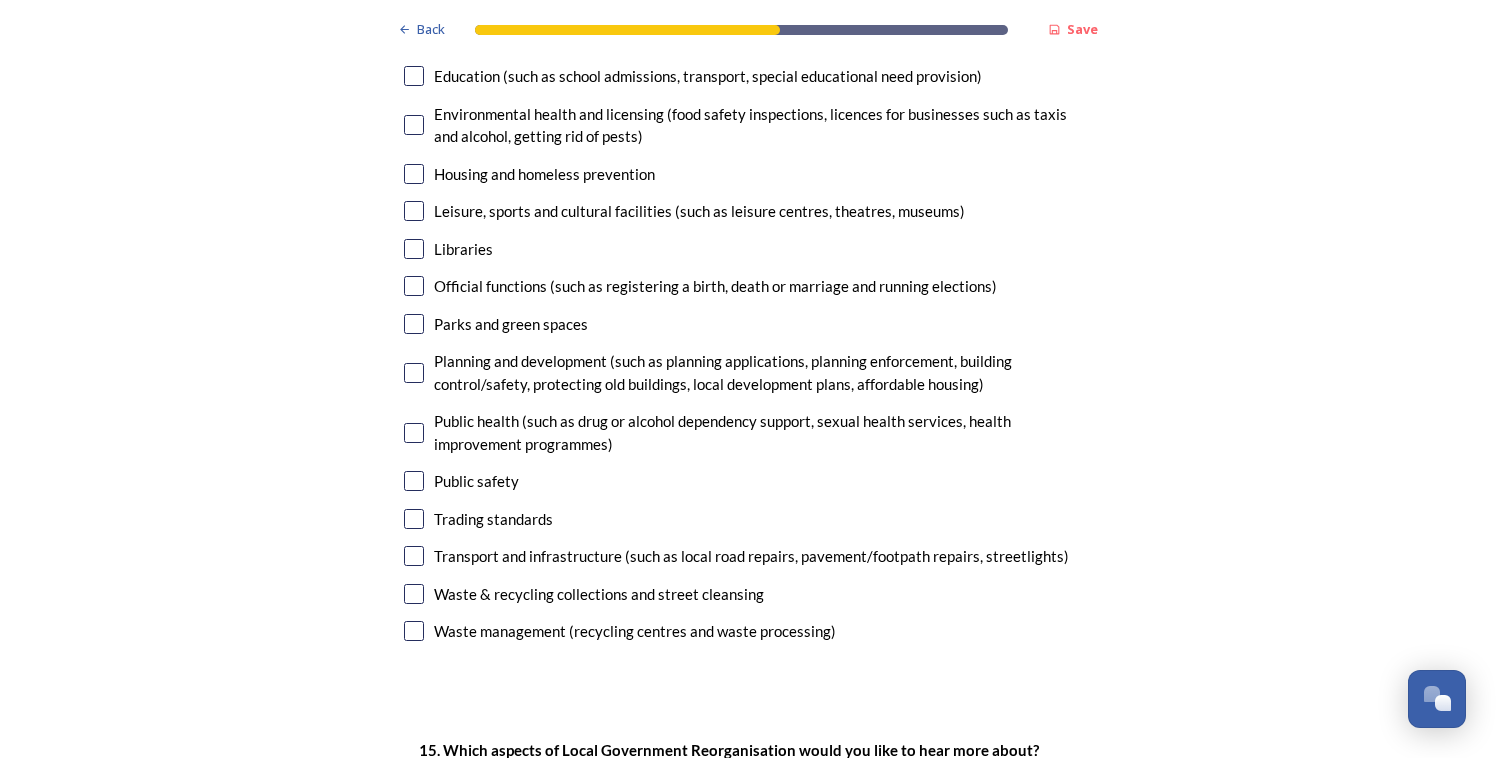 scroll, scrollTop: 5006, scrollLeft: 0, axis: vertical 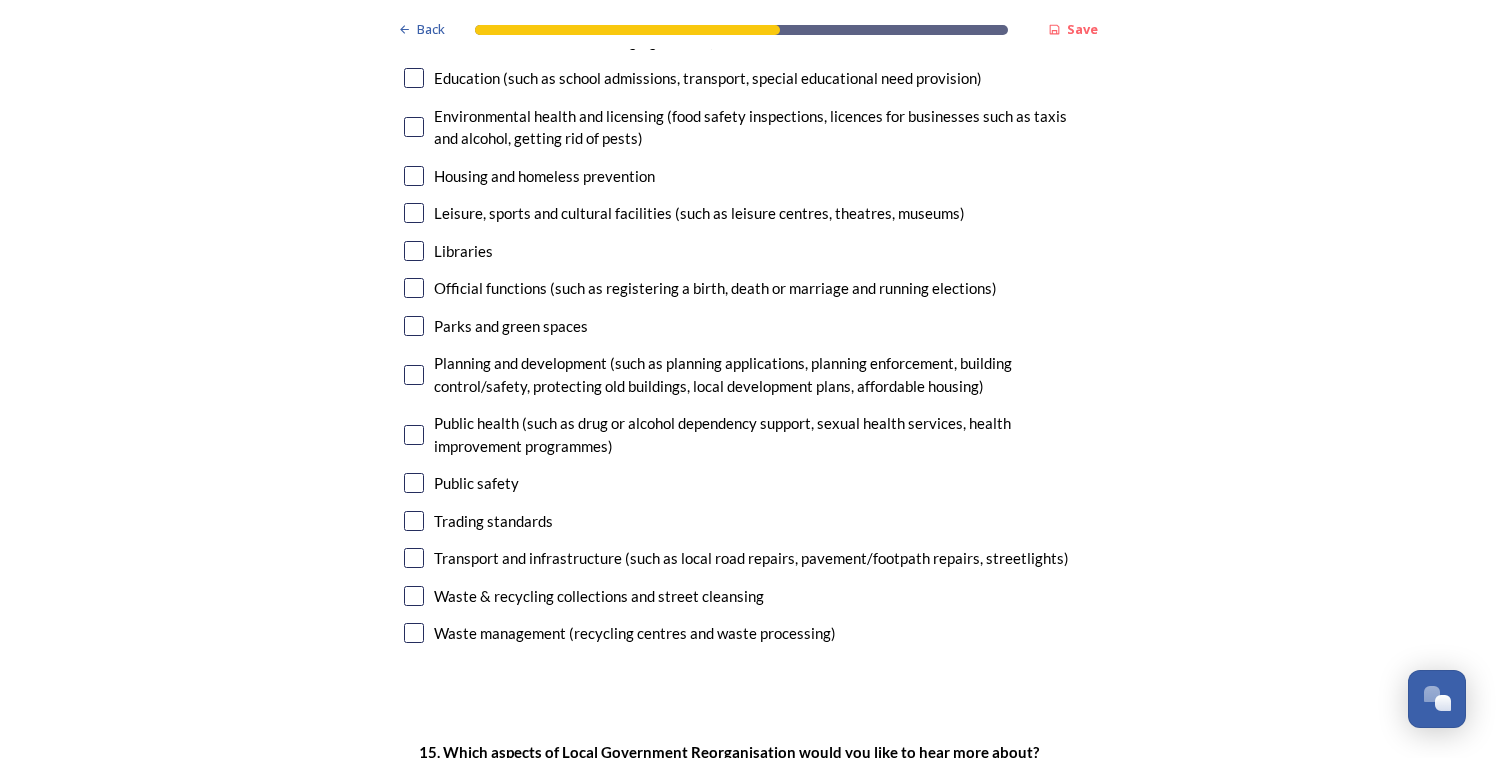 click at bounding box center [414, 633] 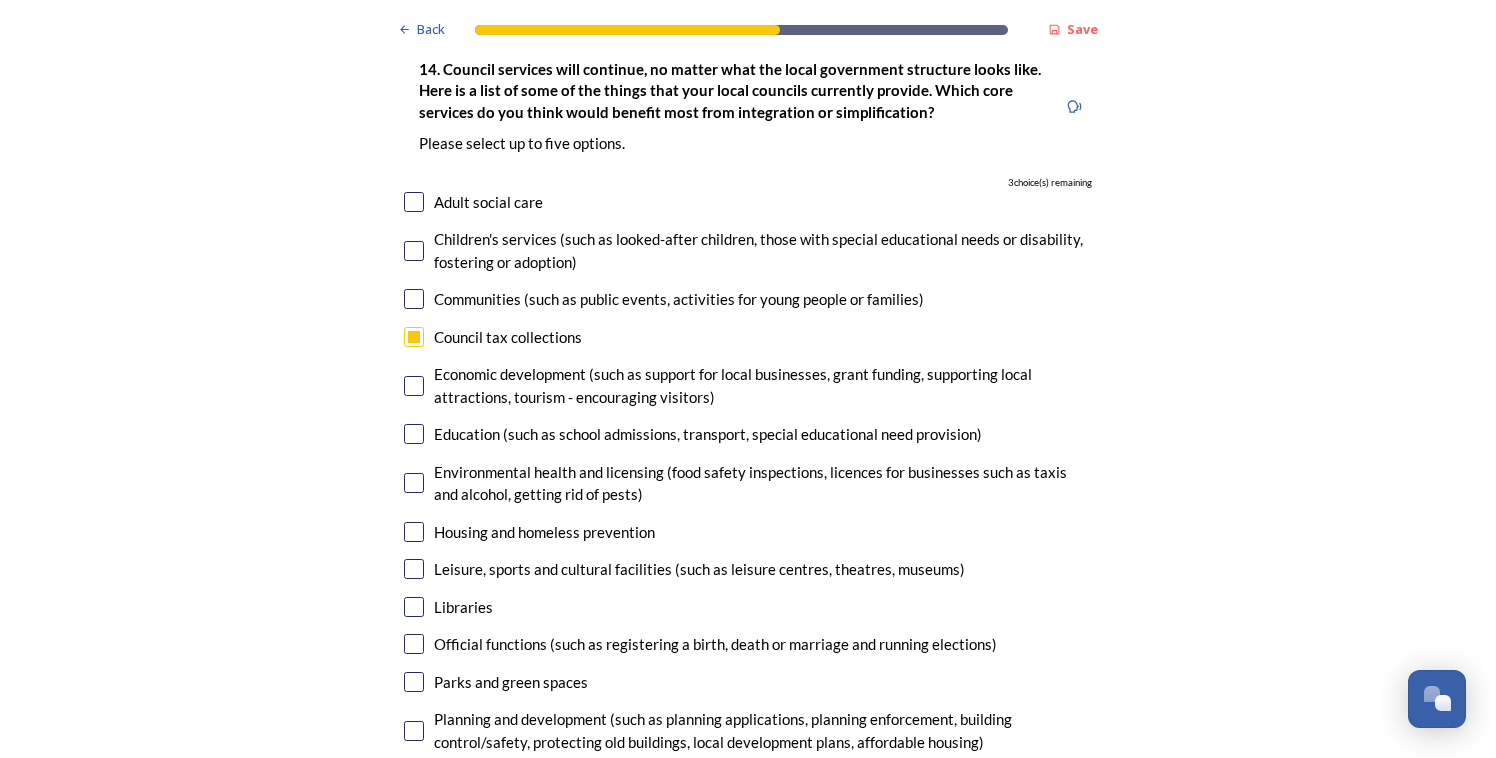 scroll, scrollTop: 4624, scrollLeft: 0, axis: vertical 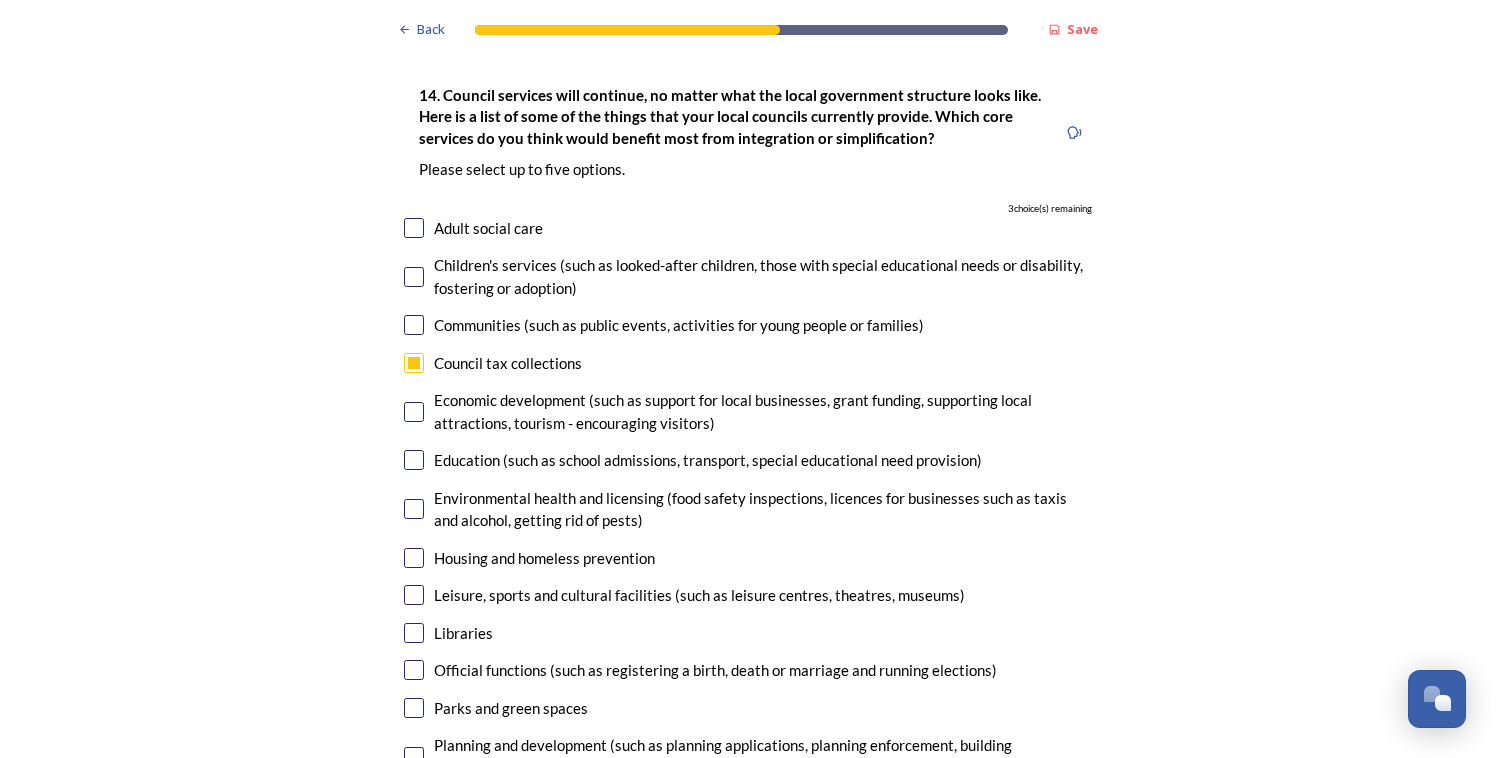 click at bounding box center (414, 633) 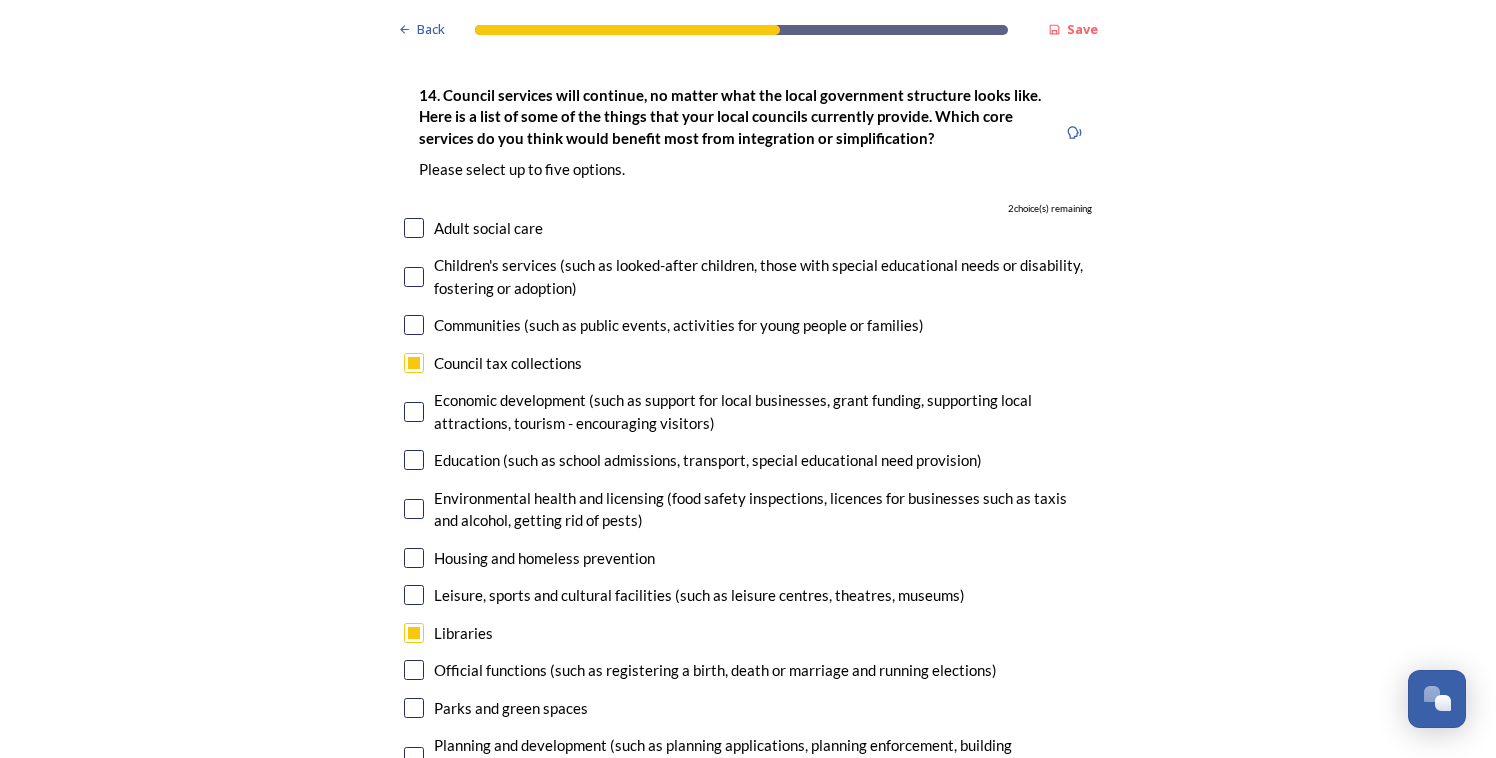 click at bounding box center [414, 412] 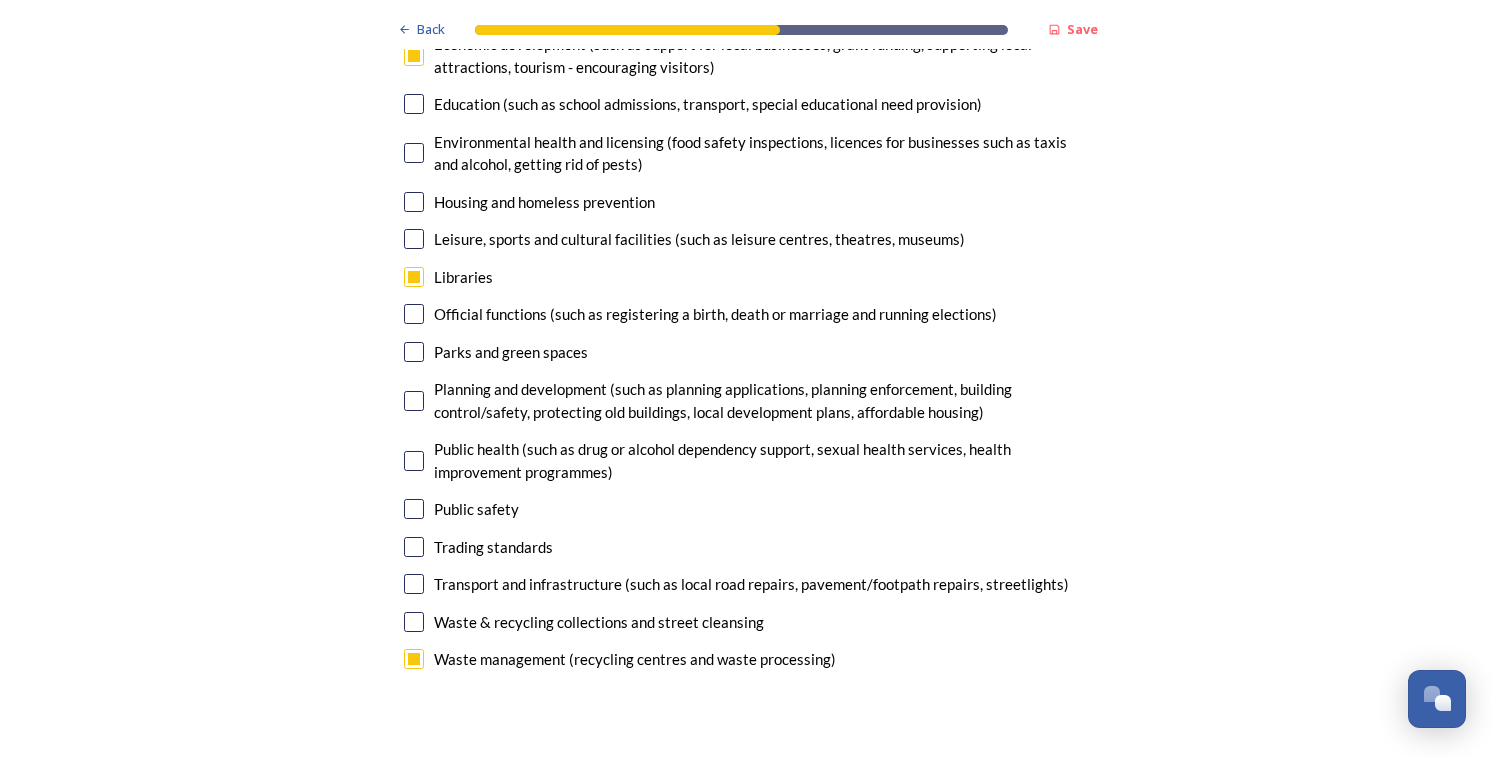 scroll, scrollTop: 4984, scrollLeft: 0, axis: vertical 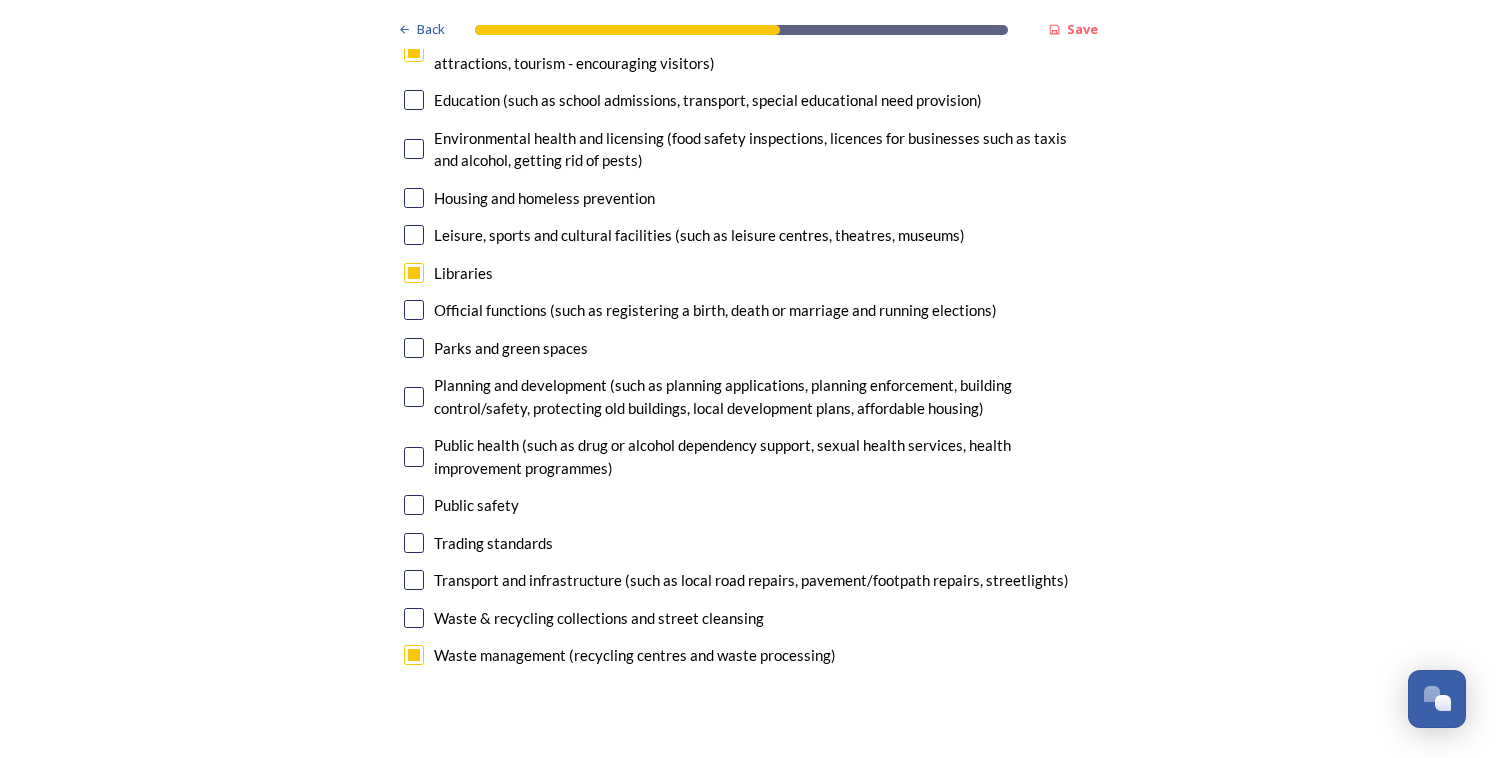 click at bounding box center (414, 580) 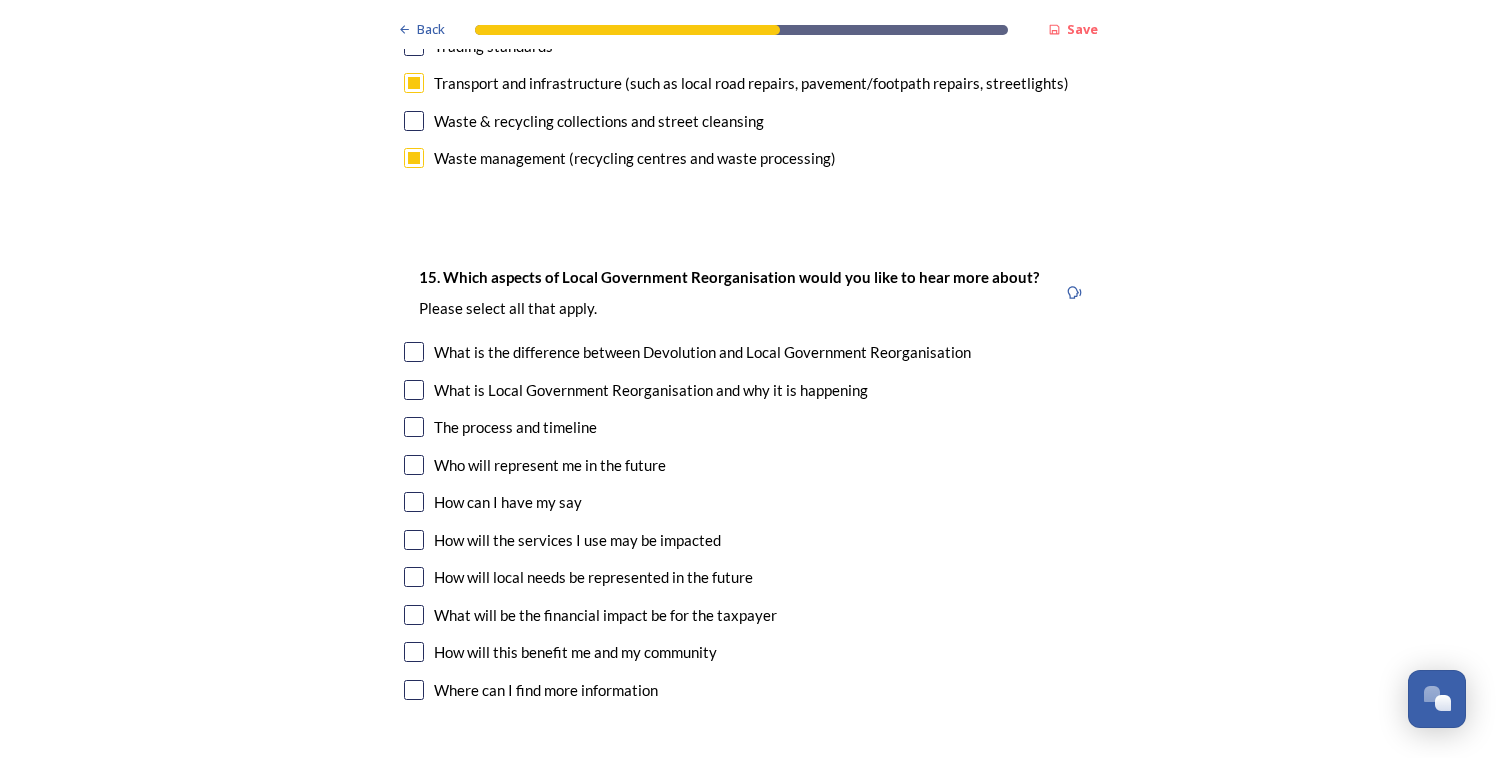 scroll, scrollTop: 5516, scrollLeft: 0, axis: vertical 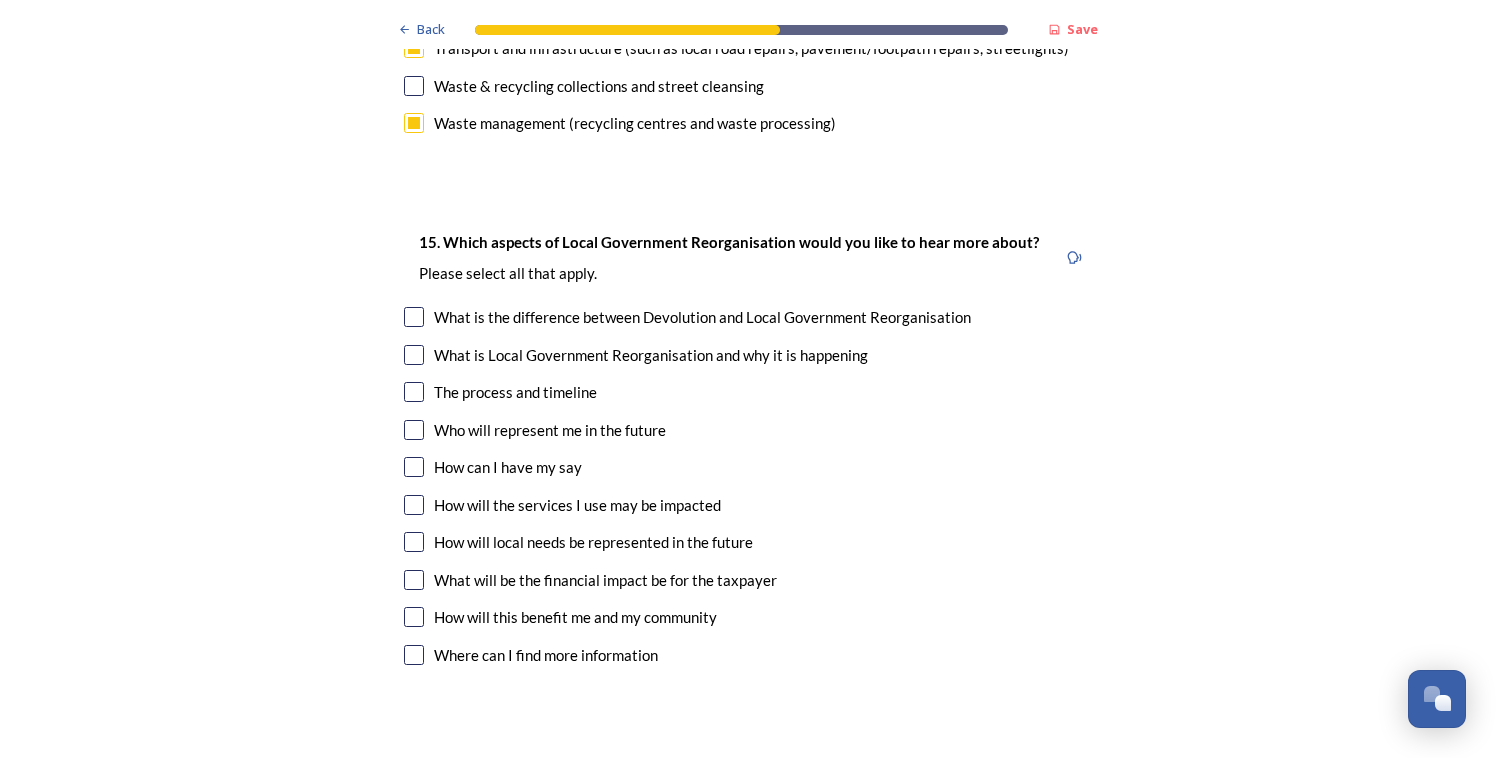 click at bounding box center [414, 430] 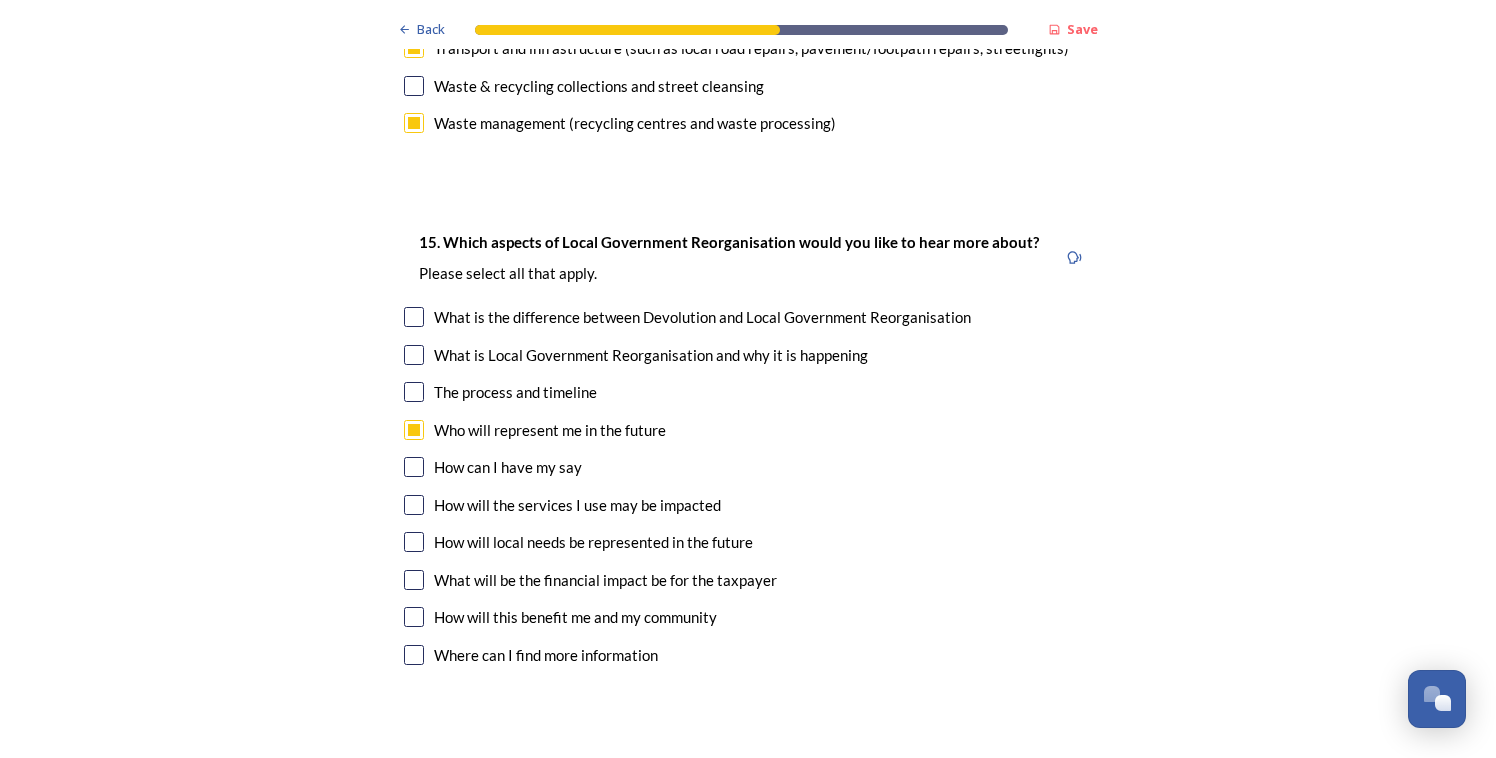 click at bounding box center [414, 542] 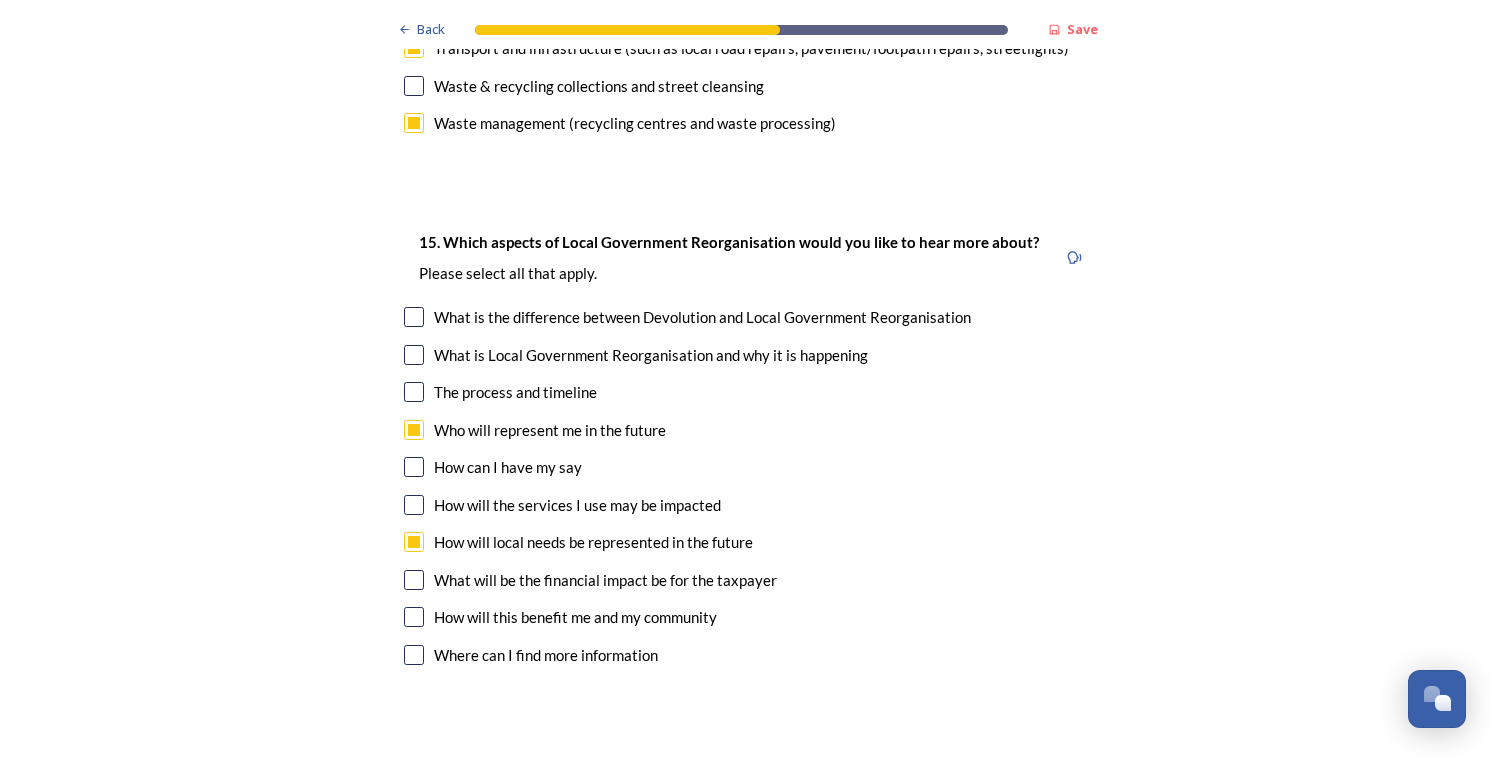 click at bounding box center [414, 580] 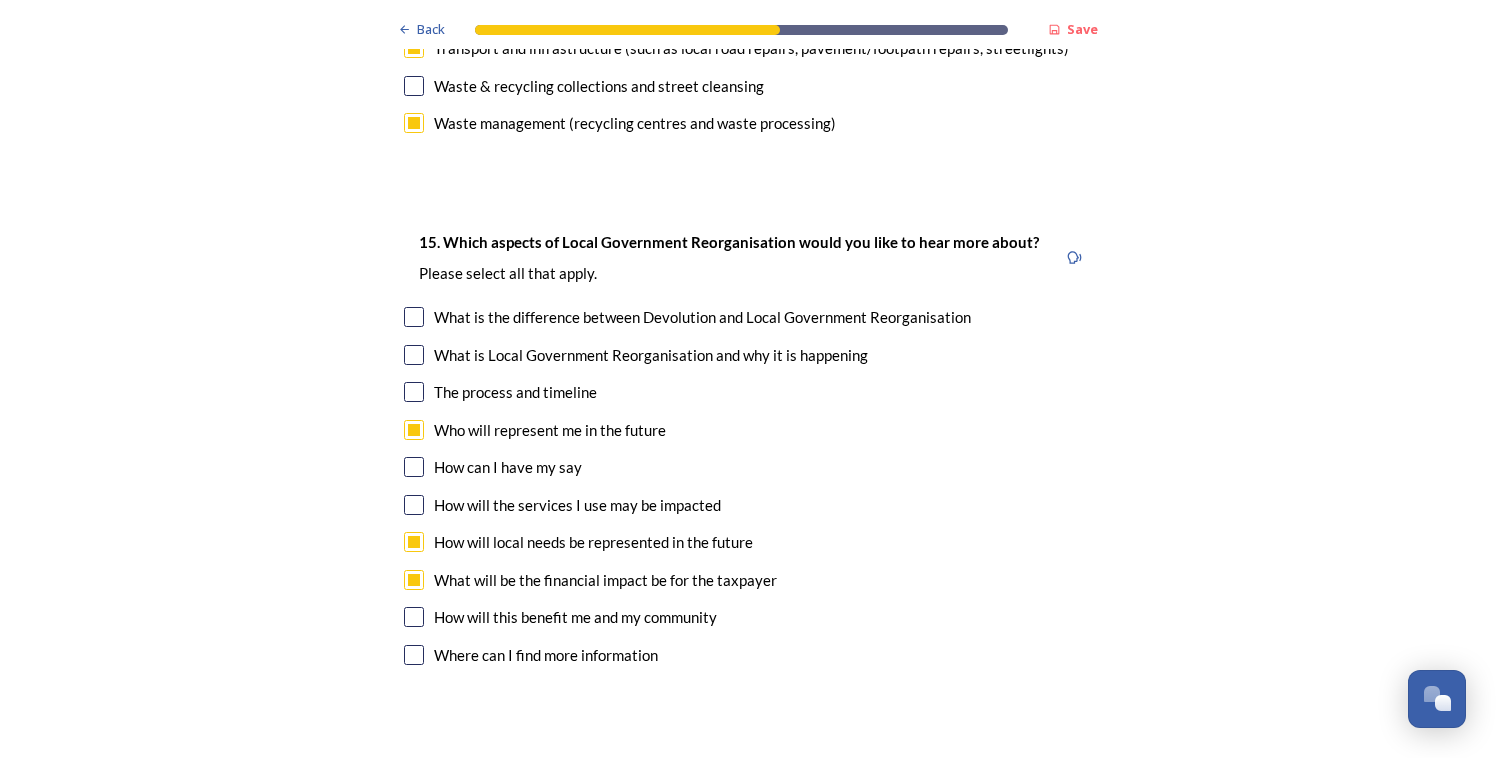 click at bounding box center (414, 617) 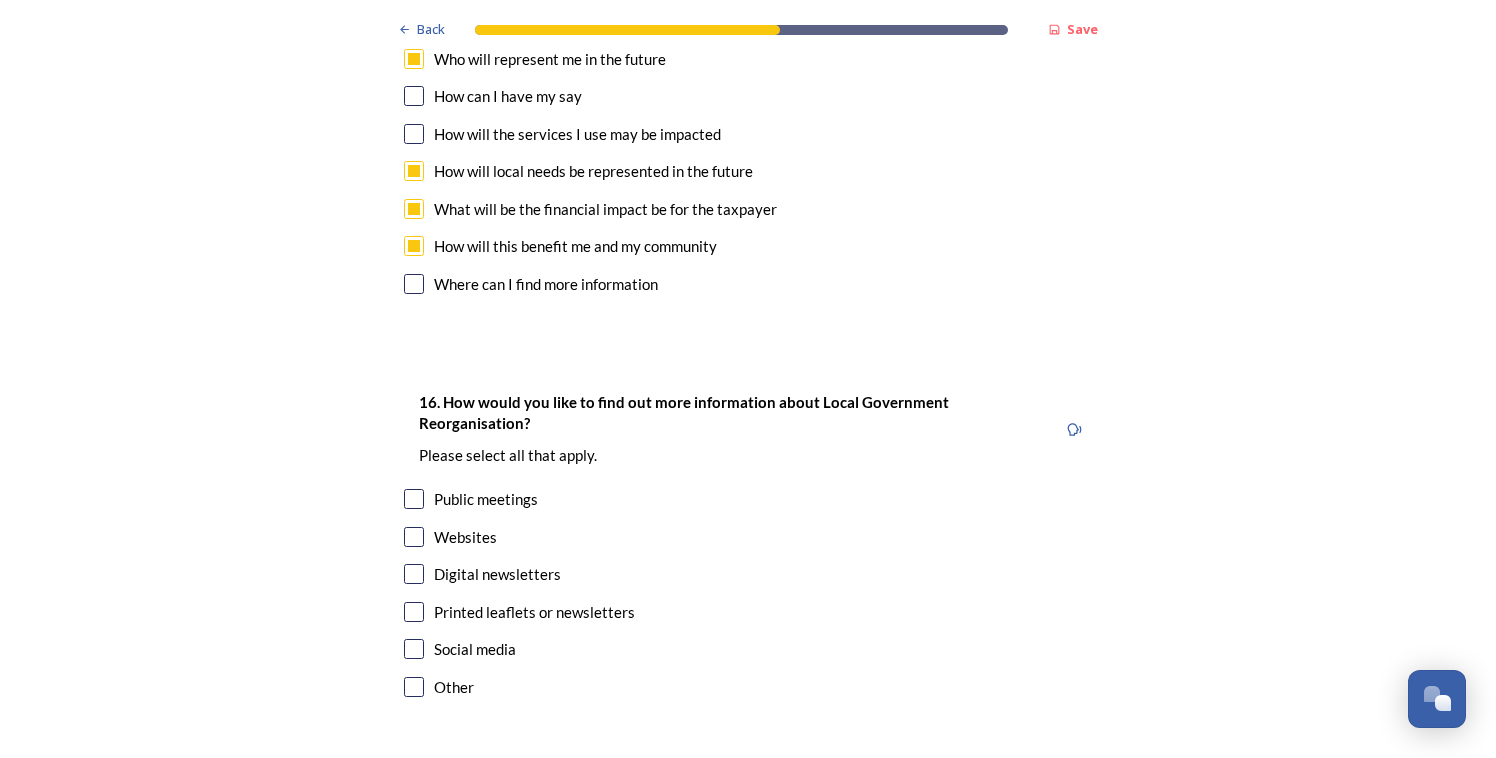 scroll, scrollTop: 5889, scrollLeft: 0, axis: vertical 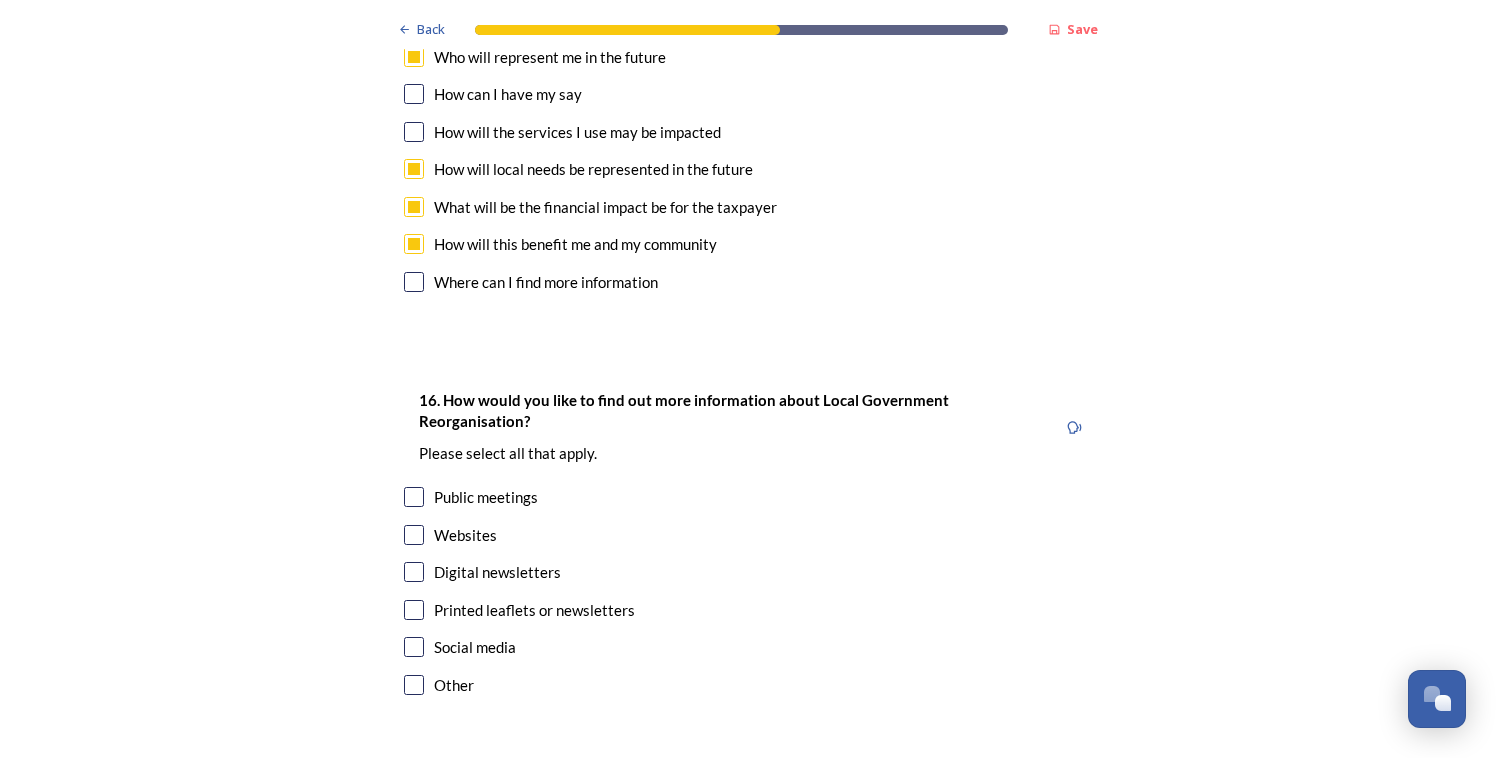 click at bounding box center (414, 572) 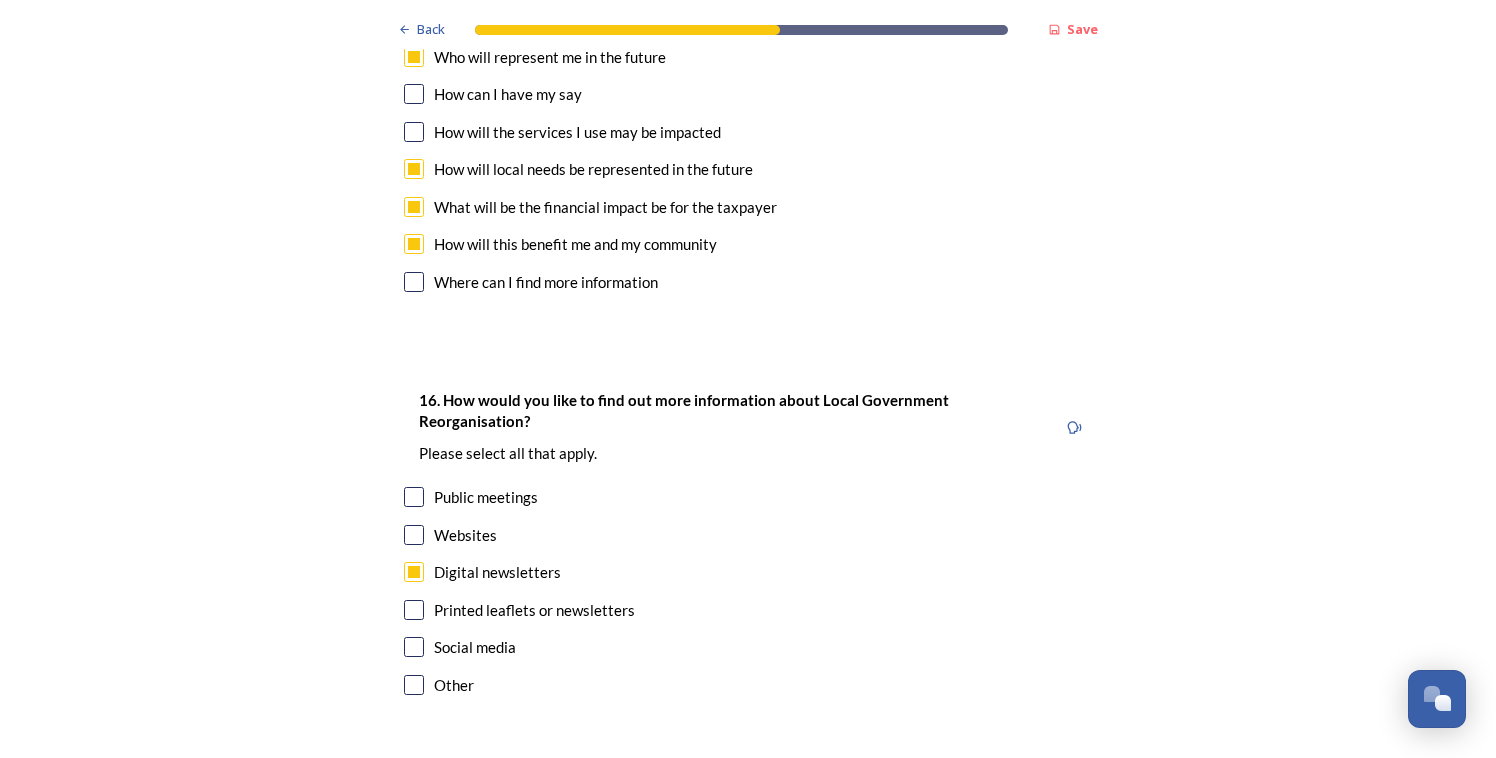 click at bounding box center (414, 497) 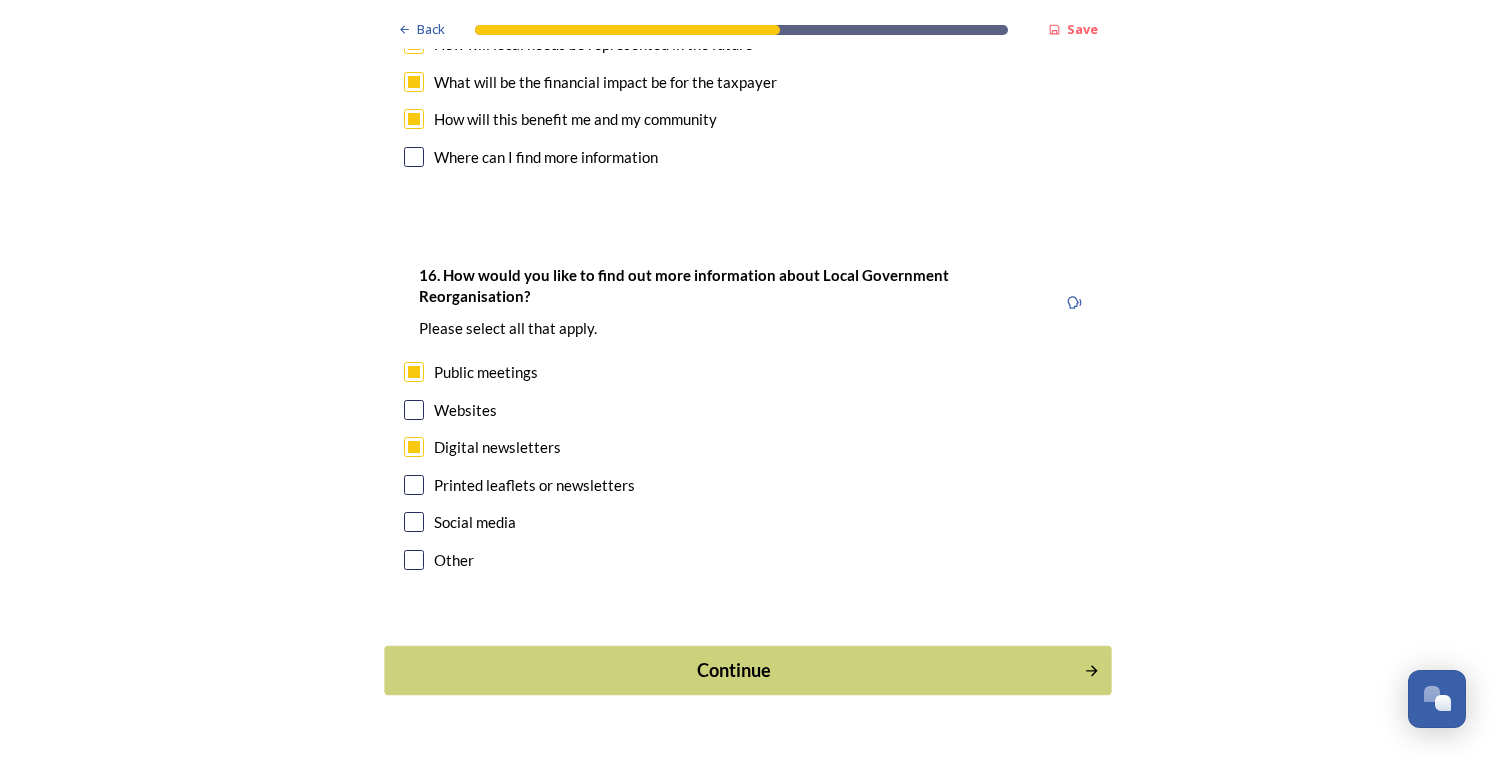 scroll, scrollTop: 6013, scrollLeft: 0, axis: vertical 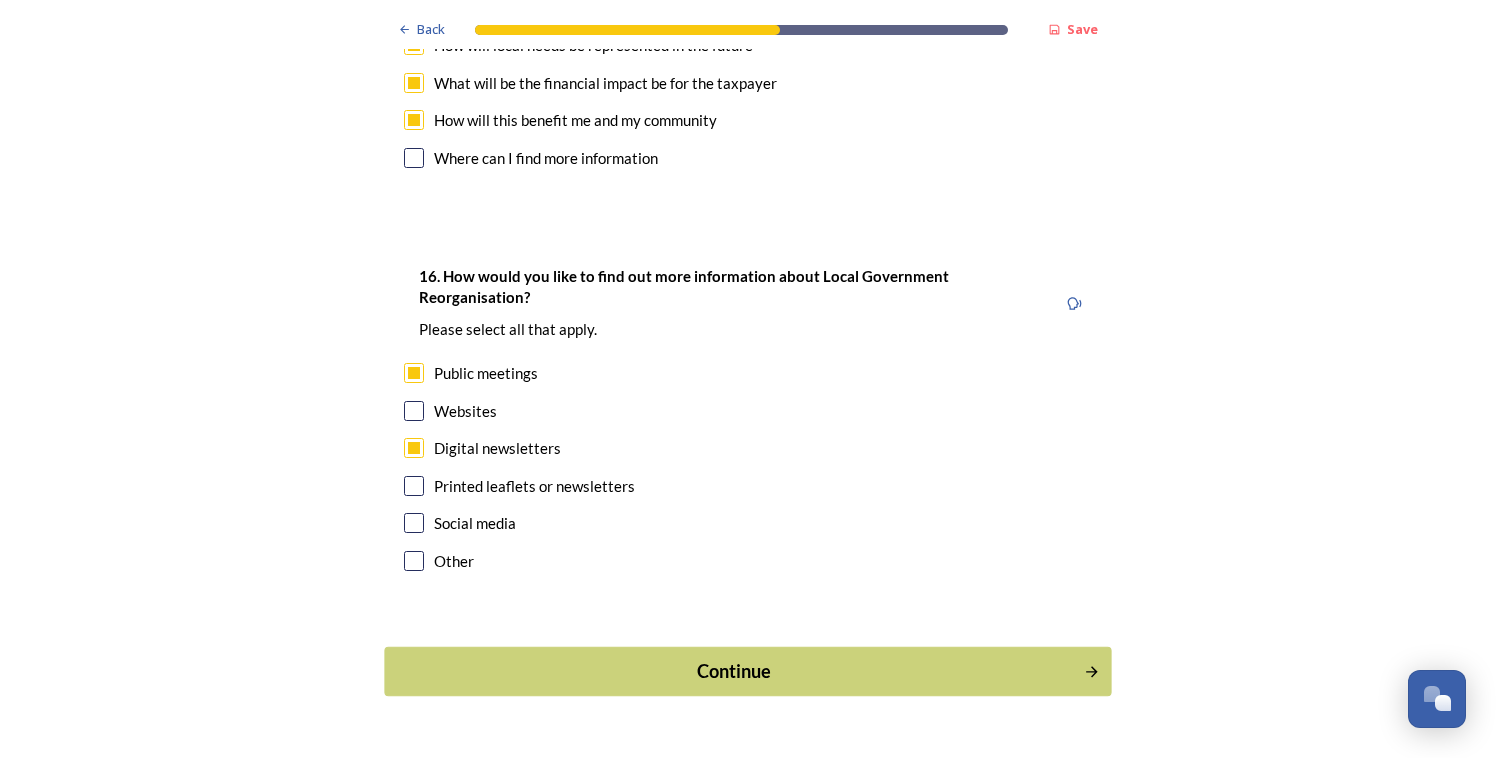 click on "Continue" at bounding box center (747, 671) 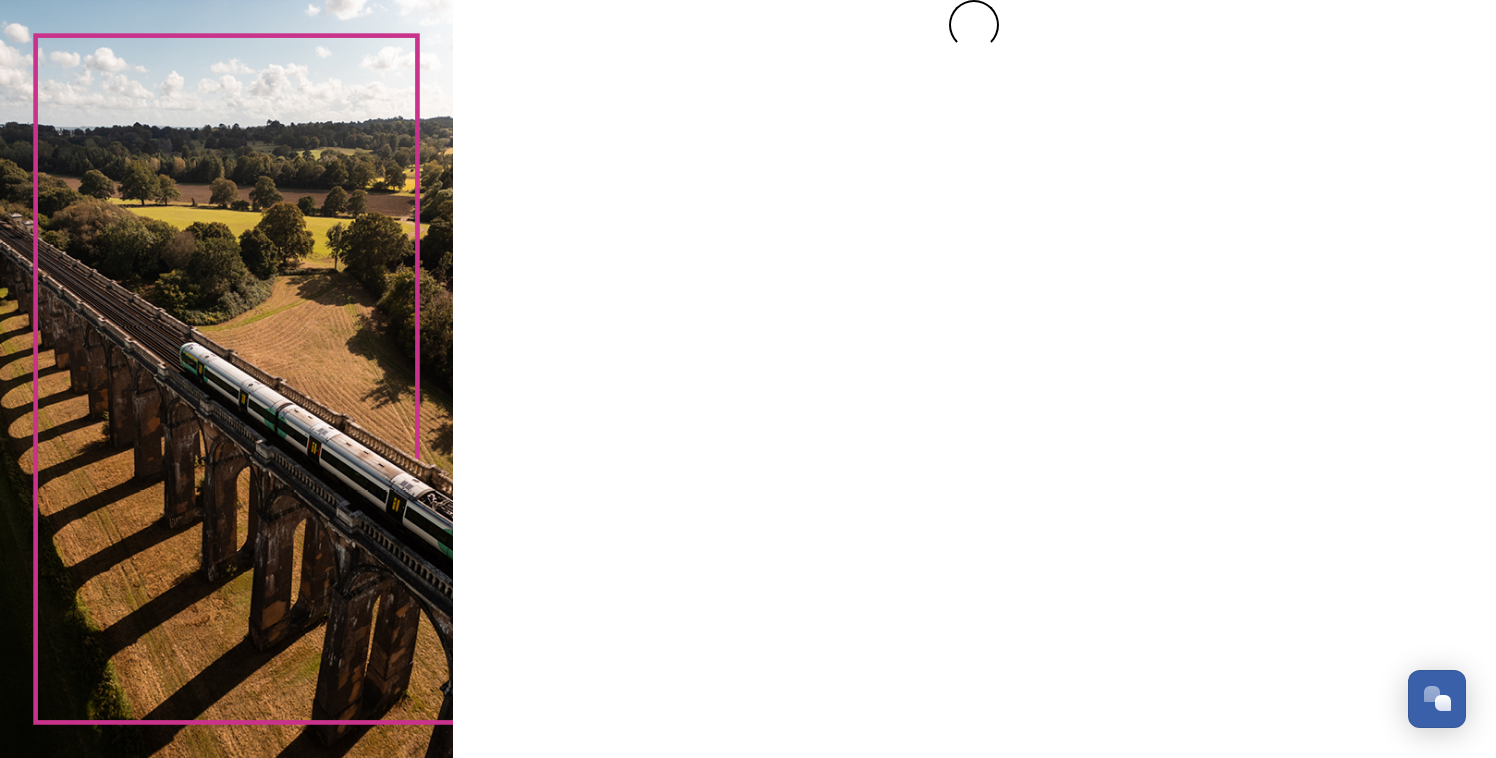 scroll, scrollTop: 0, scrollLeft: 0, axis: both 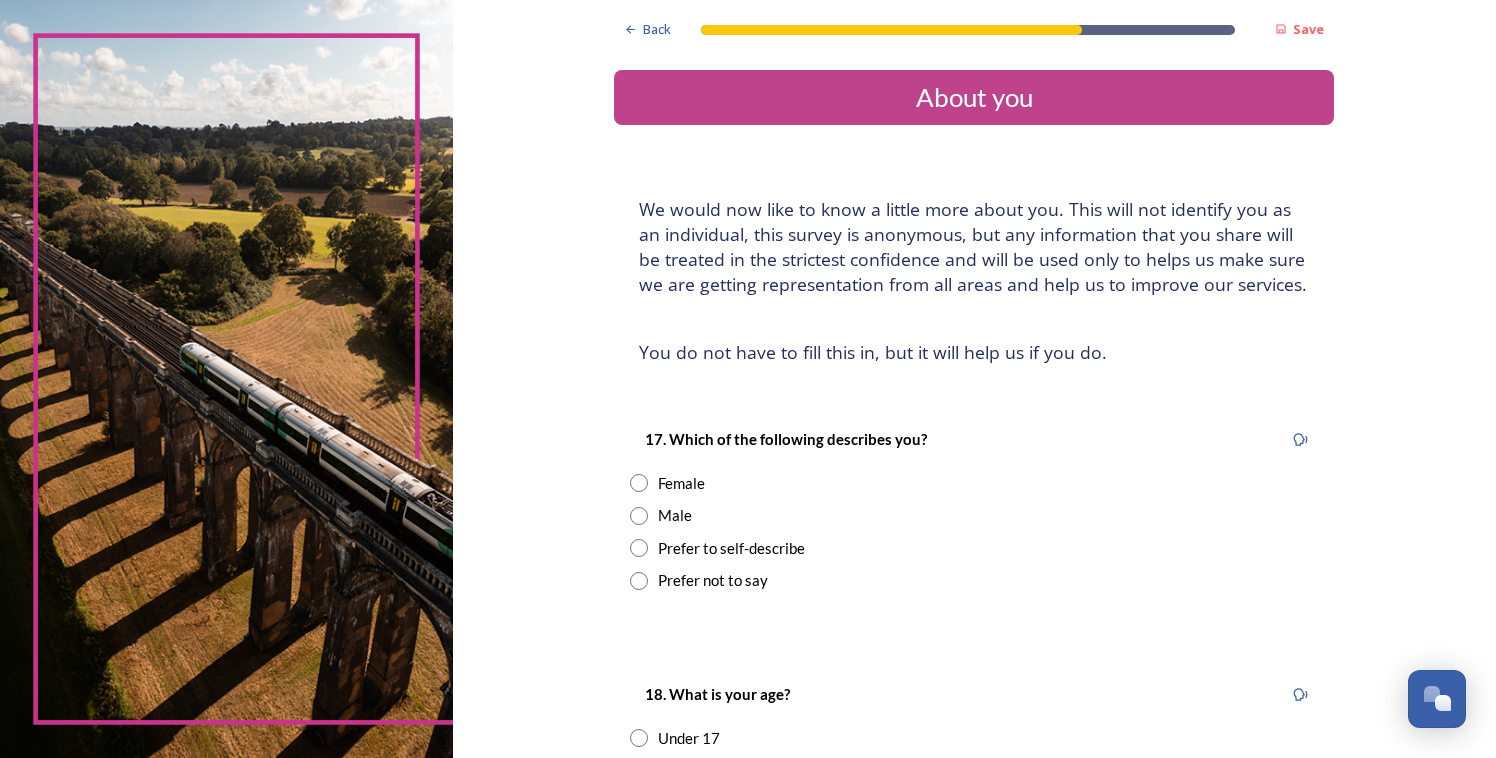 click at bounding box center [639, 483] 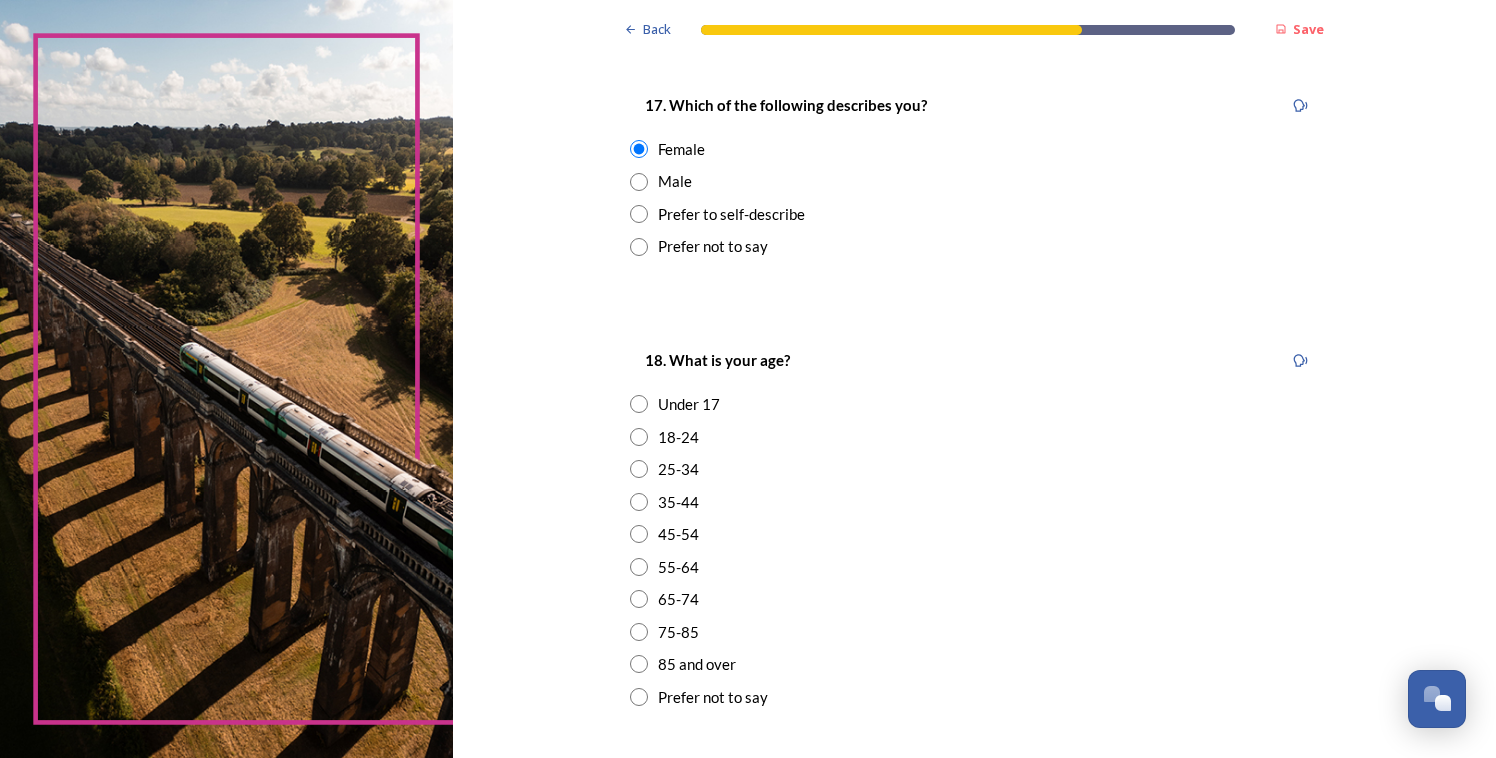 scroll, scrollTop: 337, scrollLeft: 0, axis: vertical 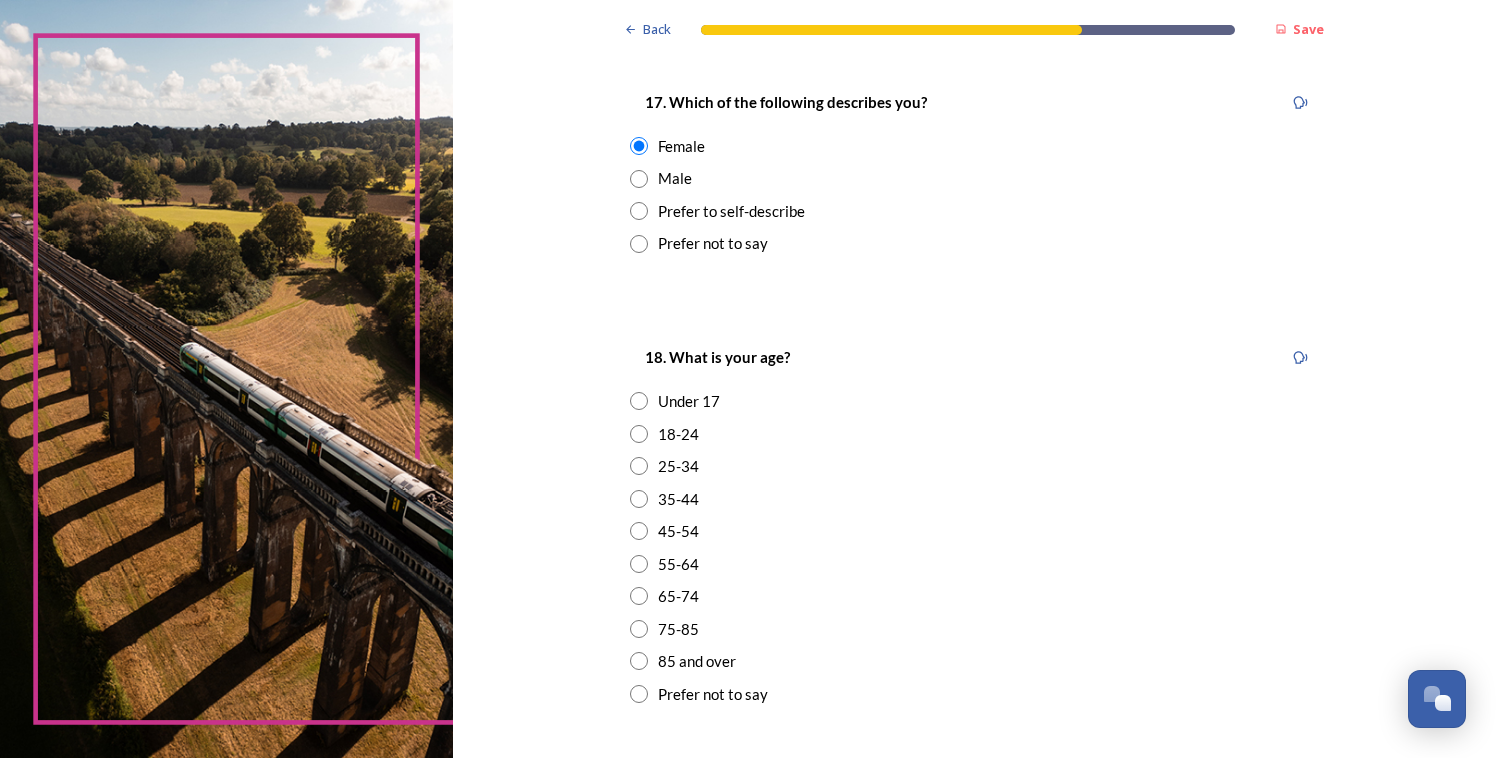 click at bounding box center [639, 596] 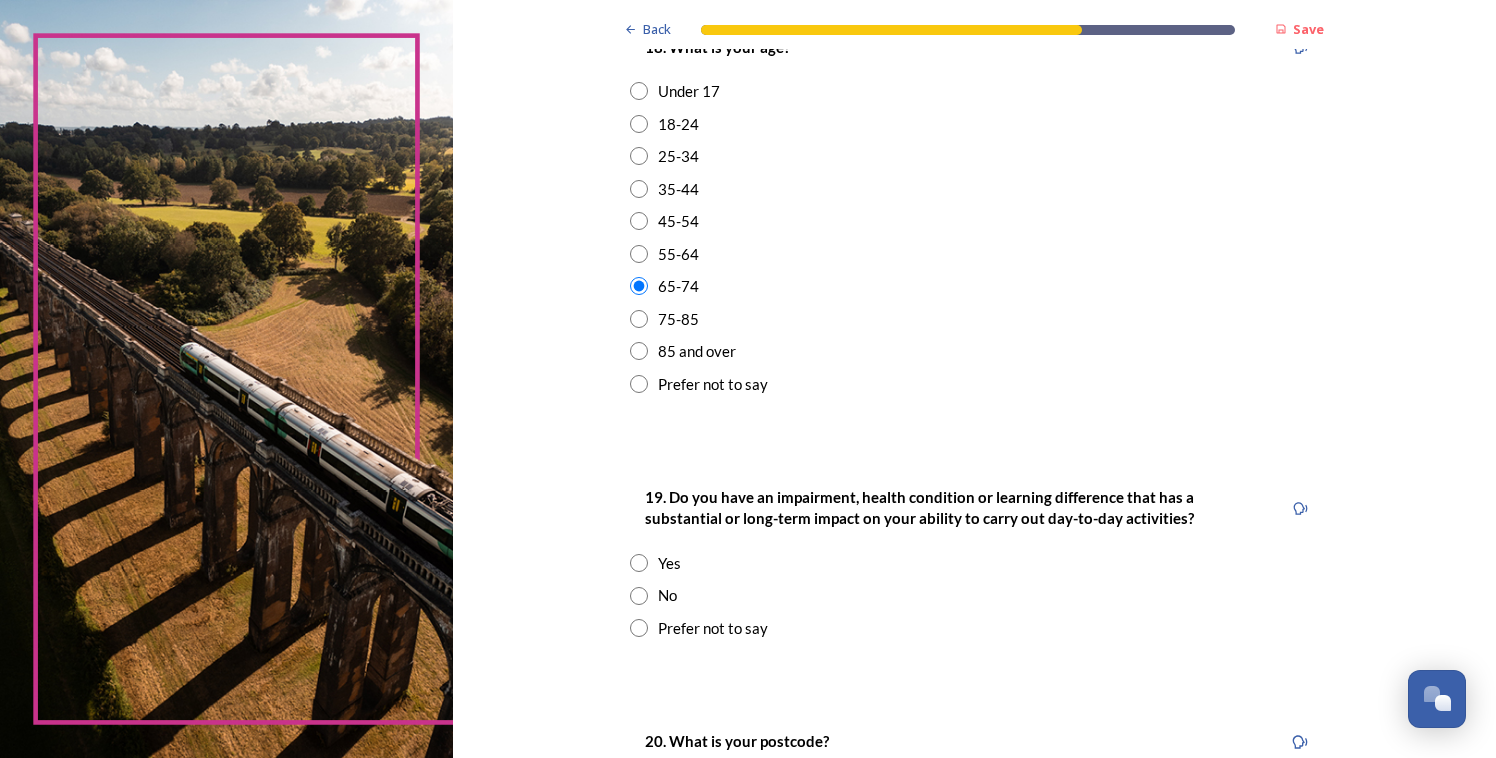 scroll, scrollTop: 678, scrollLeft: 0, axis: vertical 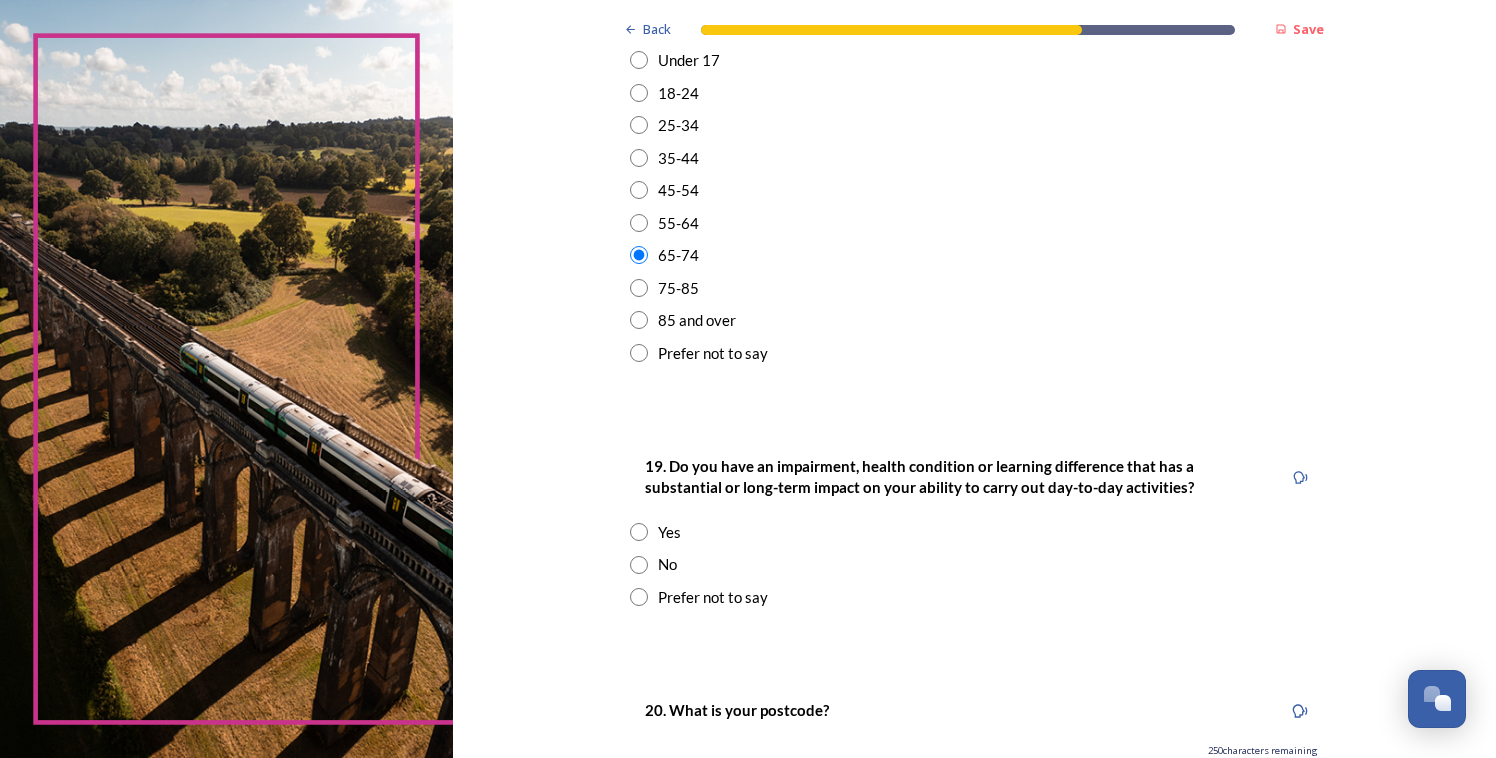 click at bounding box center (639, 565) 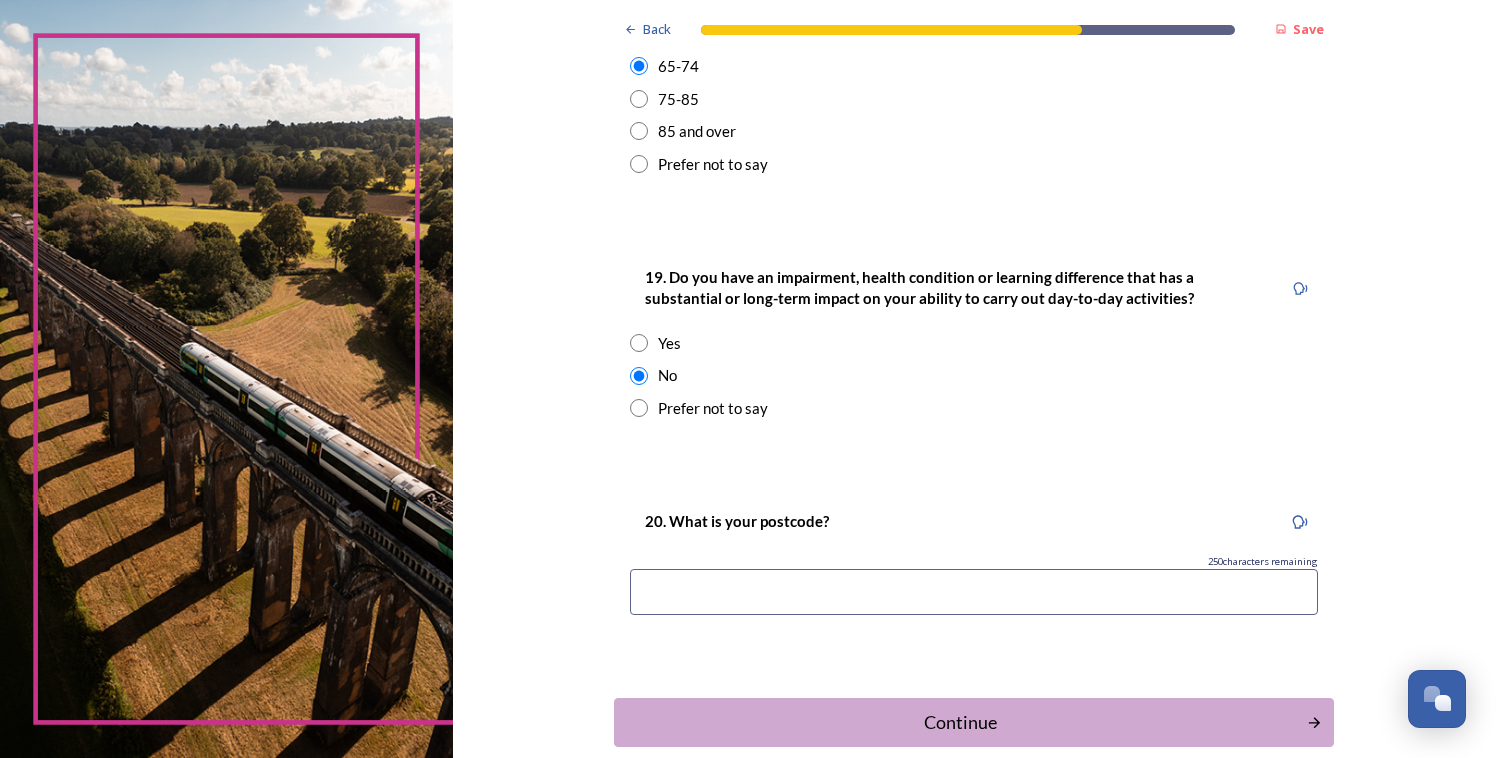 scroll, scrollTop: 950, scrollLeft: 0, axis: vertical 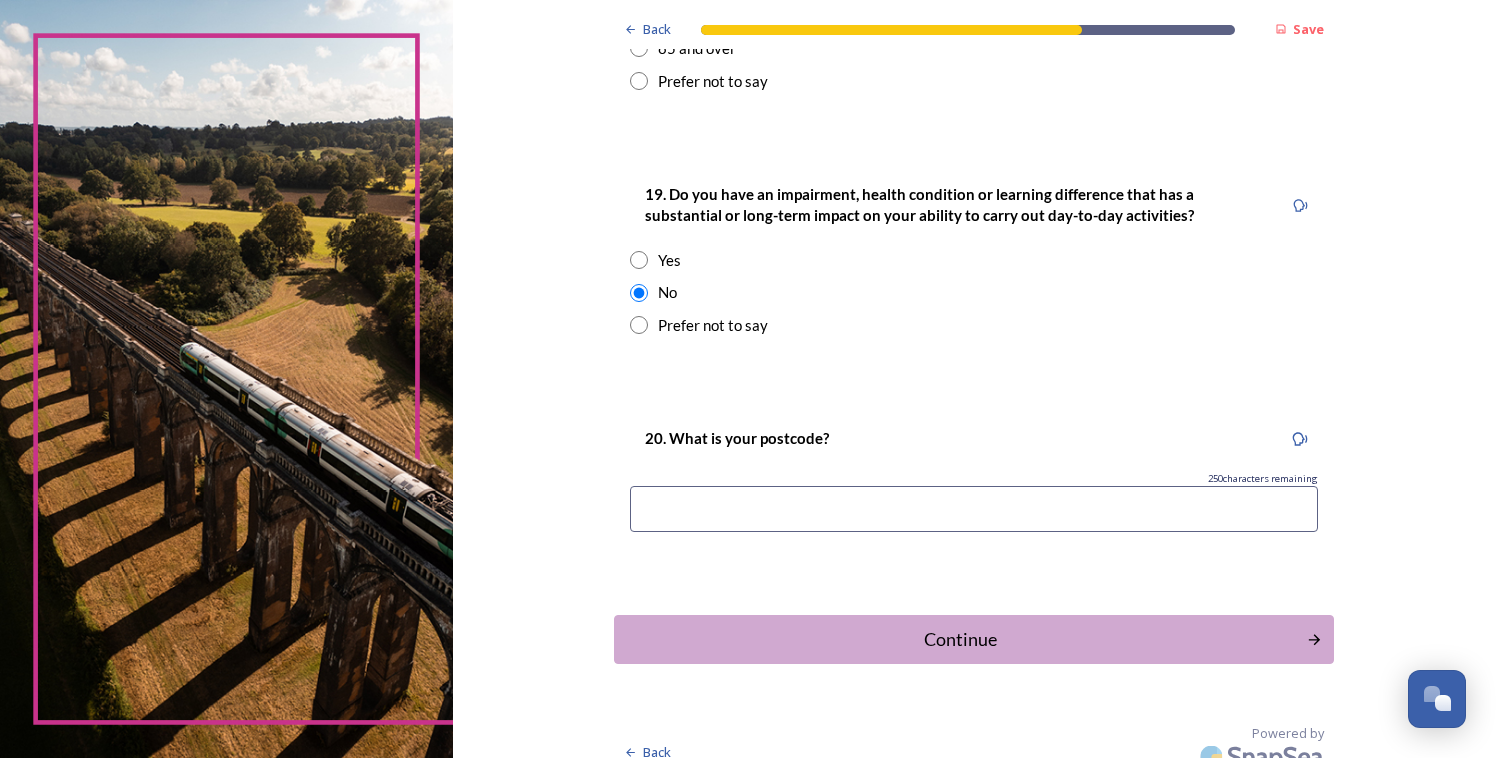 click at bounding box center [974, 509] 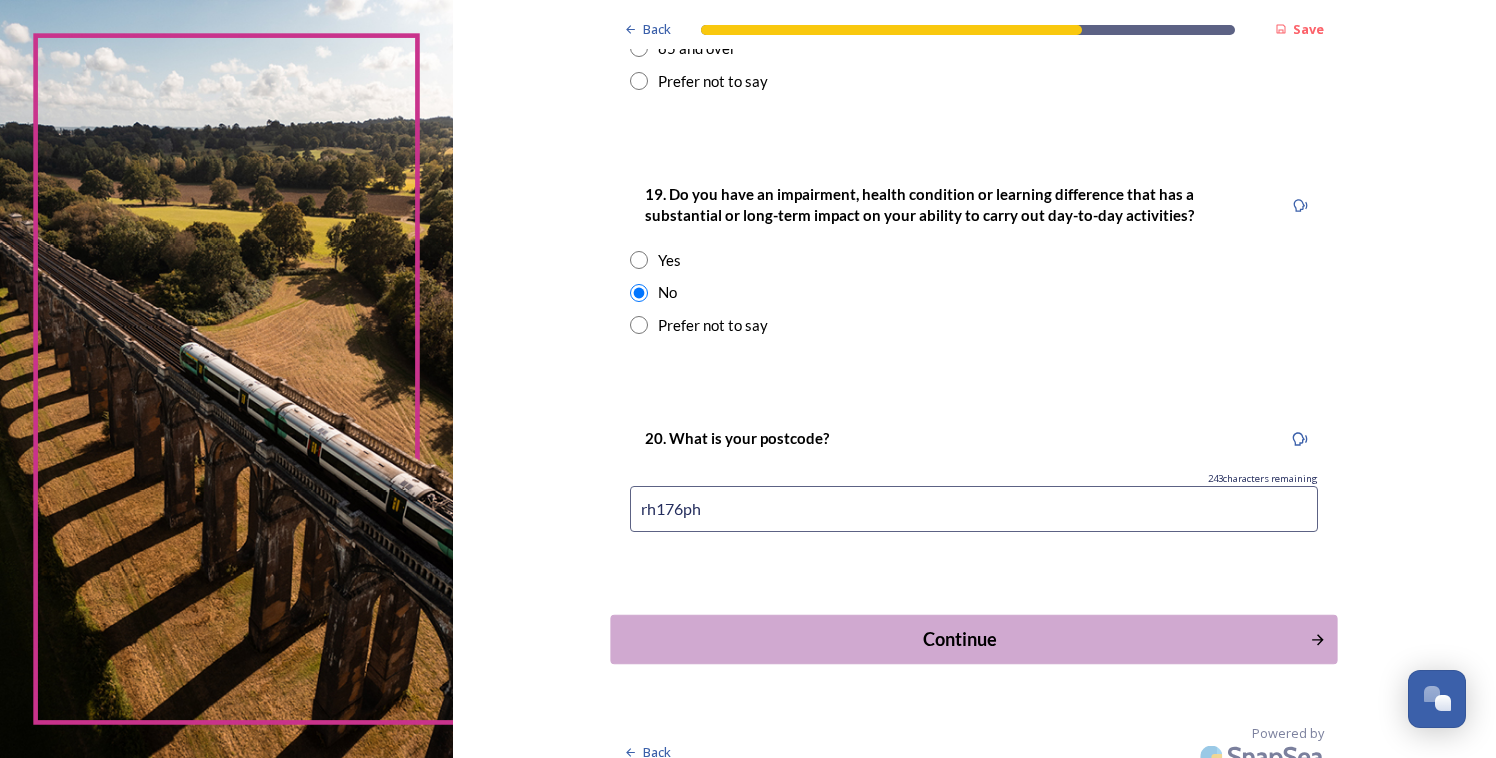 type on "rh176ph" 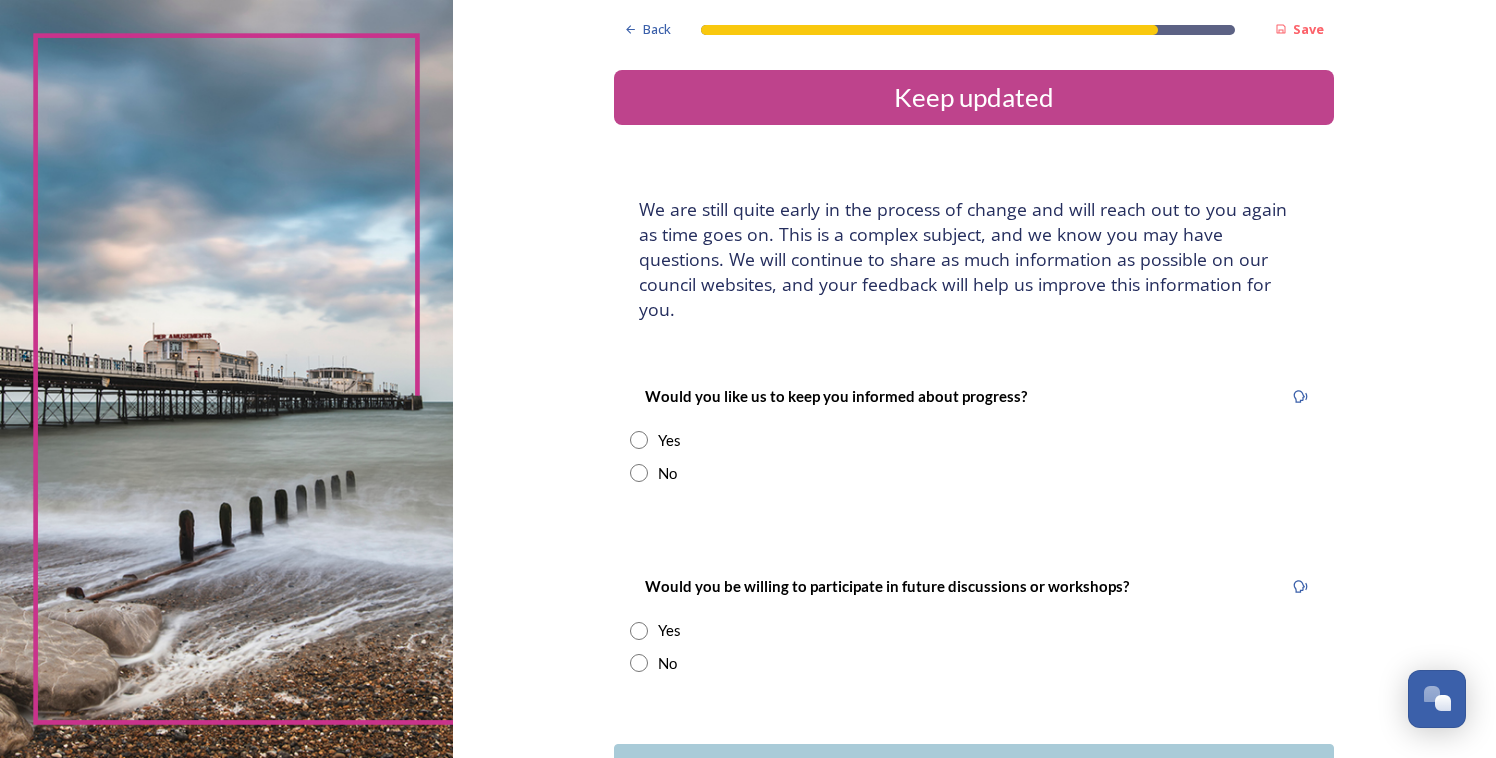click at bounding box center (639, 440) 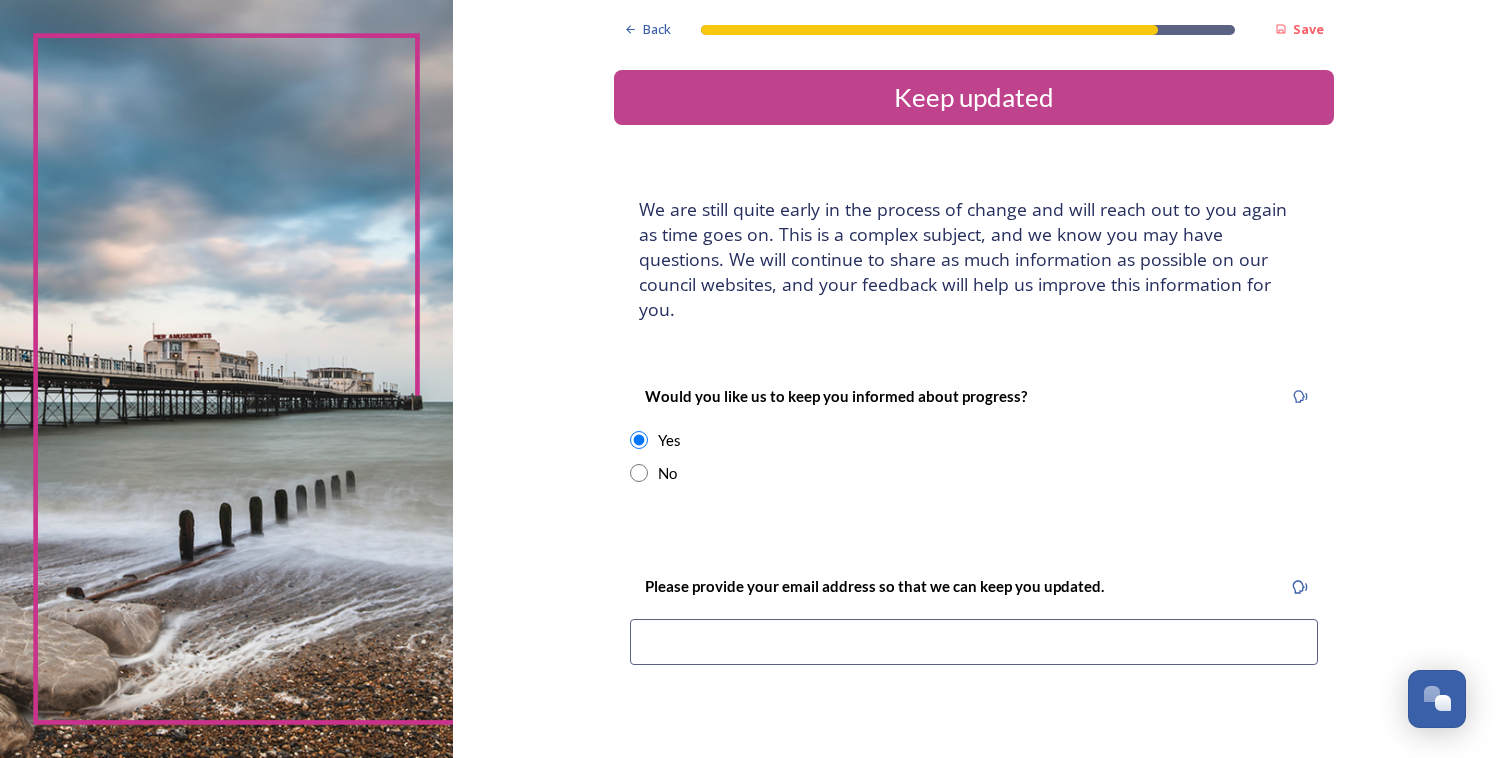 click at bounding box center (974, 642) 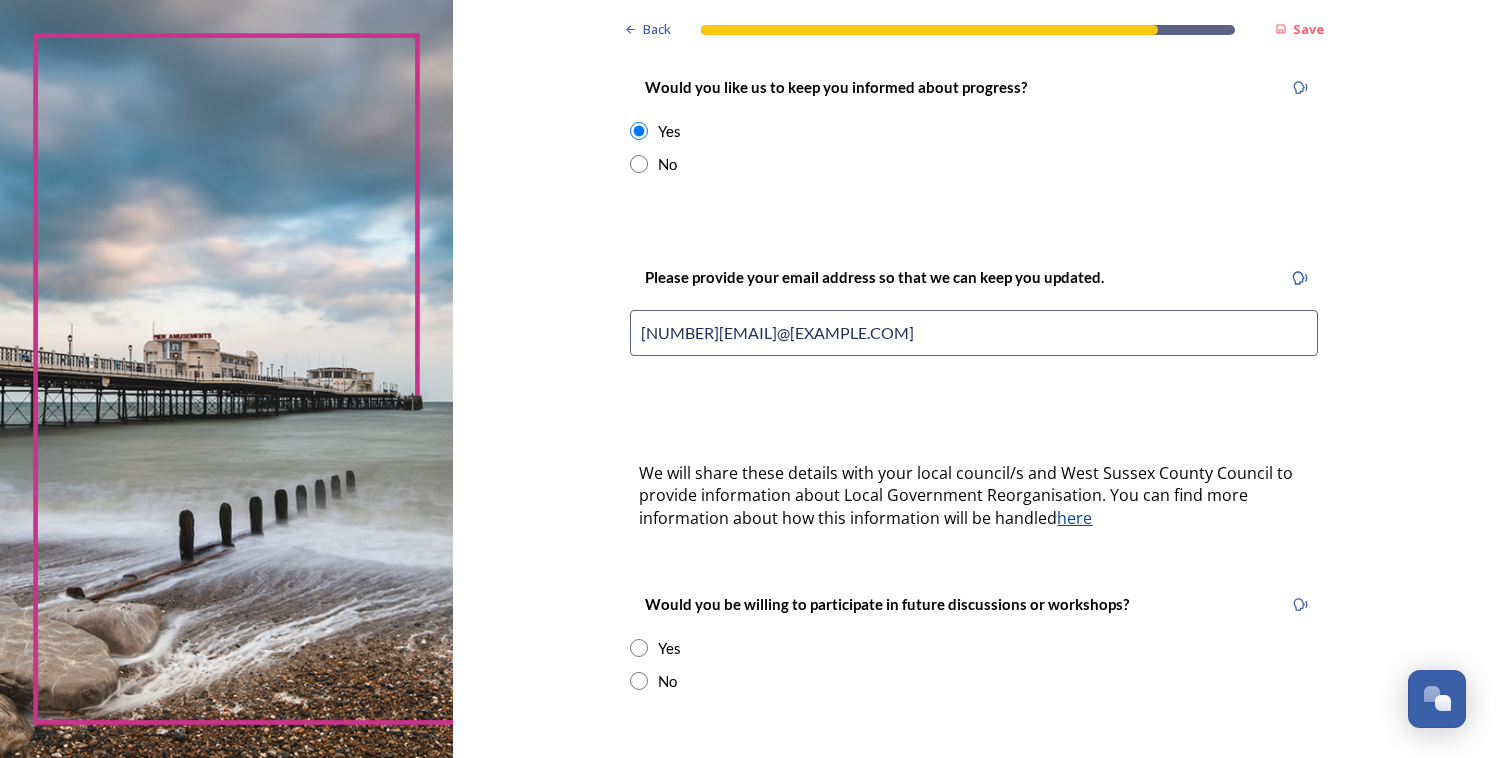 scroll, scrollTop: 346, scrollLeft: 0, axis: vertical 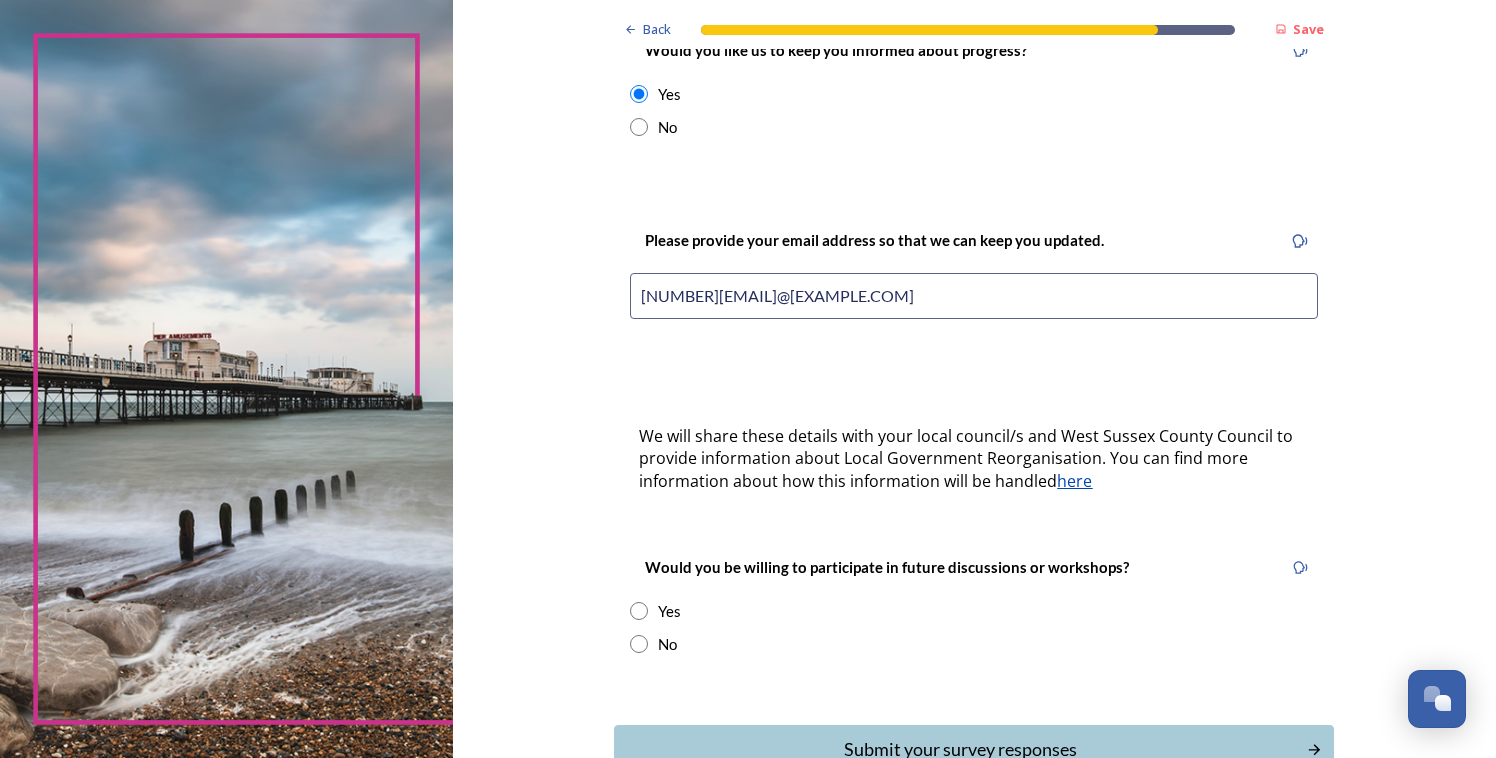 click at bounding box center (639, 611) 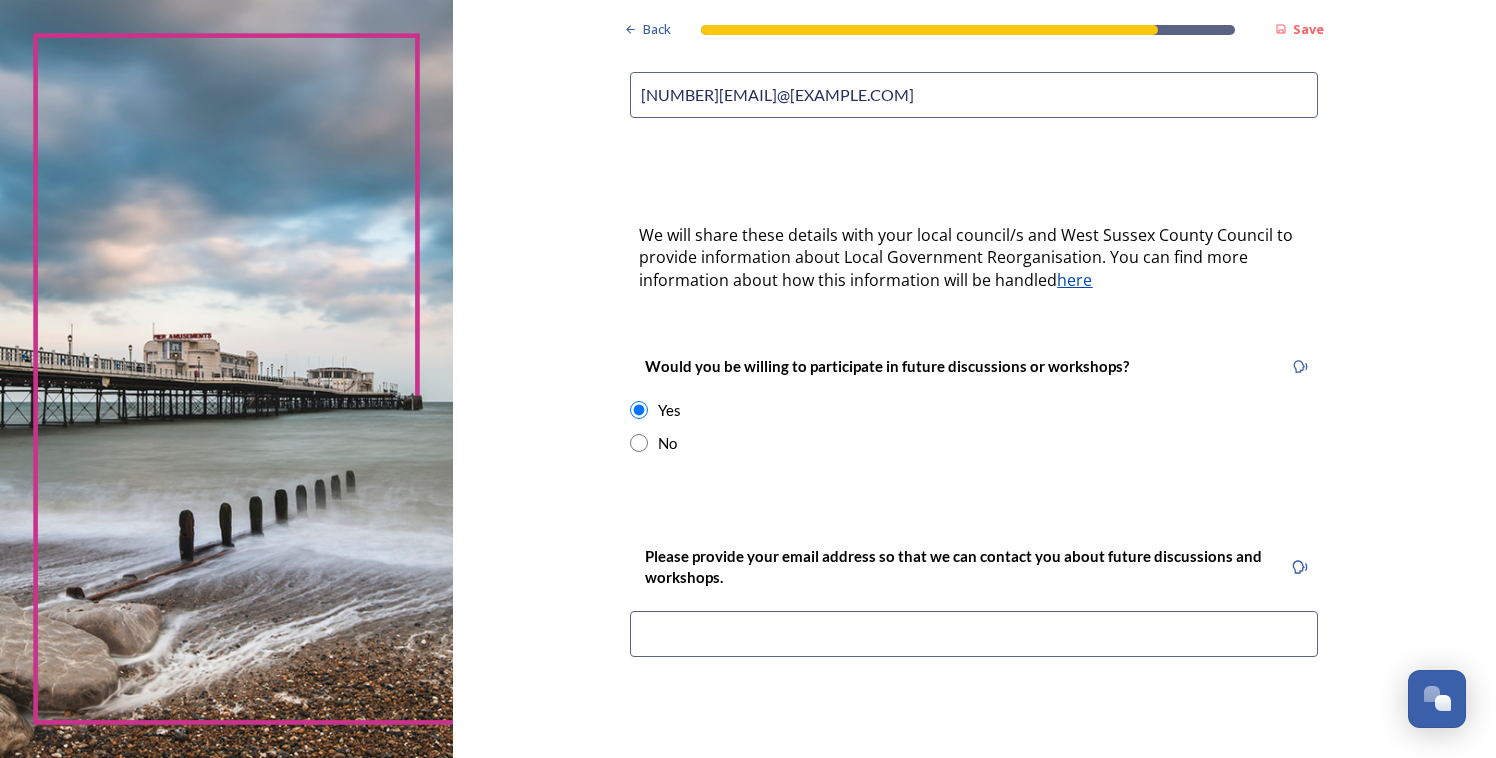 scroll, scrollTop: 554, scrollLeft: 0, axis: vertical 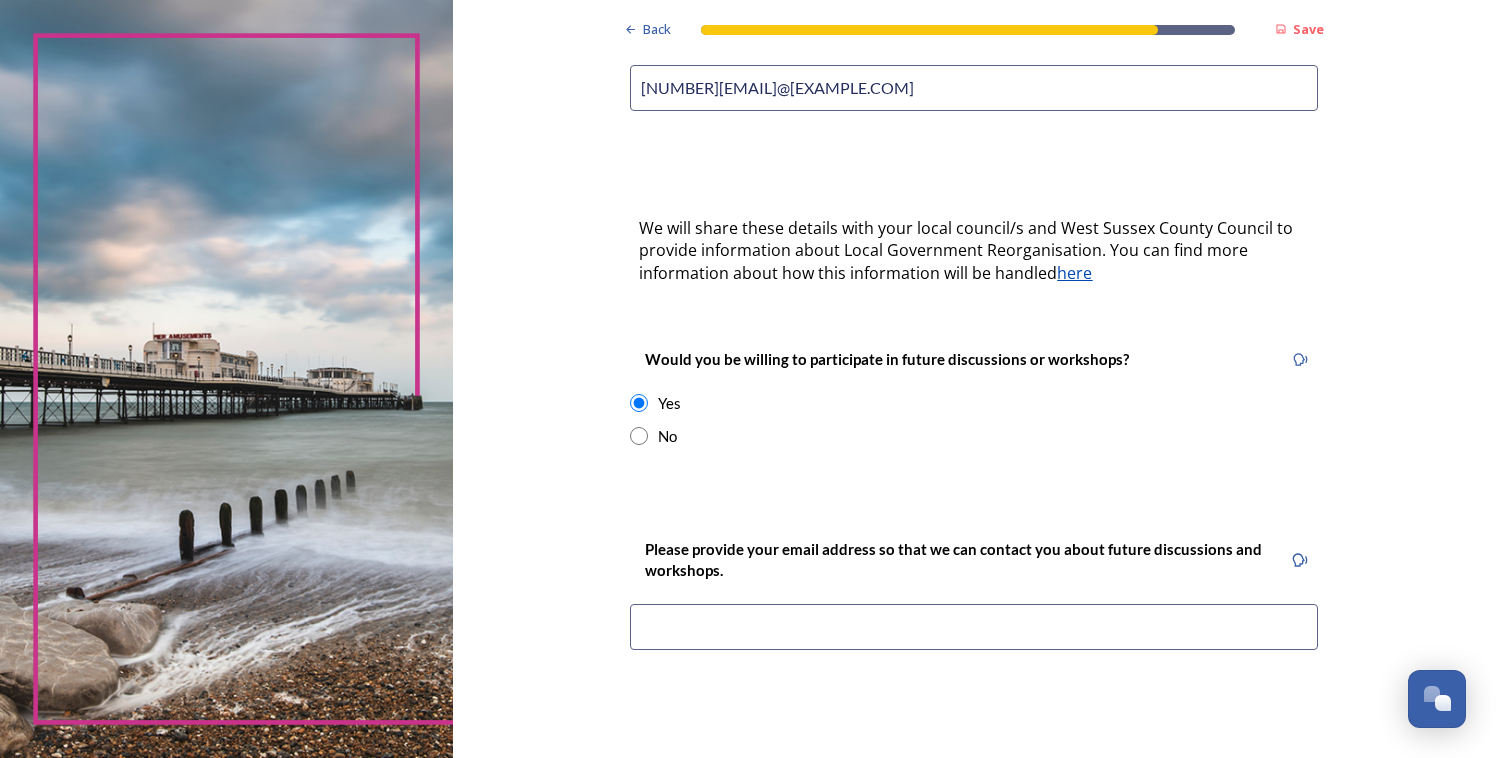 click at bounding box center [974, 627] 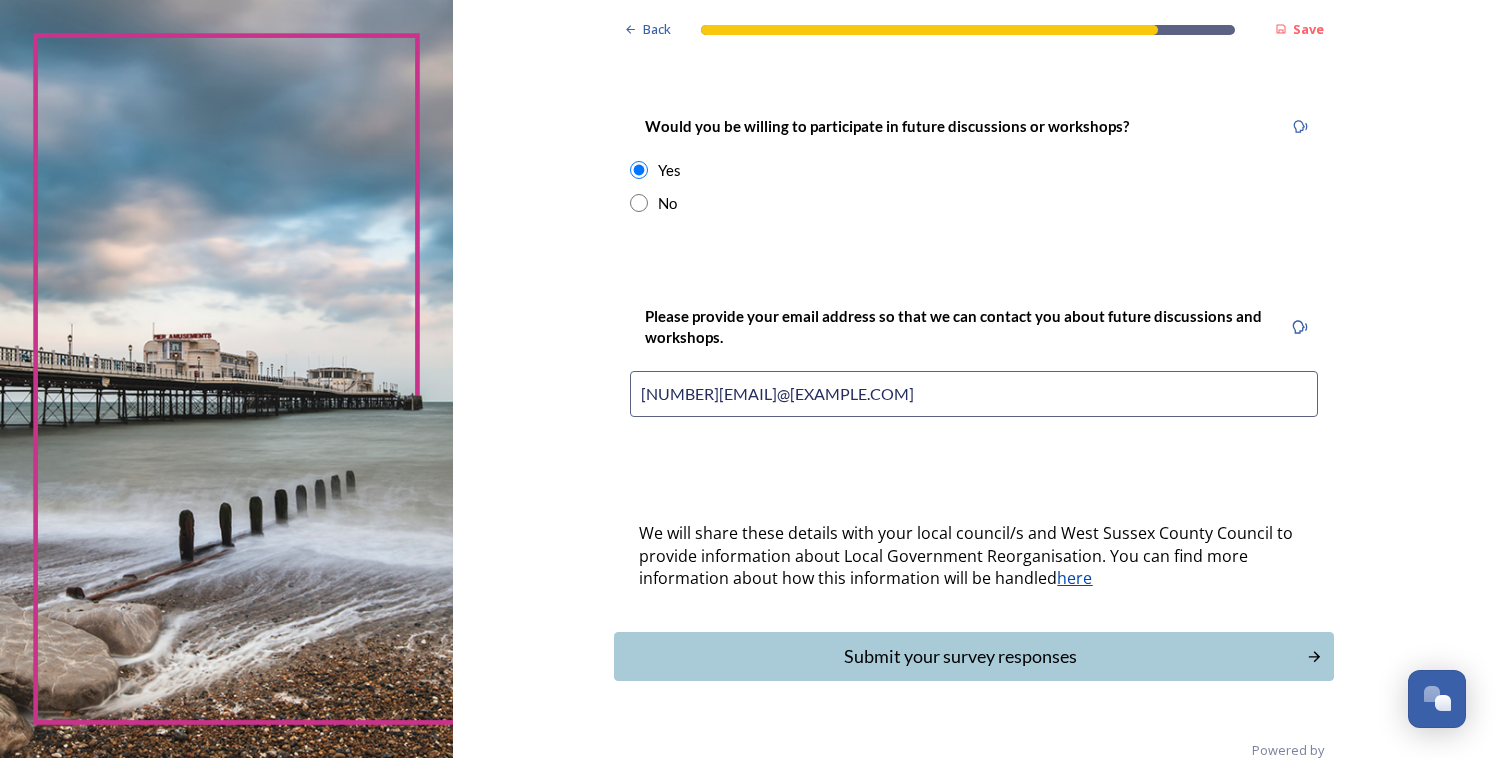 scroll, scrollTop: 786, scrollLeft: 0, axis: vertical 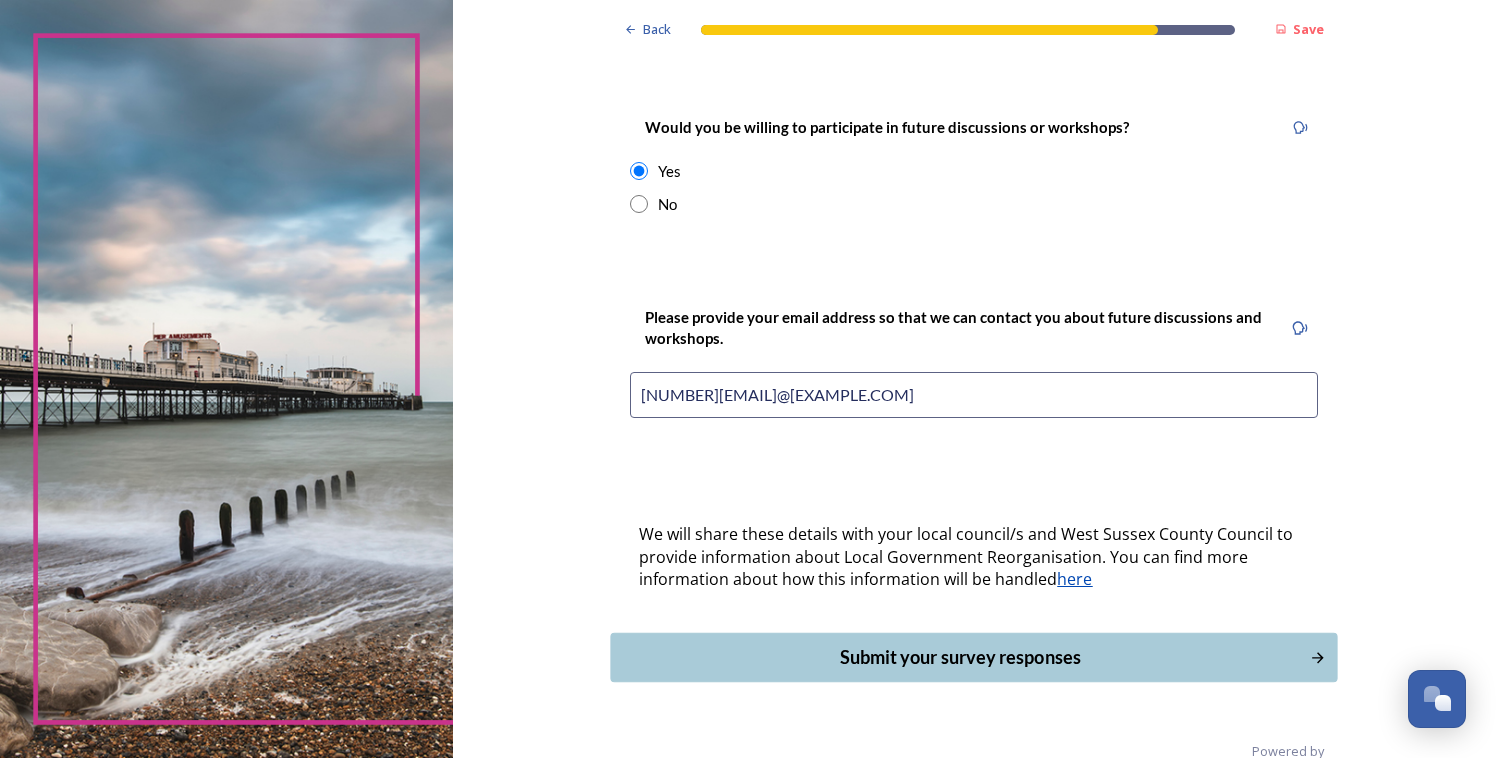 click on "Submit your survey responses" at bounding box center [960, 657] 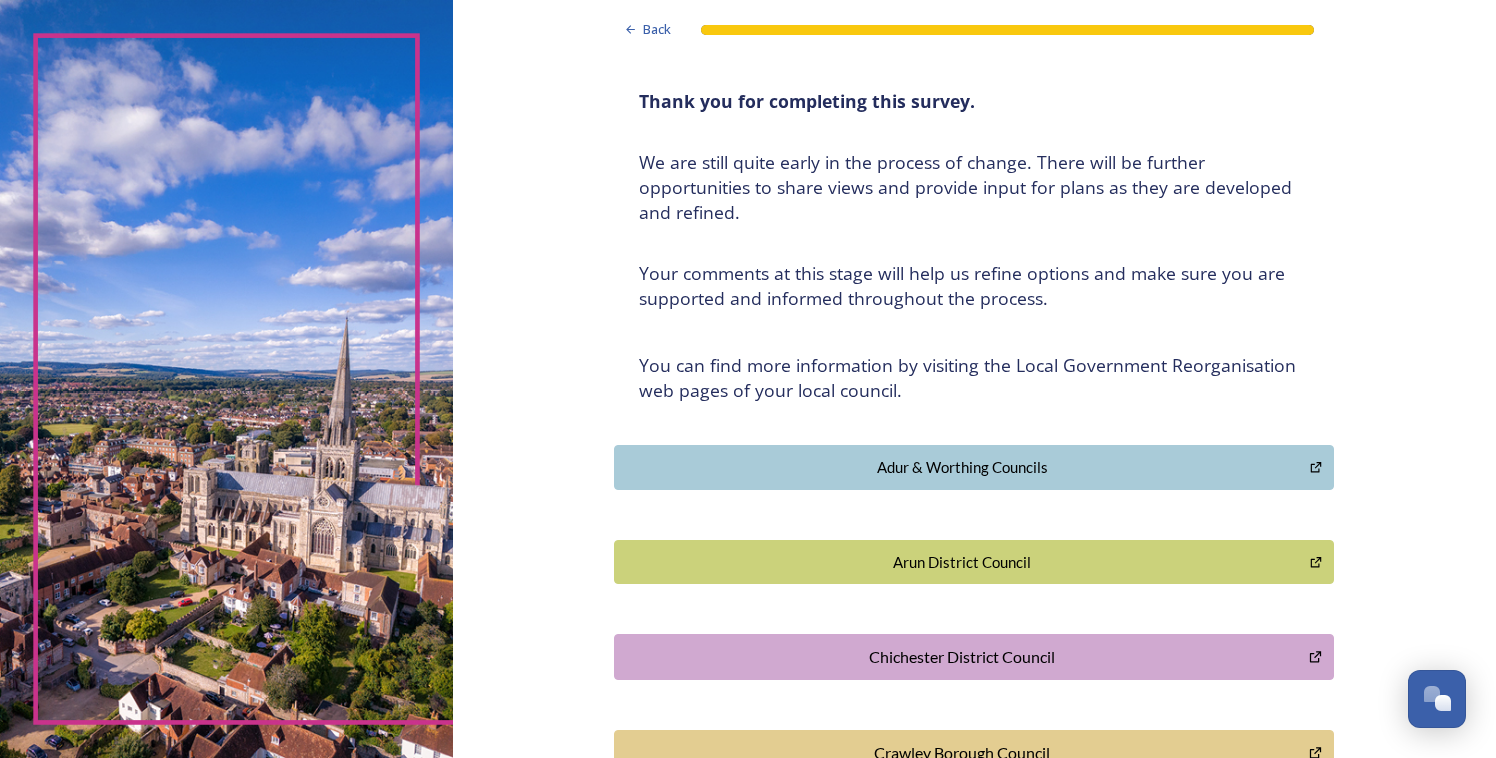 scroll, scrollTop: 107, scrollLeft: 0, axis: vertical 